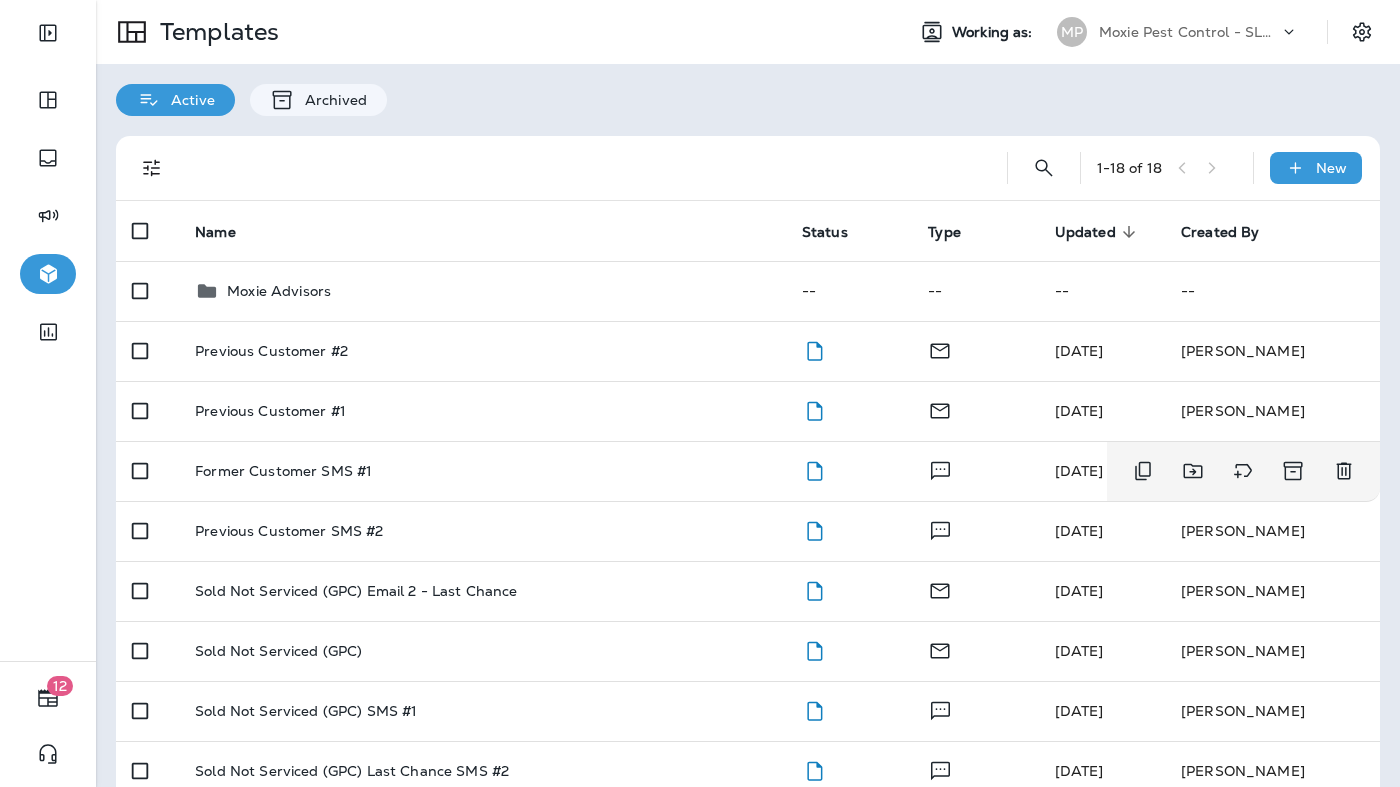 scroll, scrollTop: 0, scrollLeft: 0, axis: both 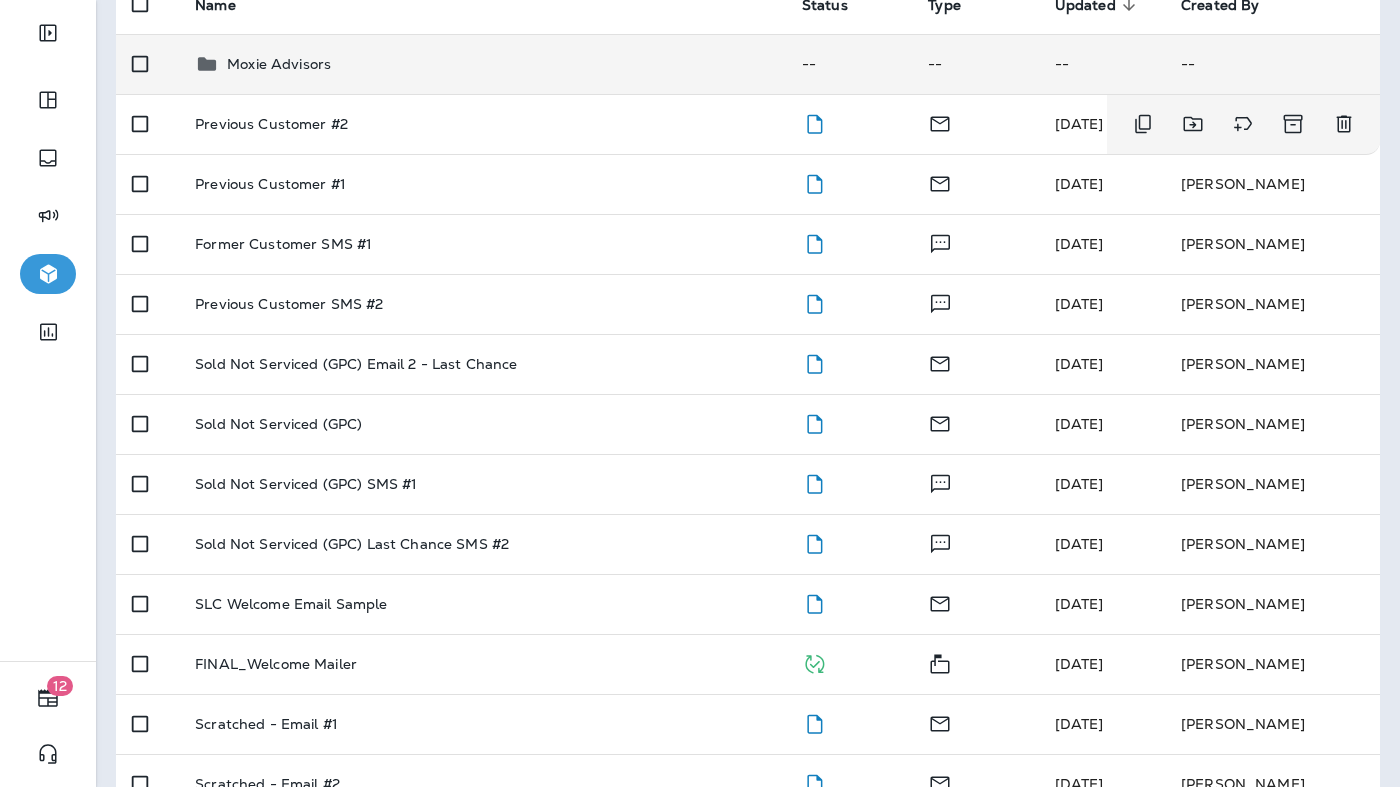 click on "Moxie Advisors" at bounding box center [279, 64] 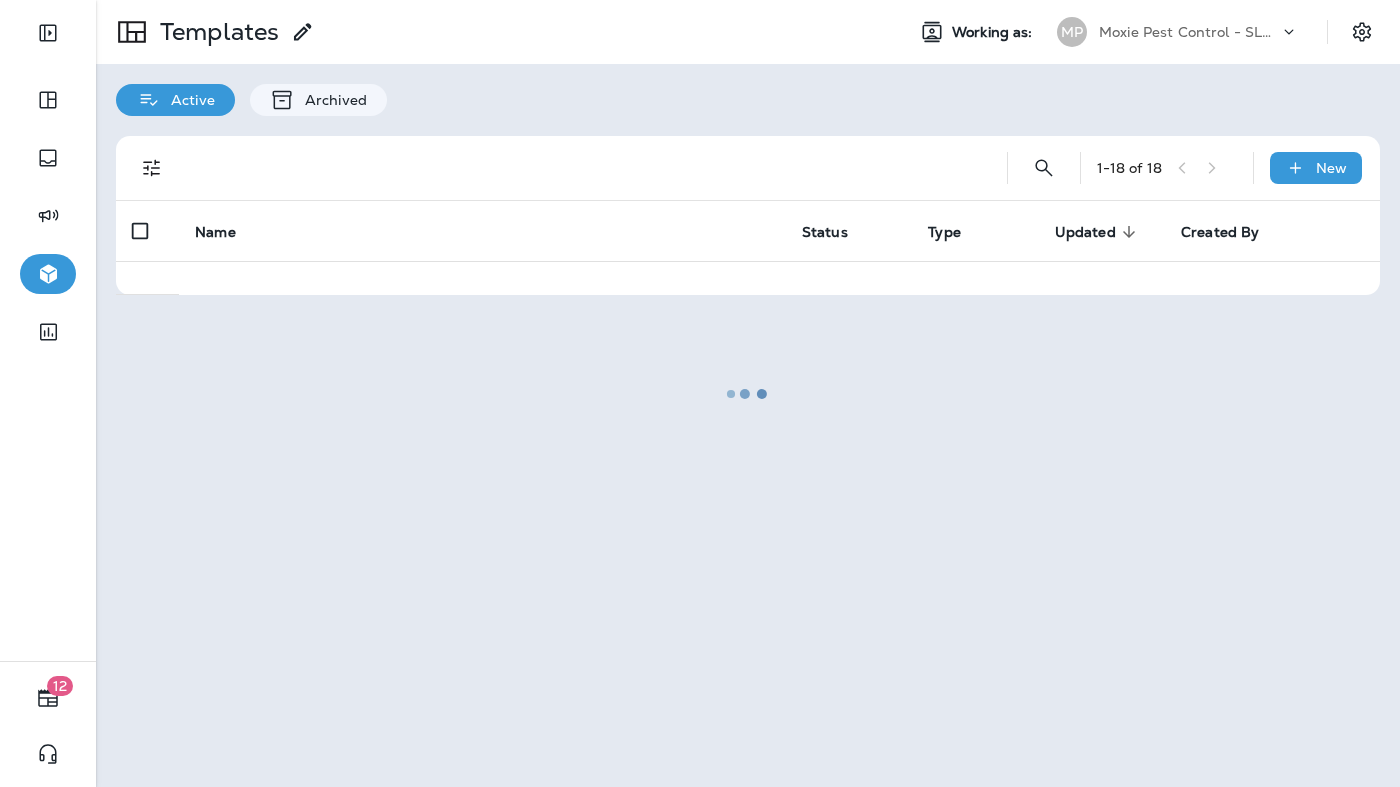 scroll, scrollTop: 0, scrollLeft: 0, axis: both 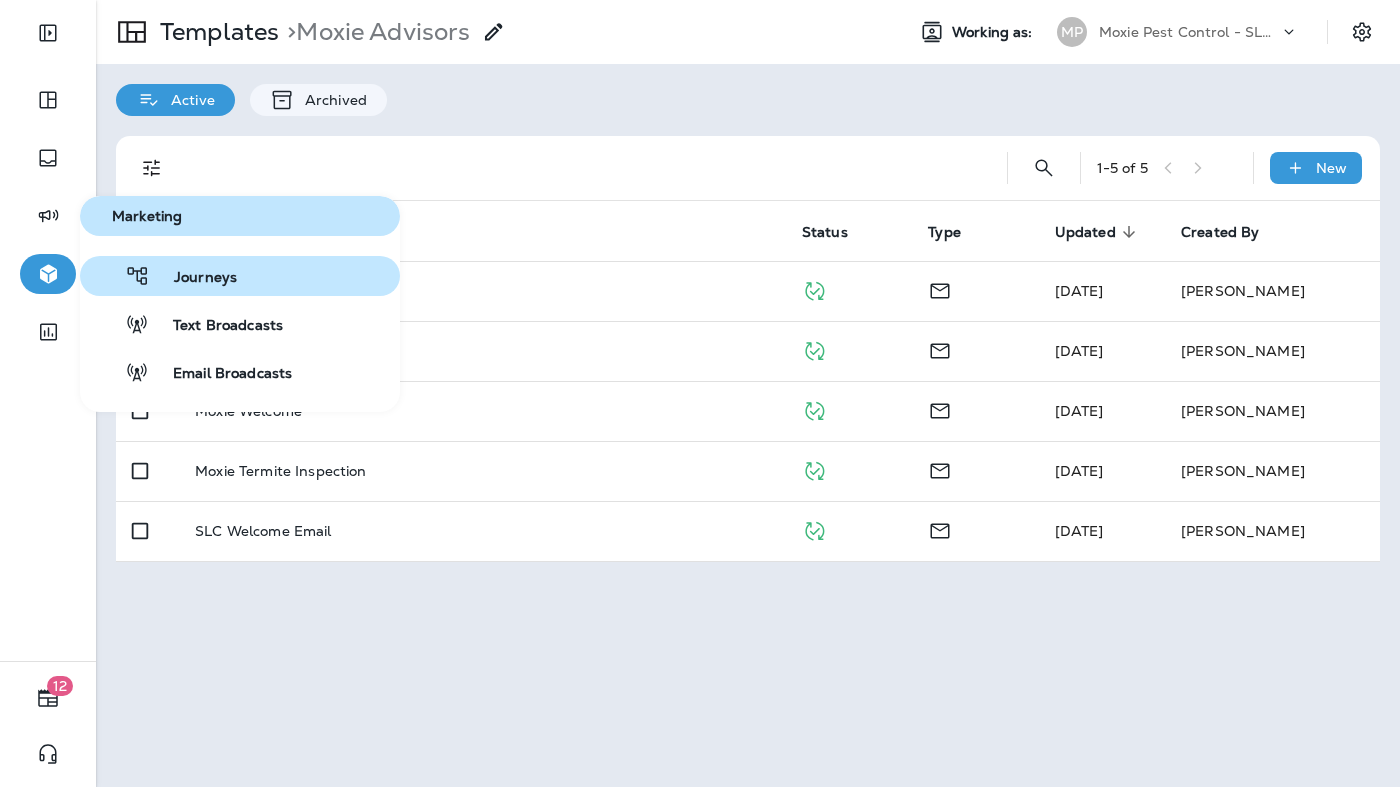 click 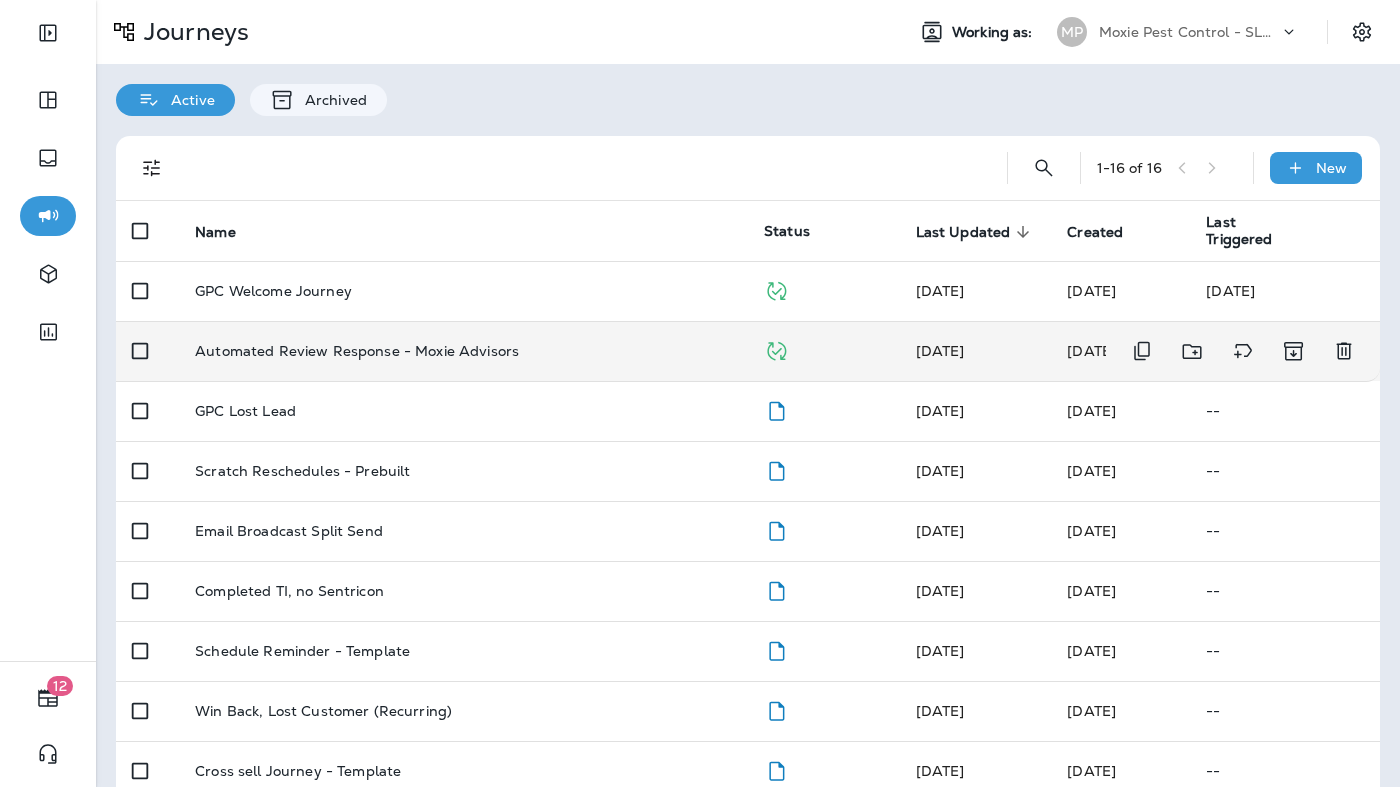 click on "Automated Review Response - Moxie Advisors" at bounding box center (463, 351) 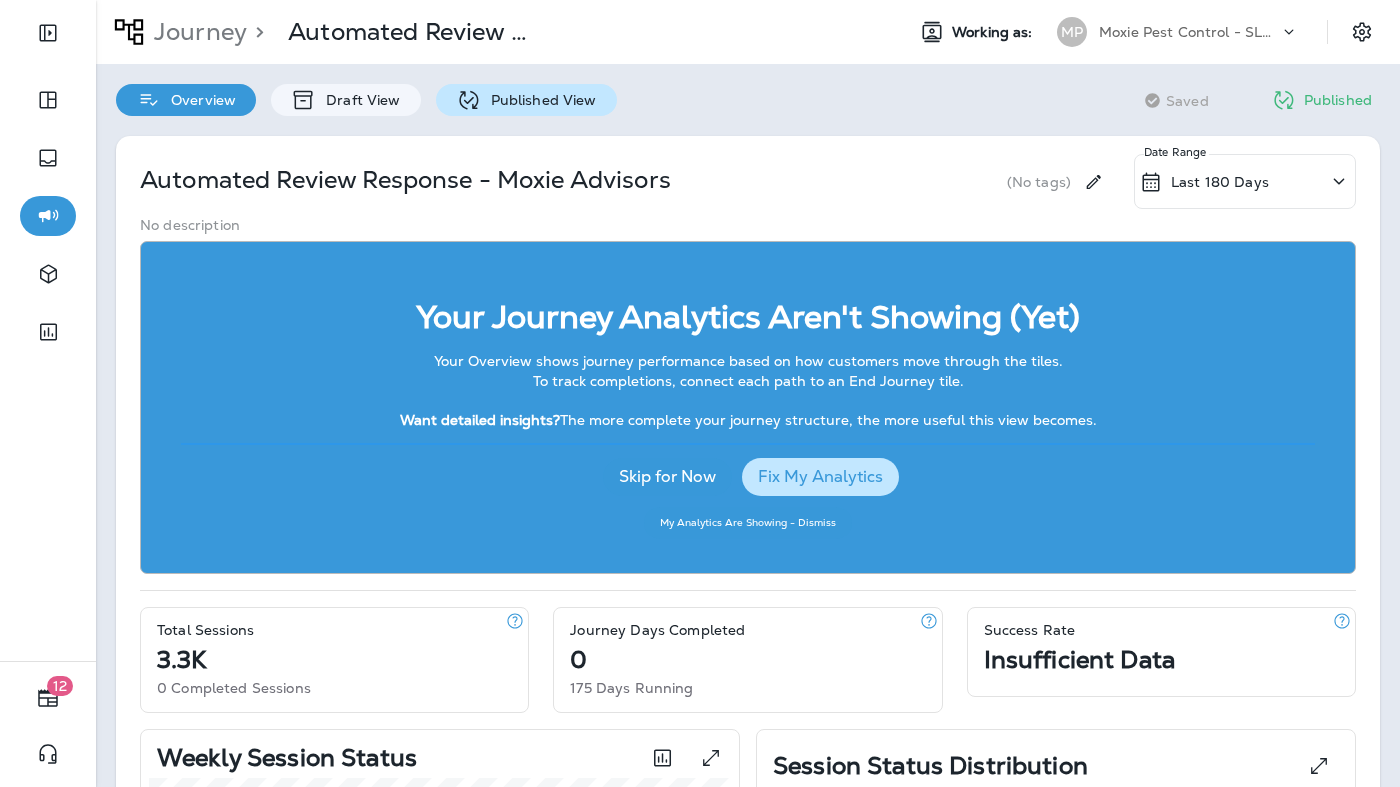 click on "Published View" at bounding box center [539, 100] 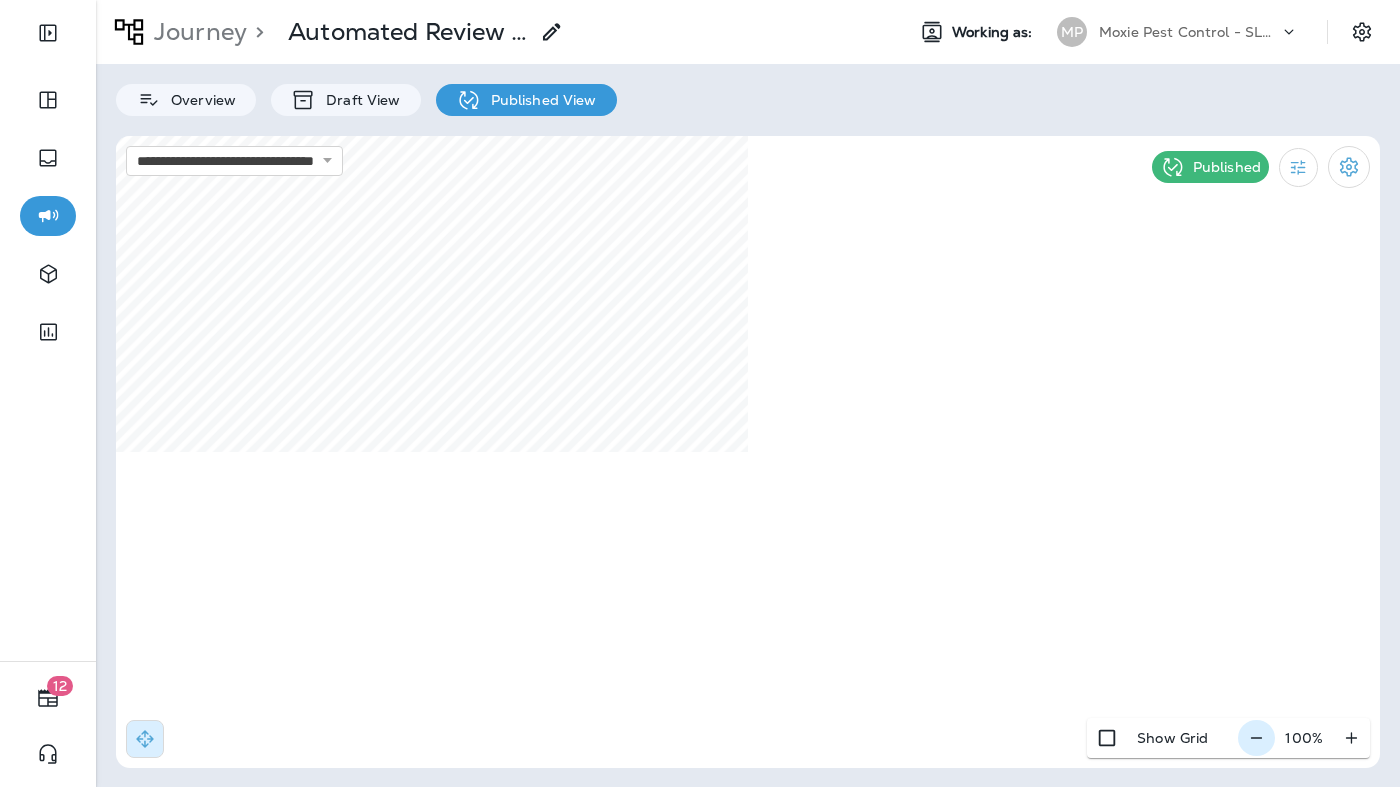 click 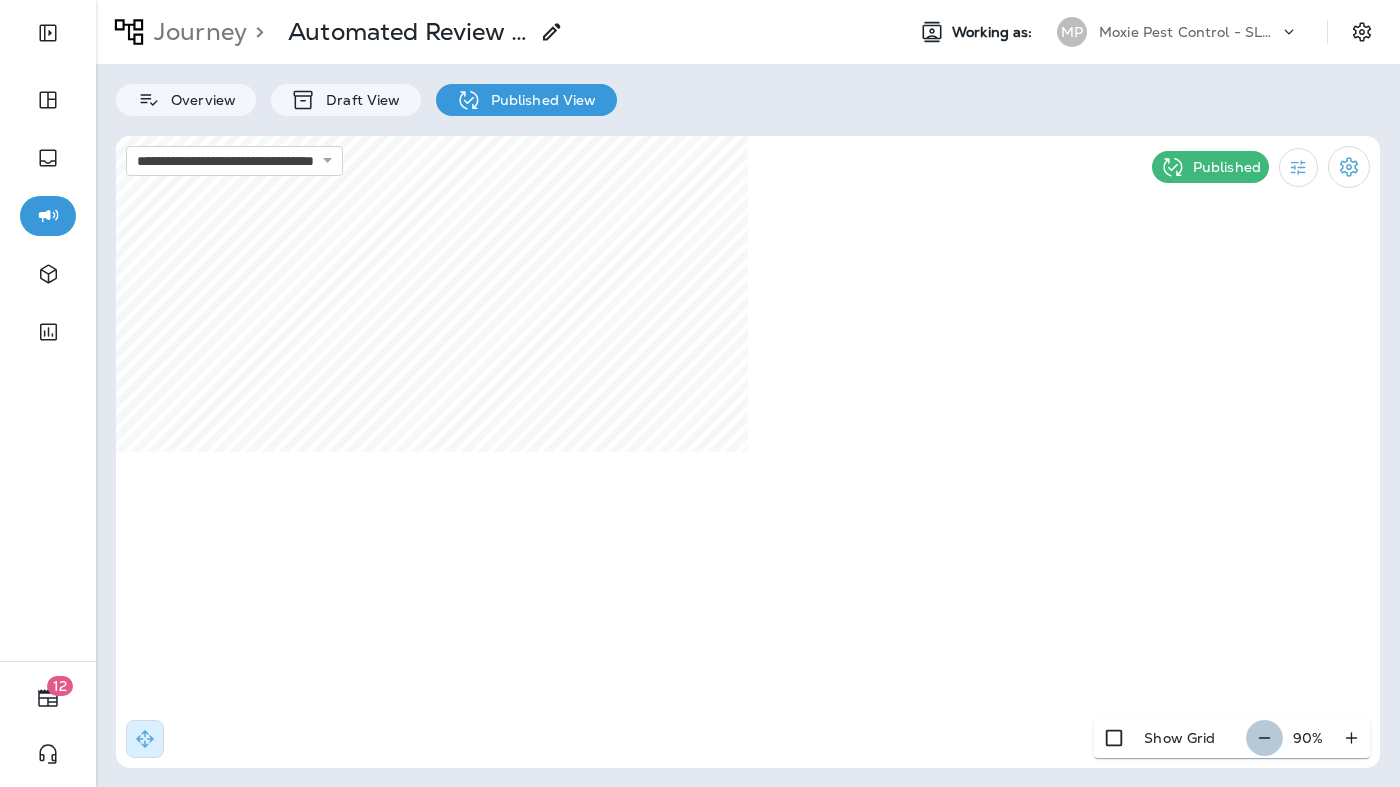 click 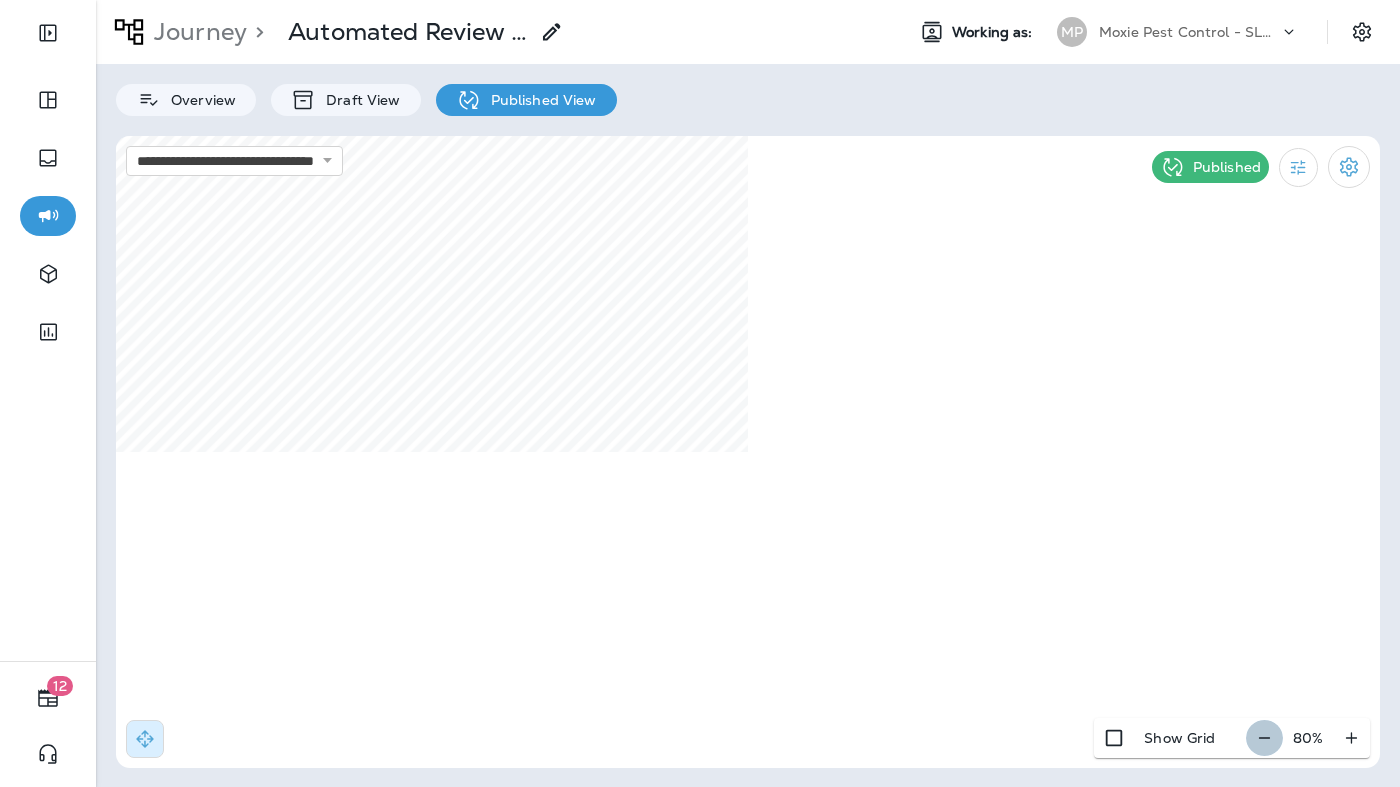 click 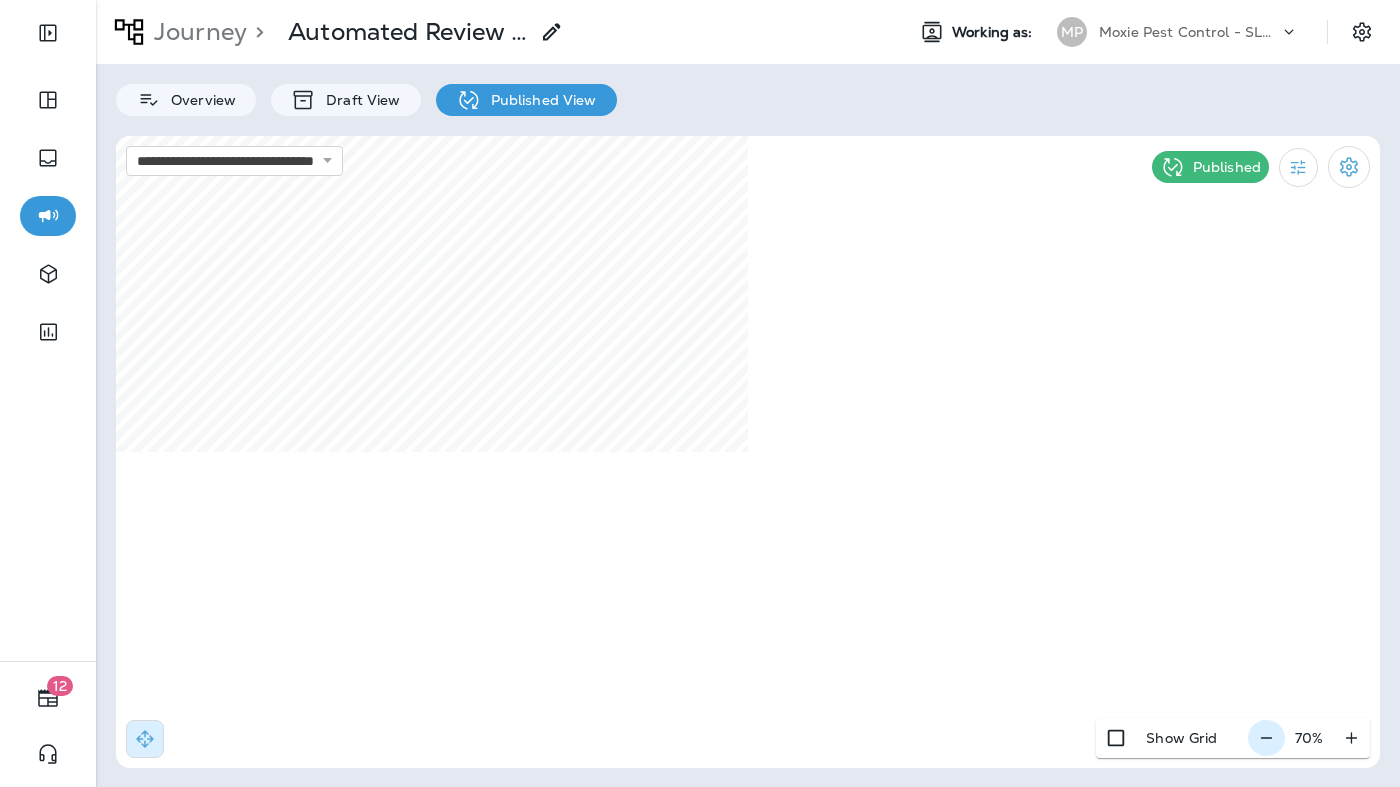 click 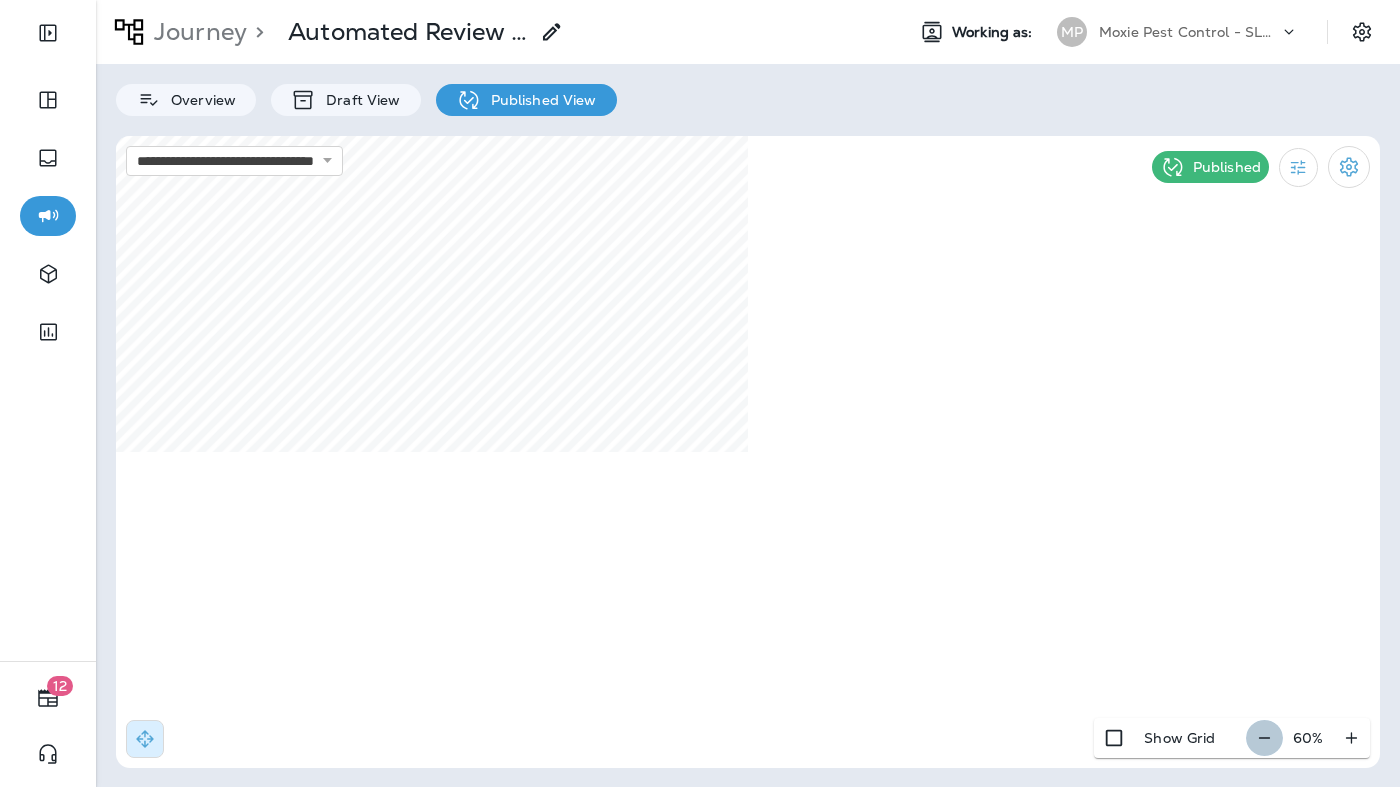 click 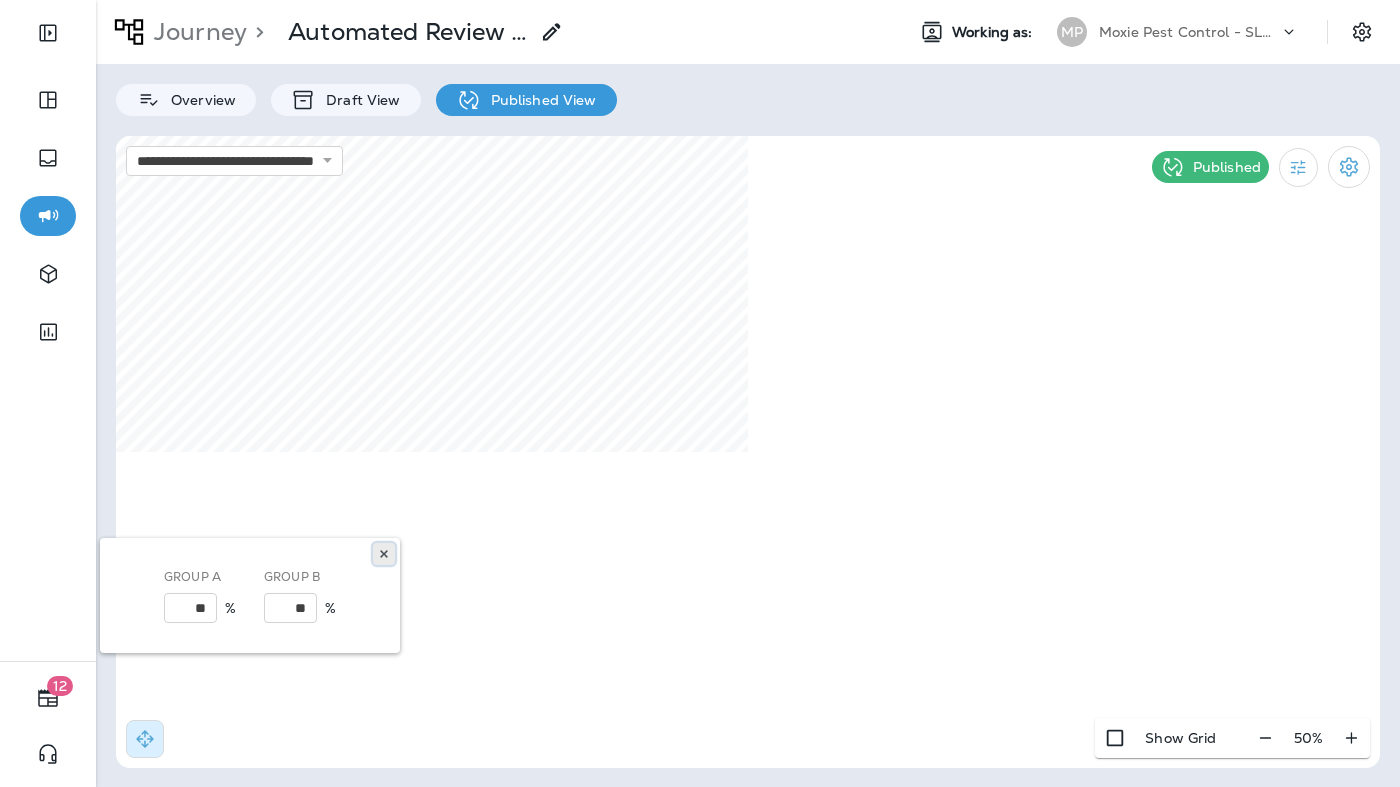 click at bounding box center [384, 554] 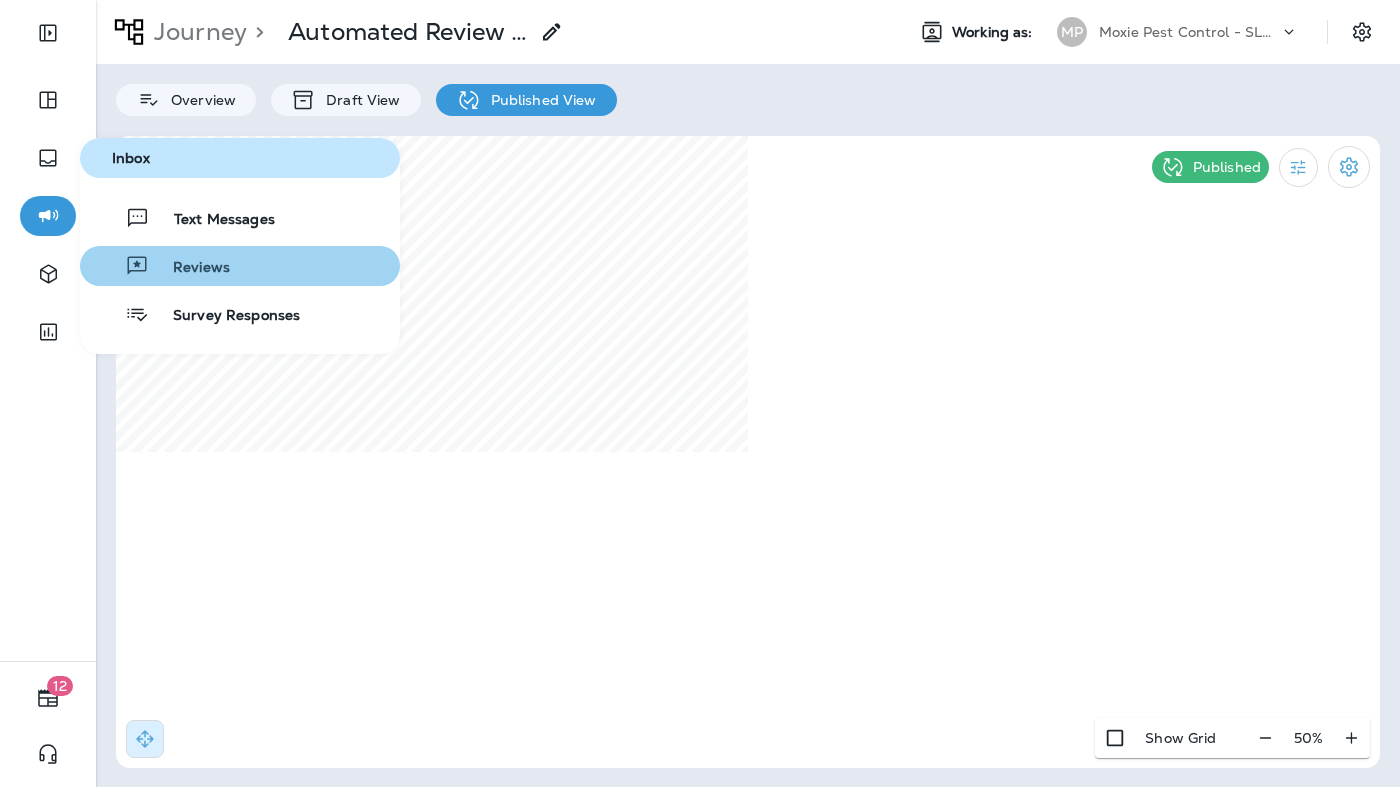 click on "Reviews" at bounding box center [189, 268] 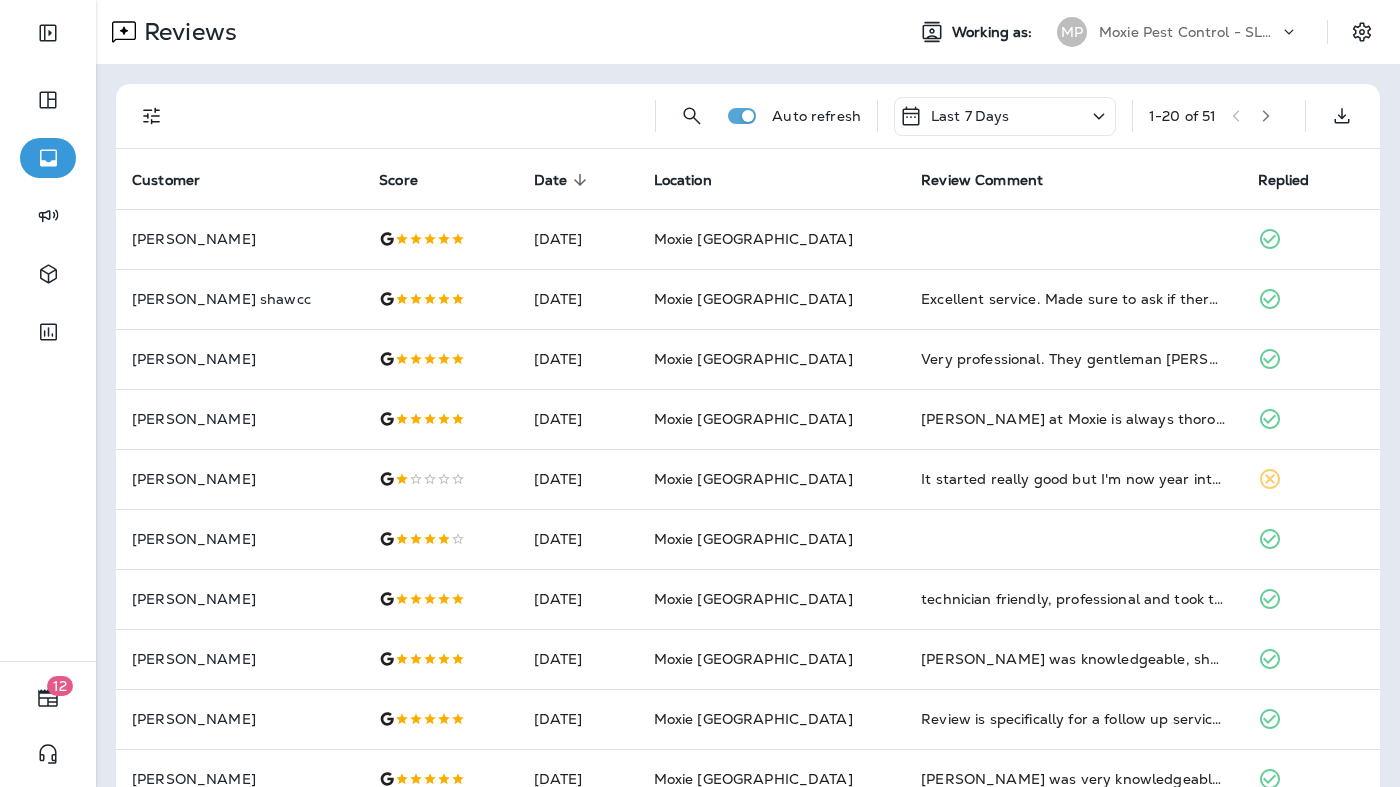 click 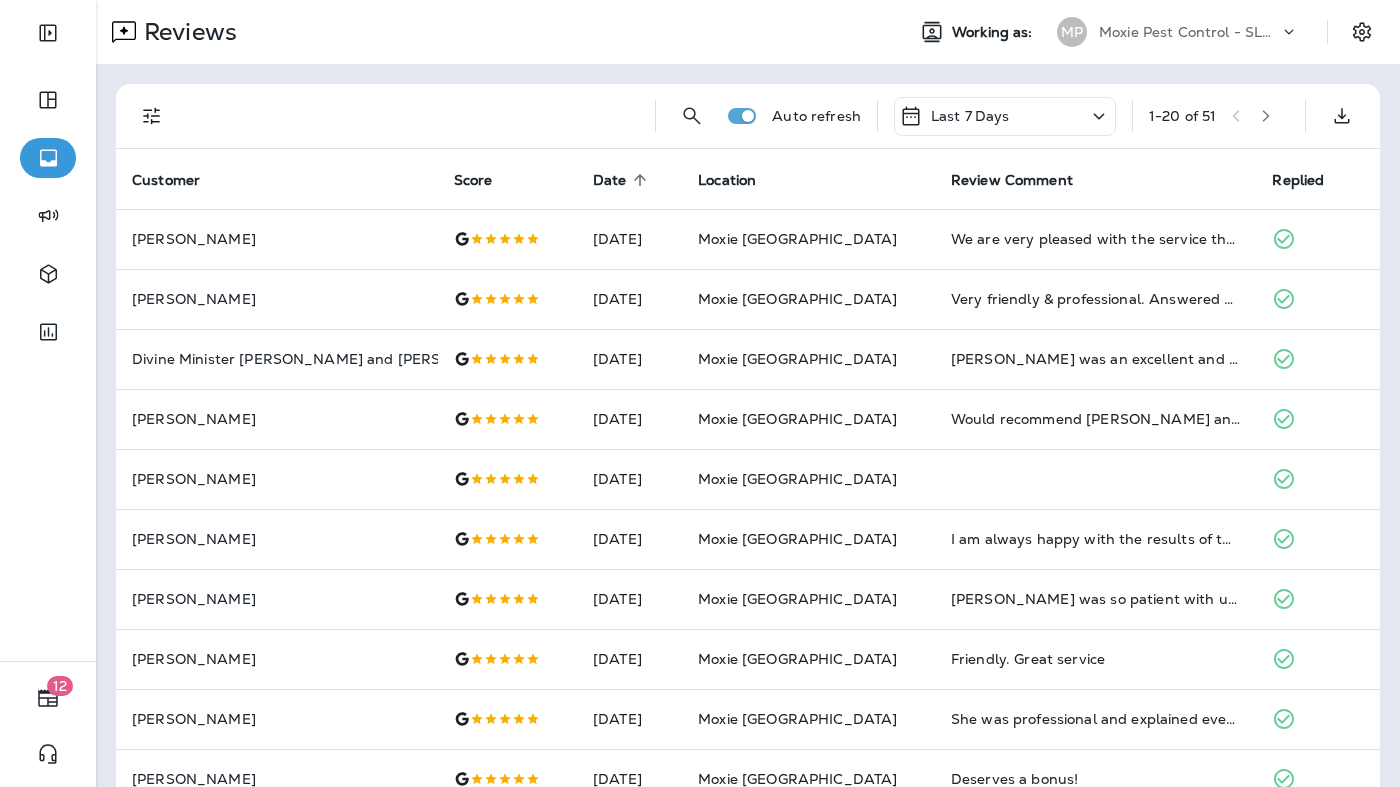 click on "Date" at bounding box center (610, 180) 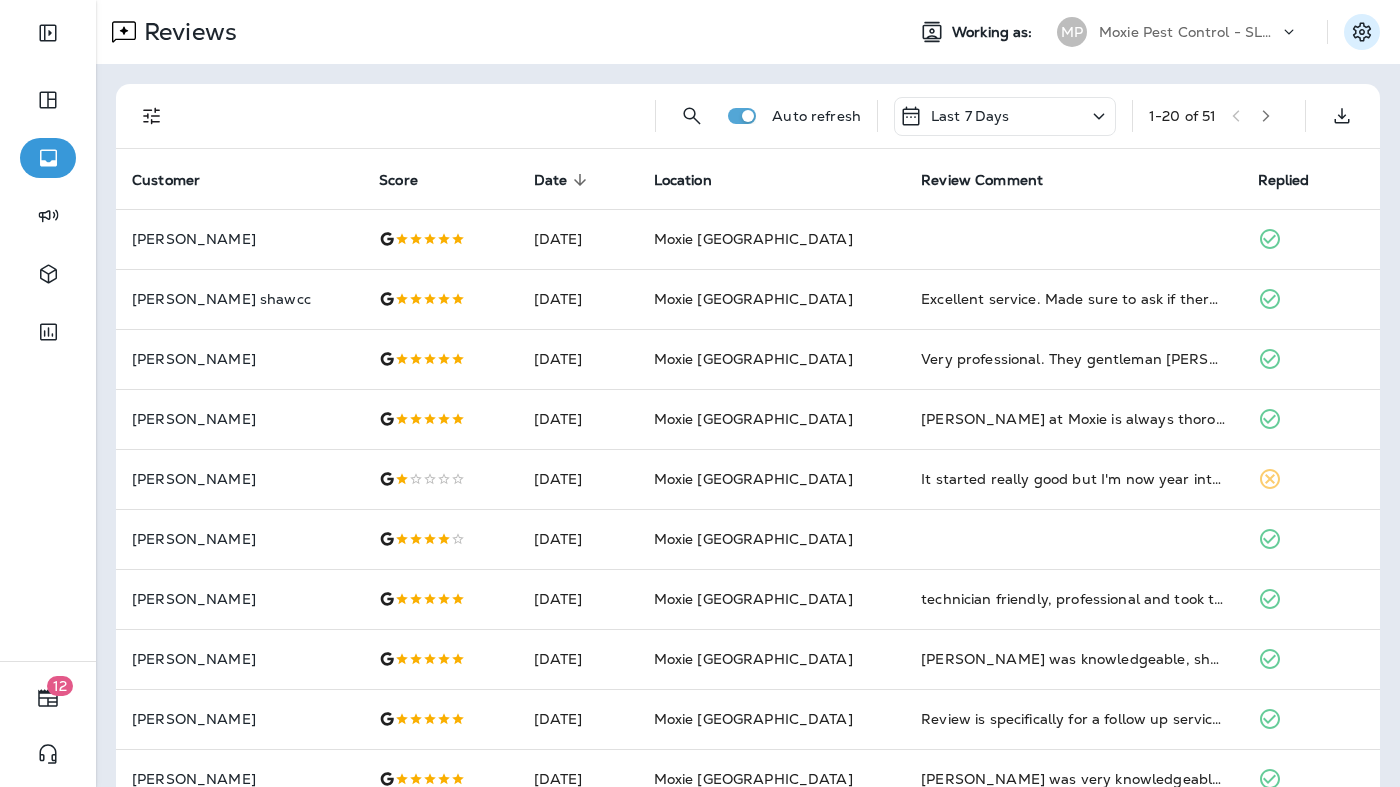click 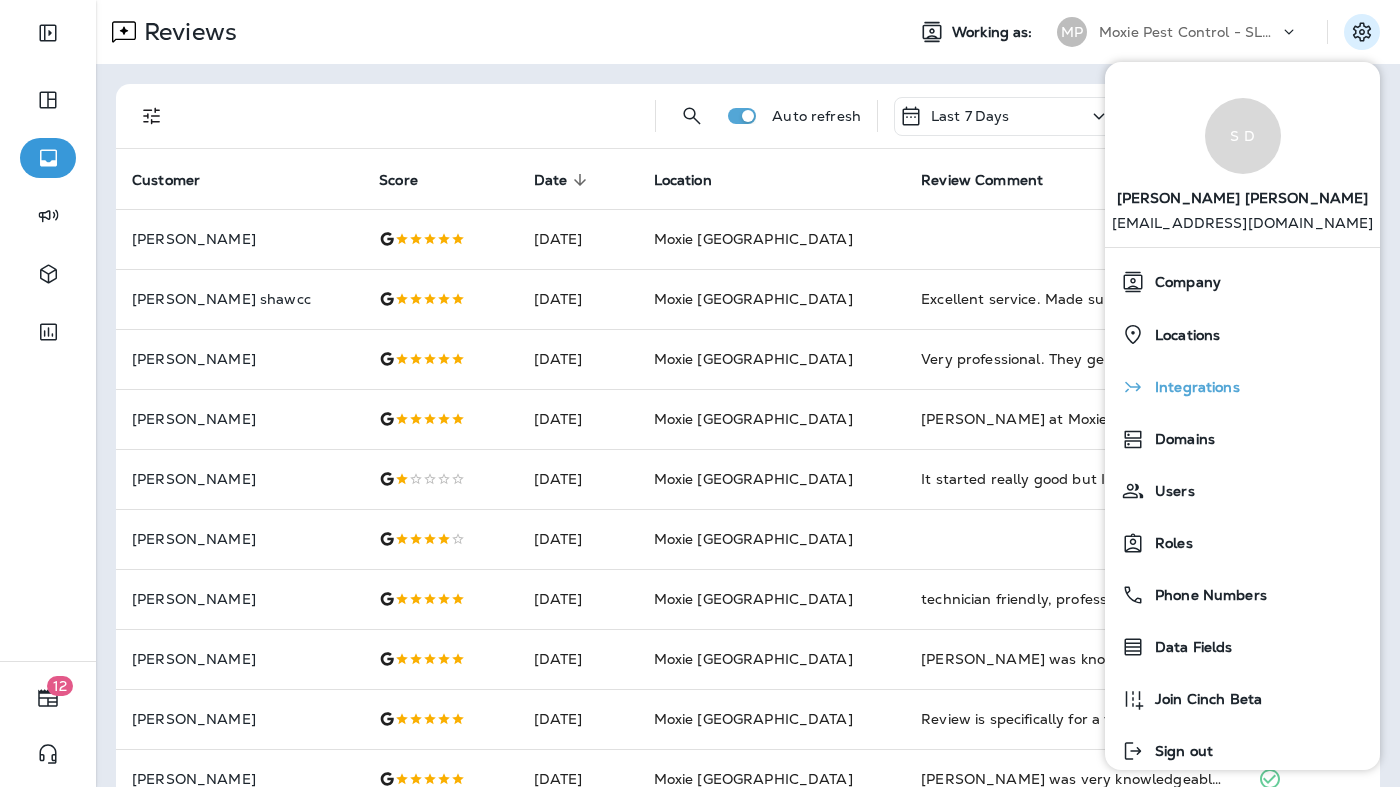 click on "Integrations" at bounding box center (1242, 387) 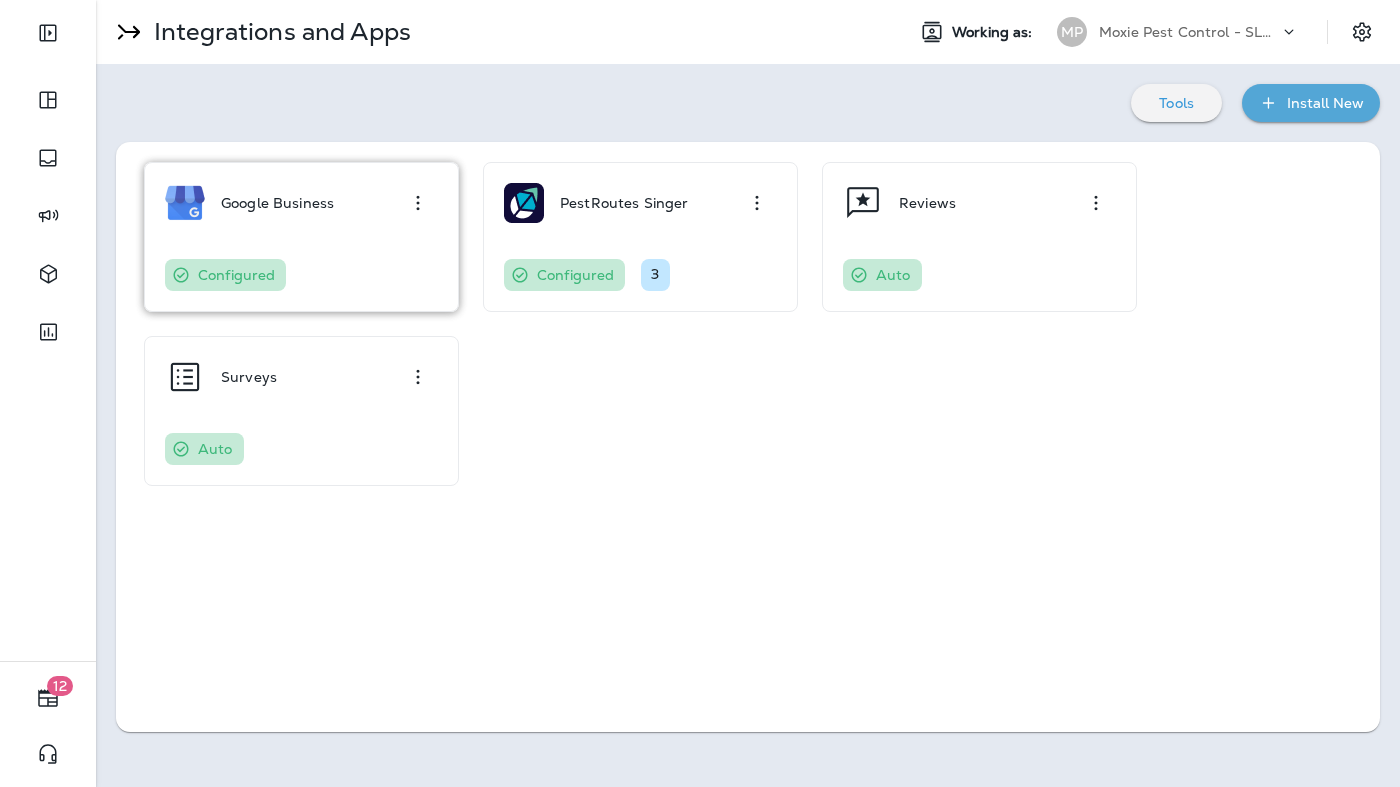 click on "Configured" at bounding box center (301, 275) 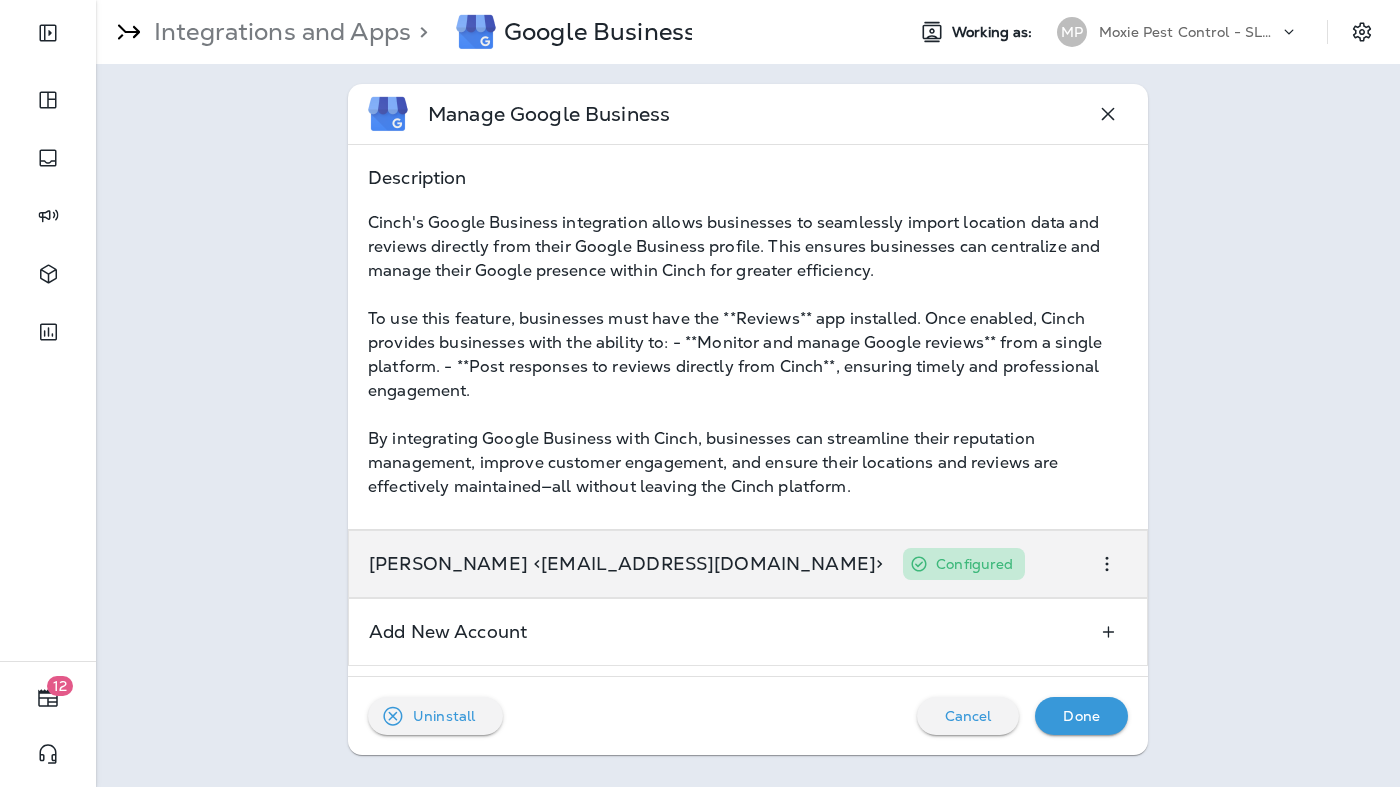 click on "Alfred Quinn <aquinn@moxiepestcontrol.com> Configured" at bounding box center [748, 564] 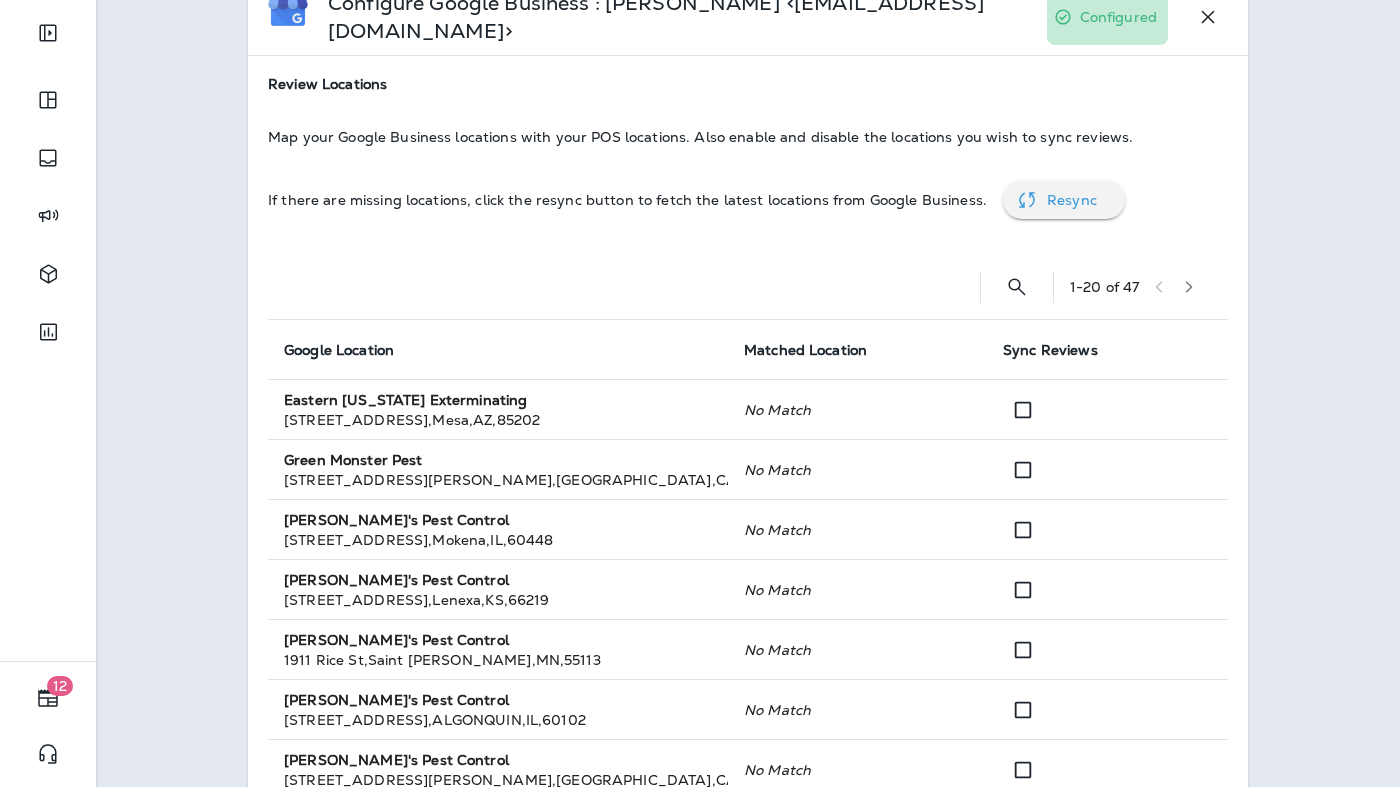 scroll, scrollTop: 0, scrollLeft: 0, axis: both 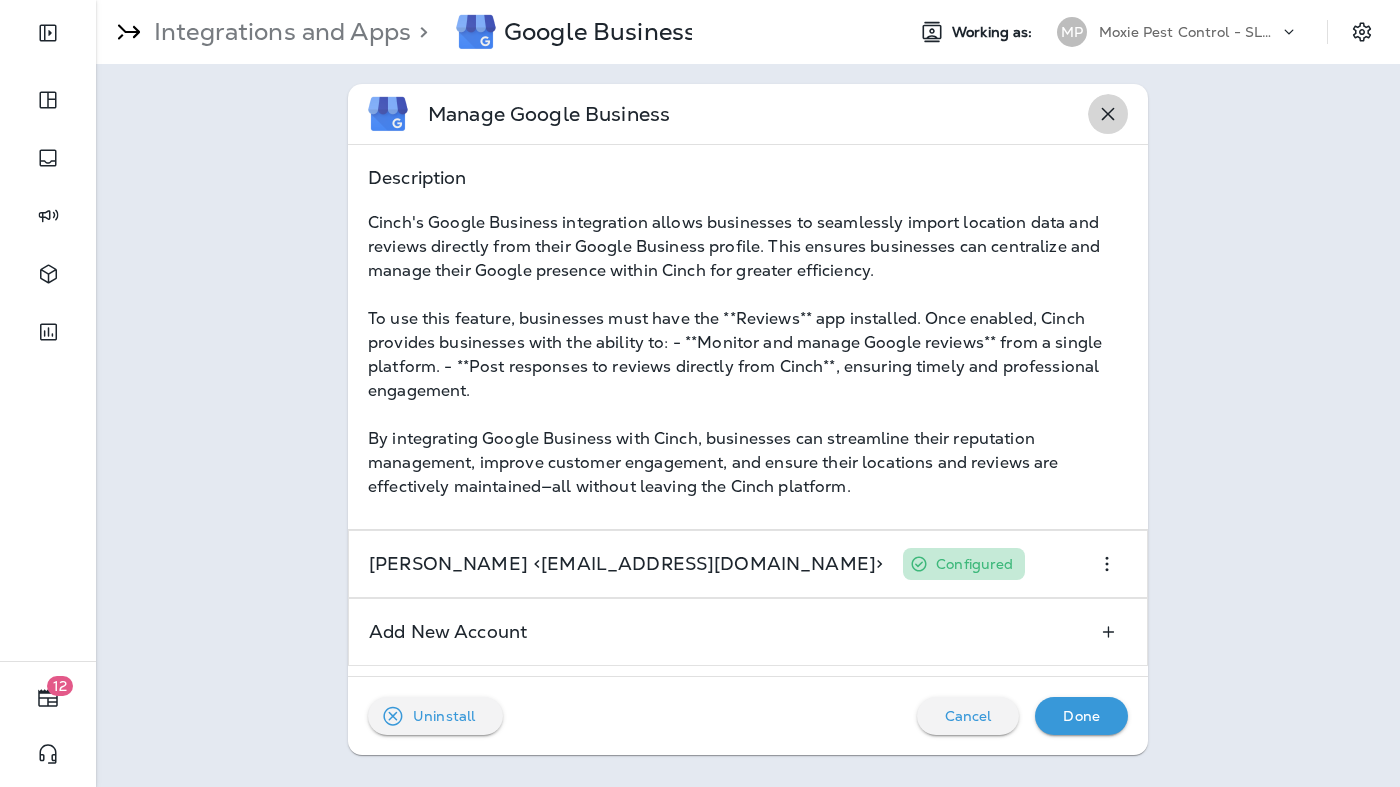 click 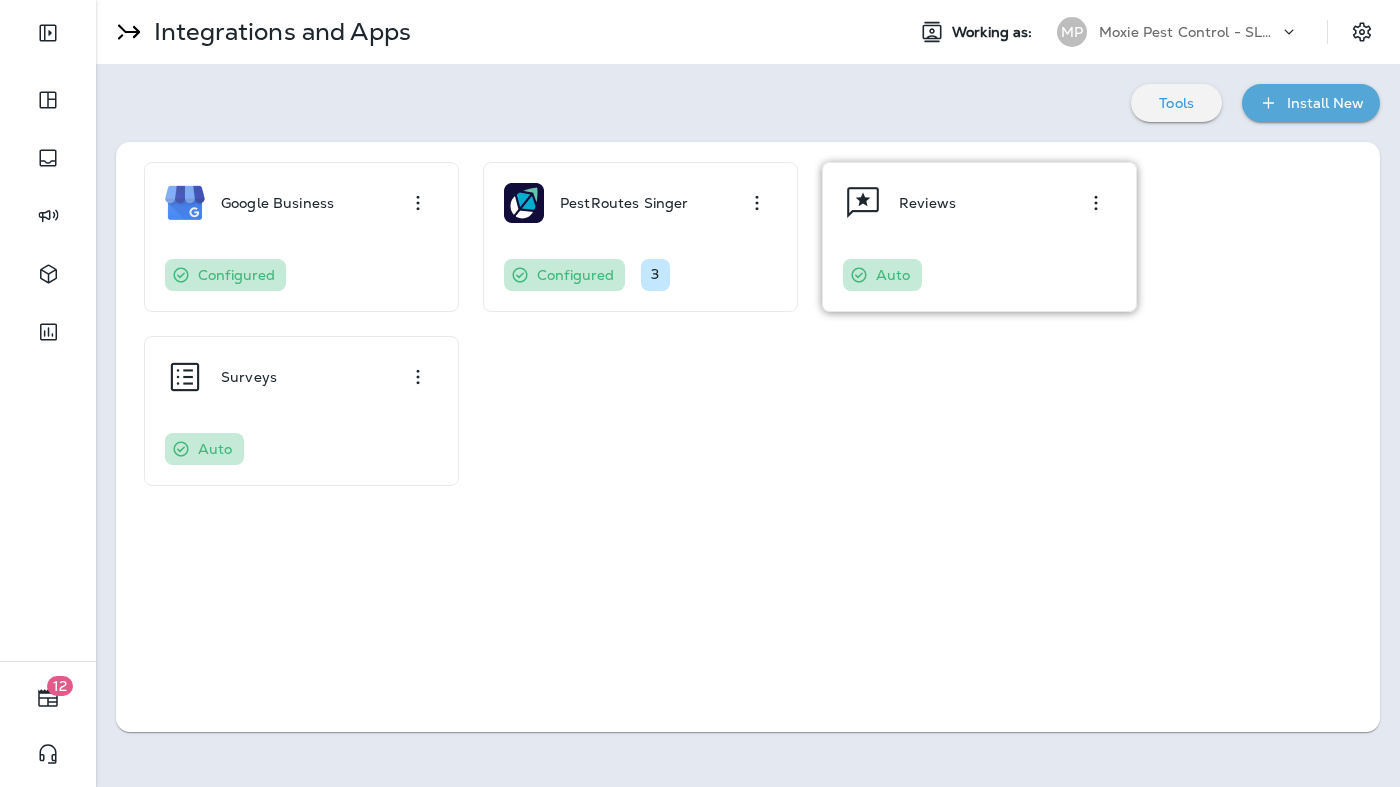 click on "Auto" at bounding box center (979, 275) 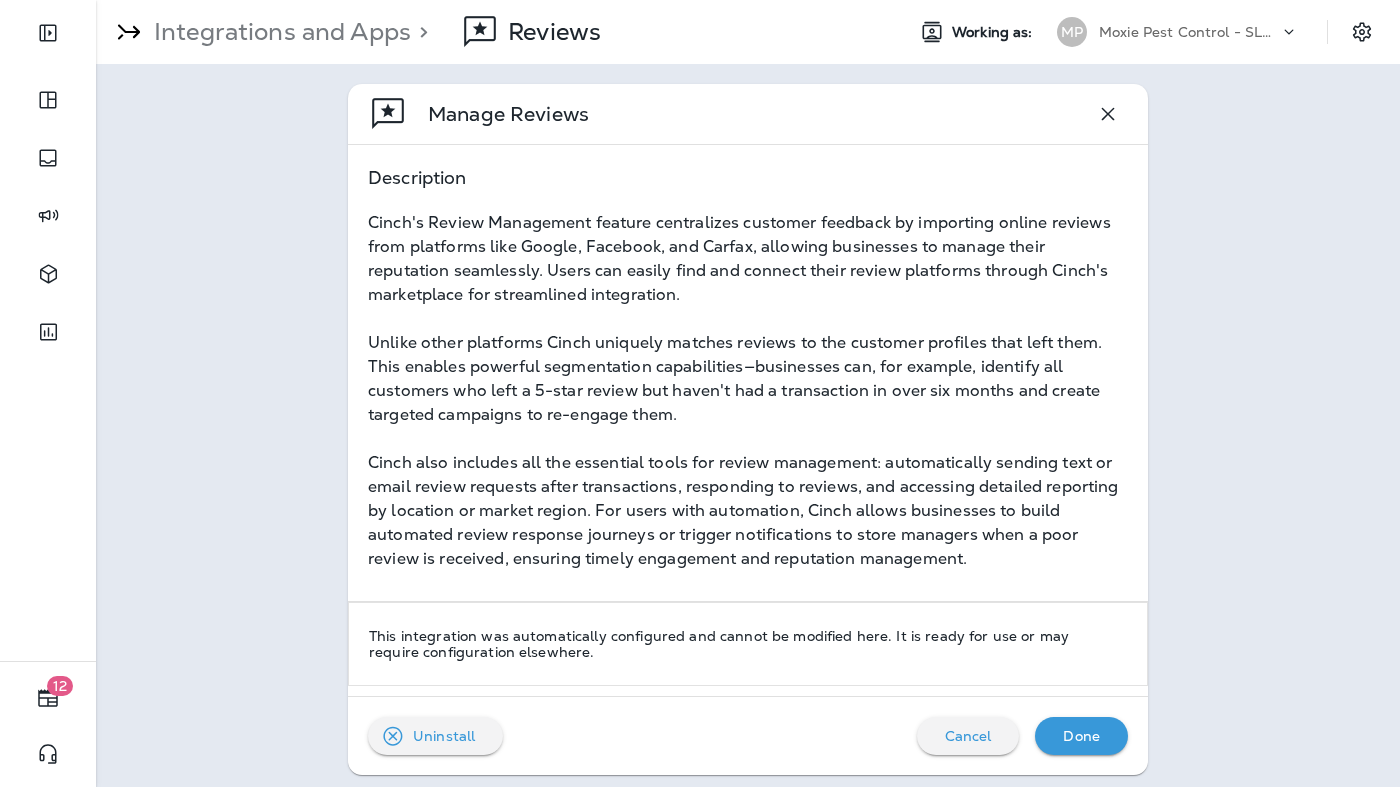 scroll, scrollTop: 8, scrollLeft: 0, axis: vertical 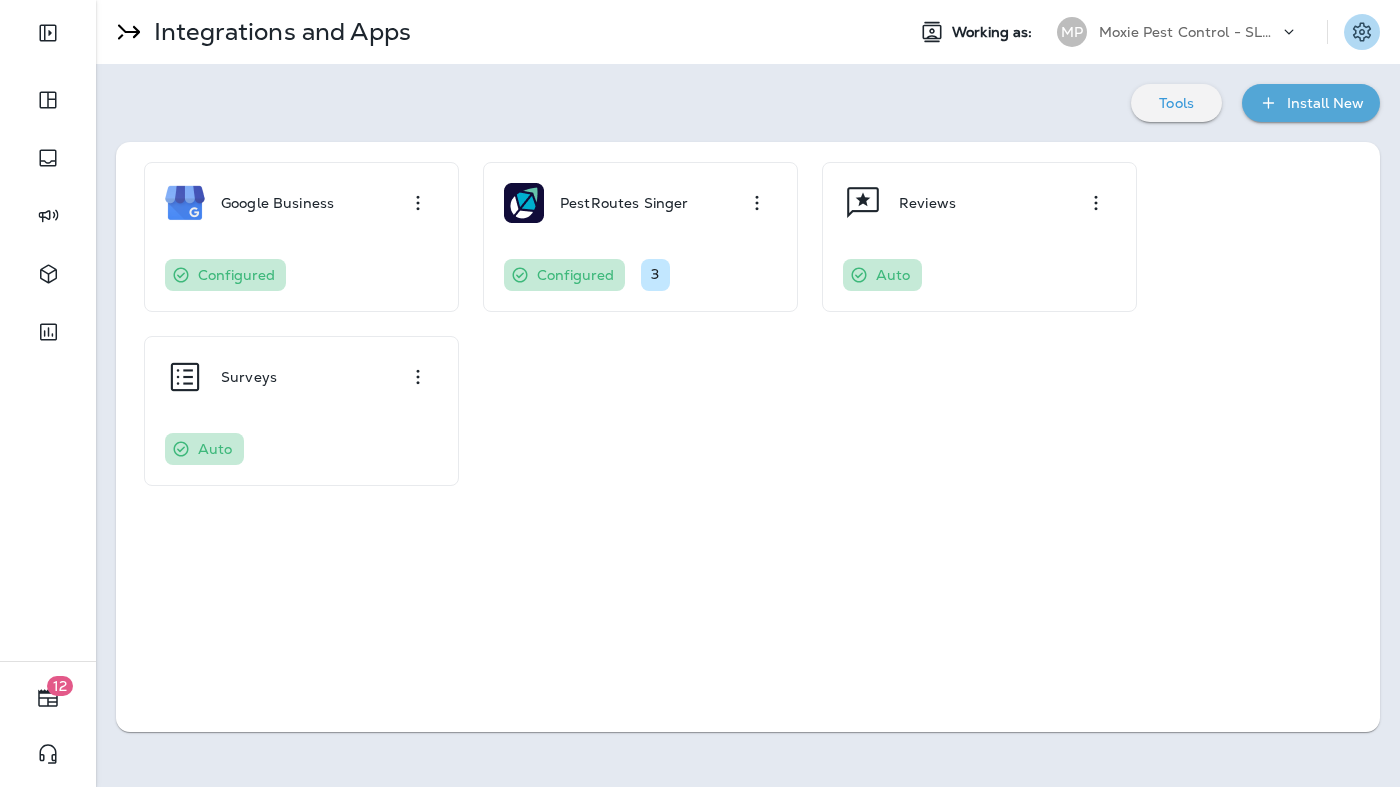 click 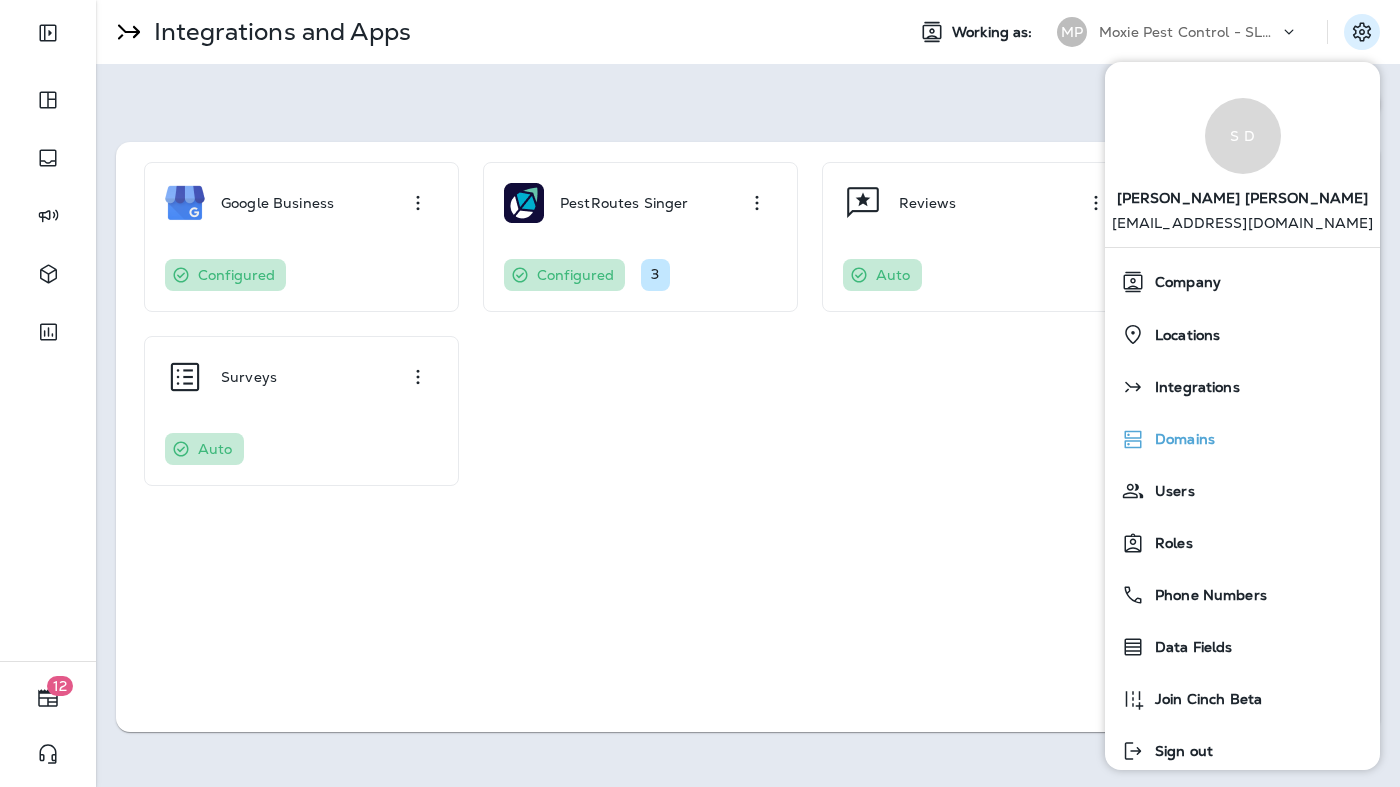 click on "Domains" at bounding box center [1180, 439] 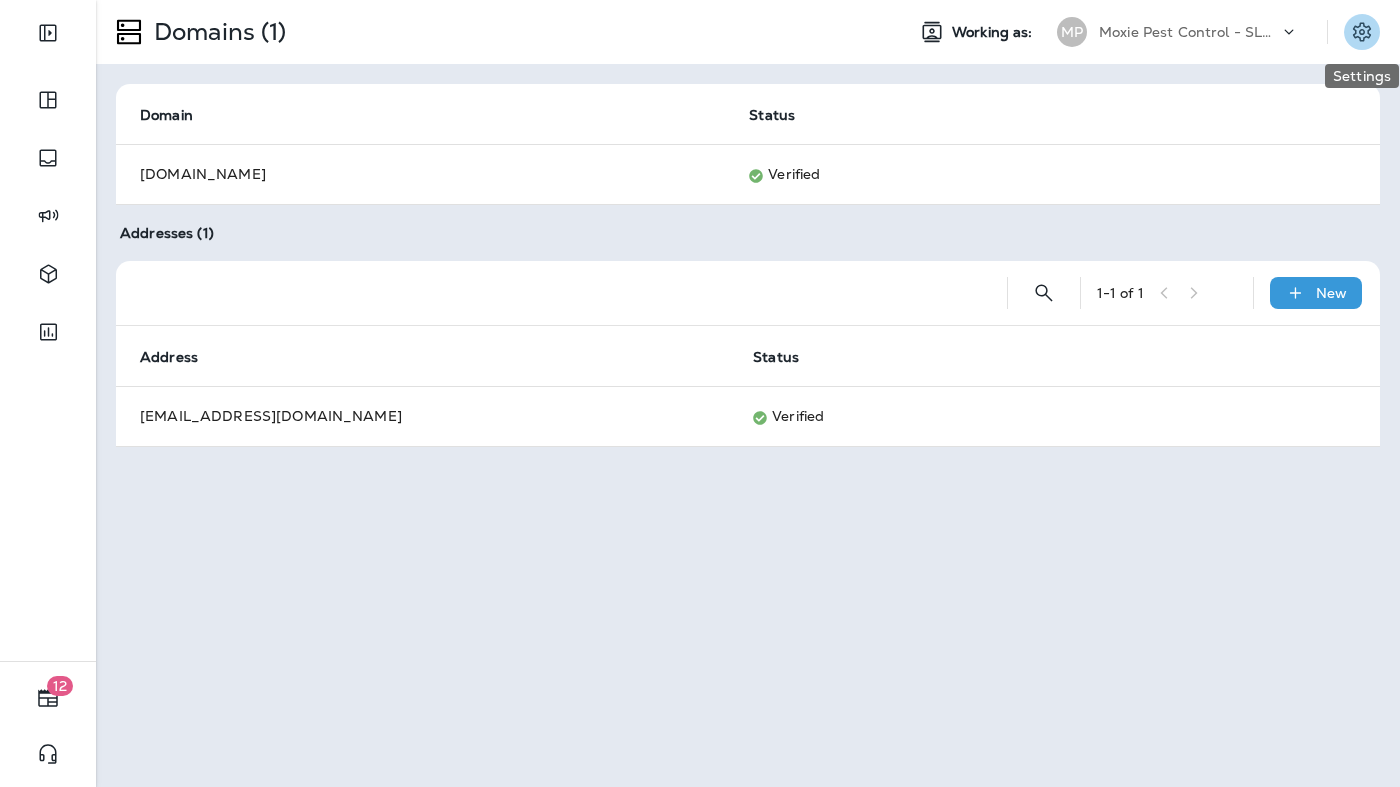 click 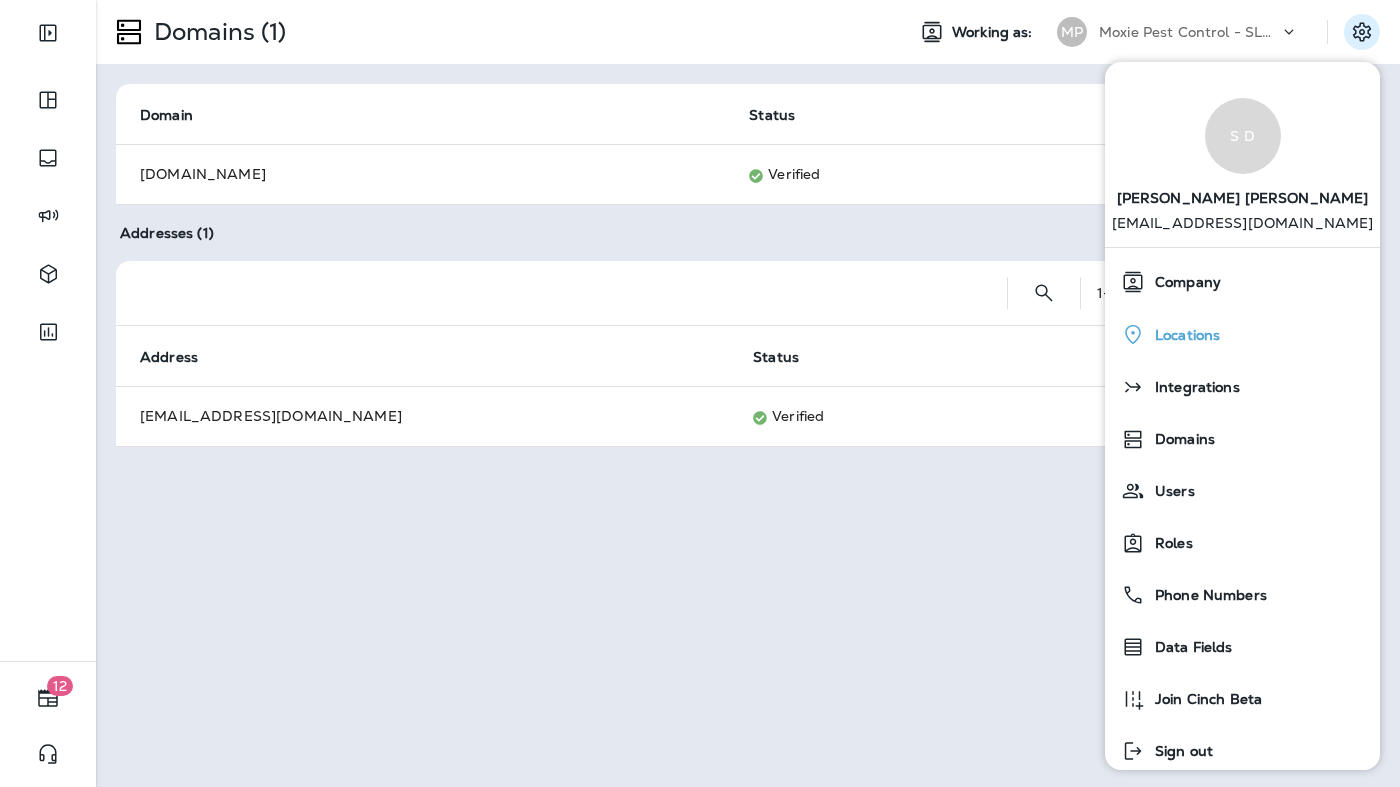 click on "Locations" at bounding box center (1242, 334) 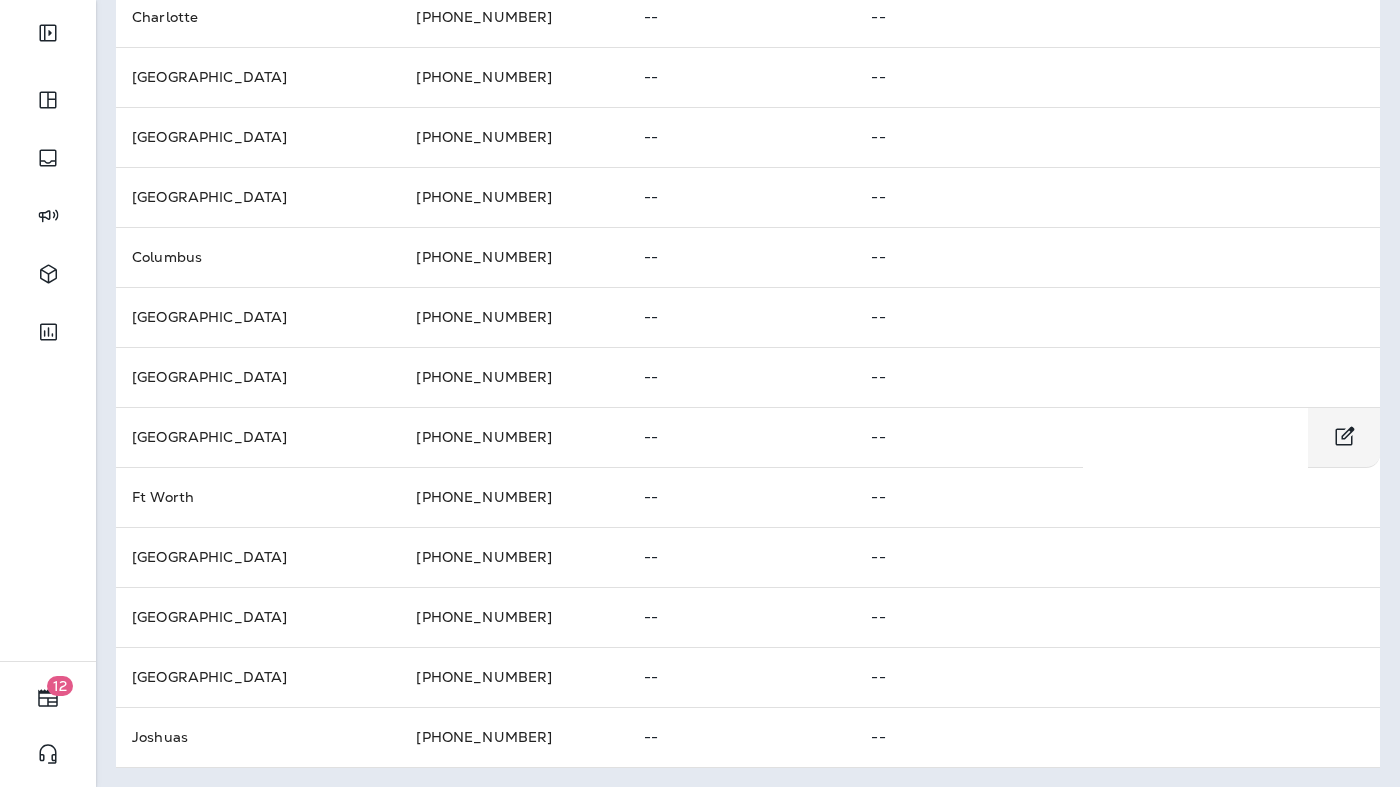 scroll, scrollTop: 0, scrollLeft: 0, axis: both 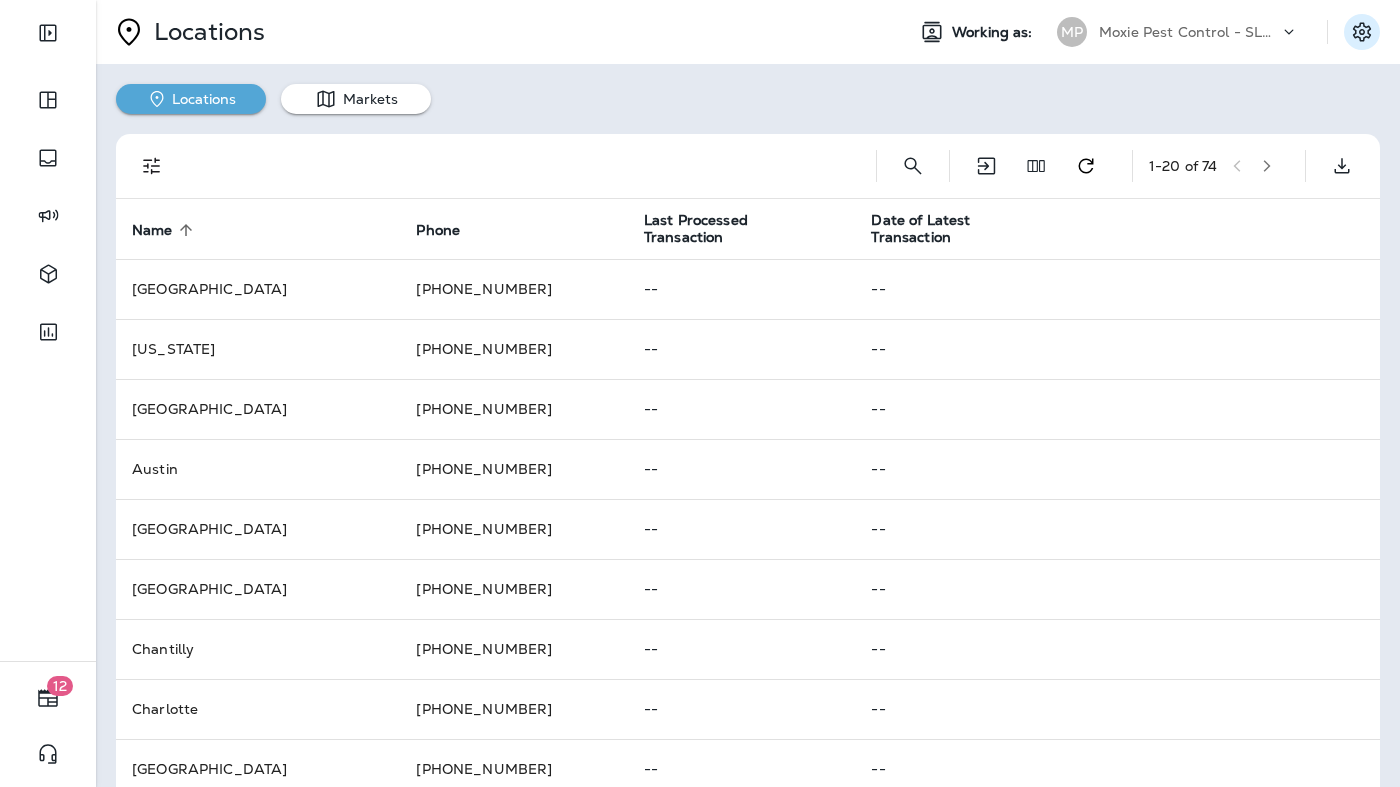 click 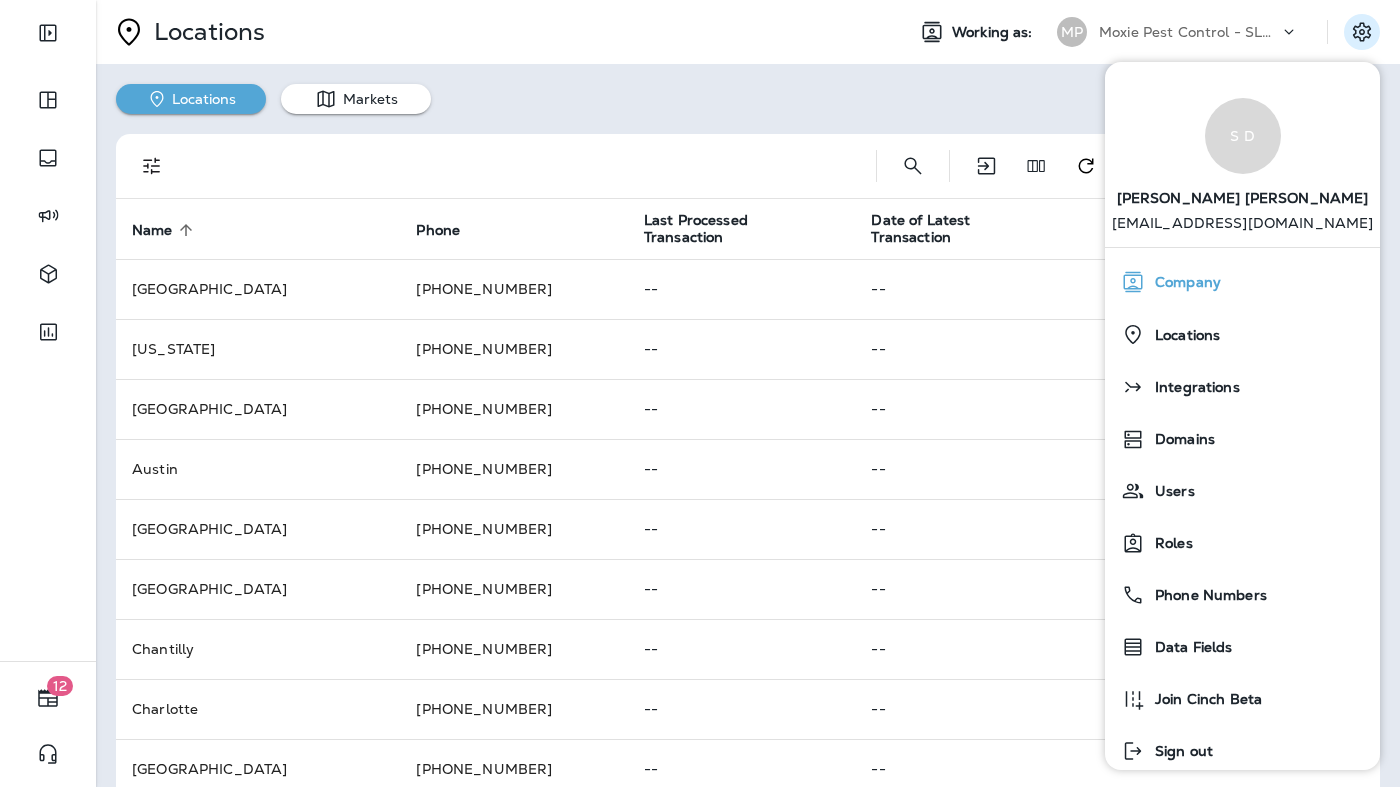 click on "Company" at bounding box center (1242, 282) 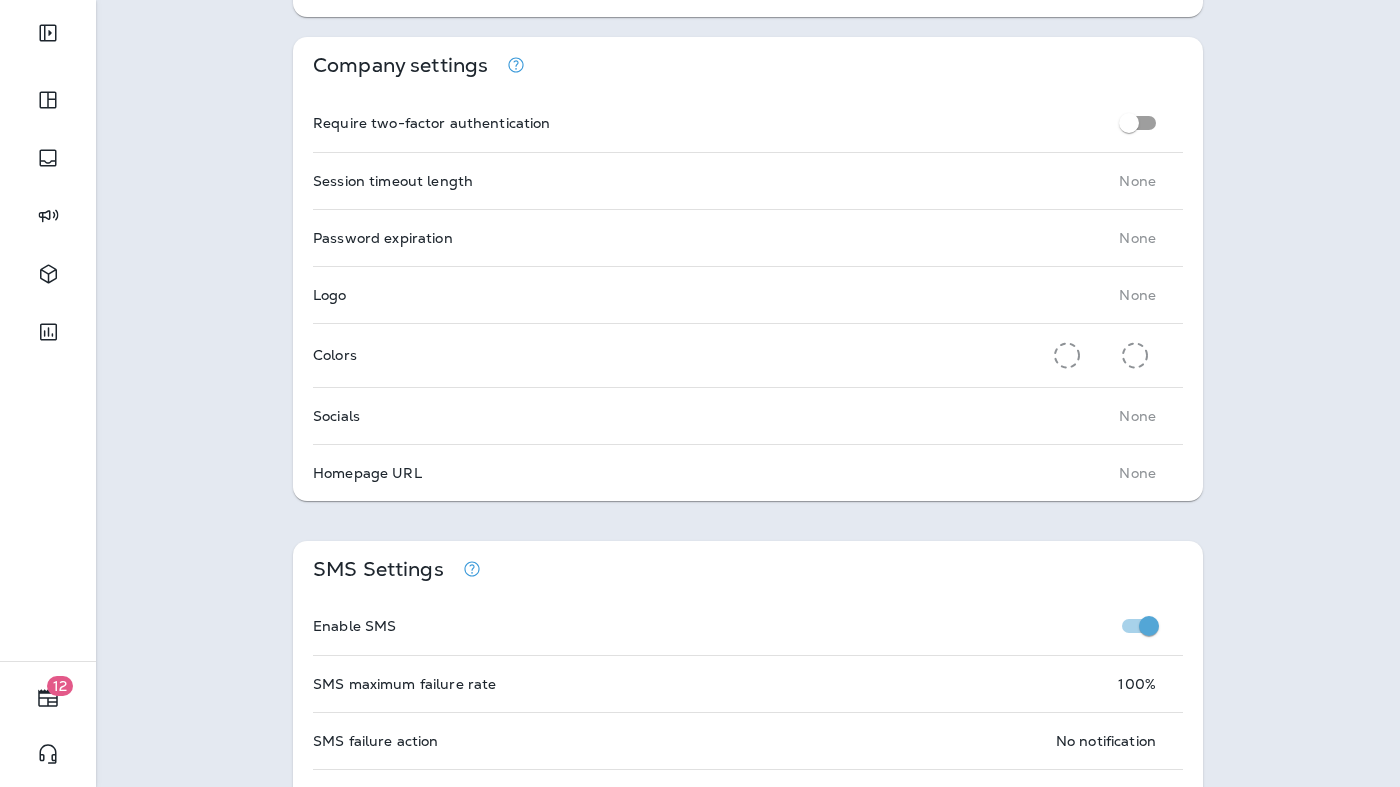 scroll, scrollTop: 0, scrollLeft: 0, axis: both 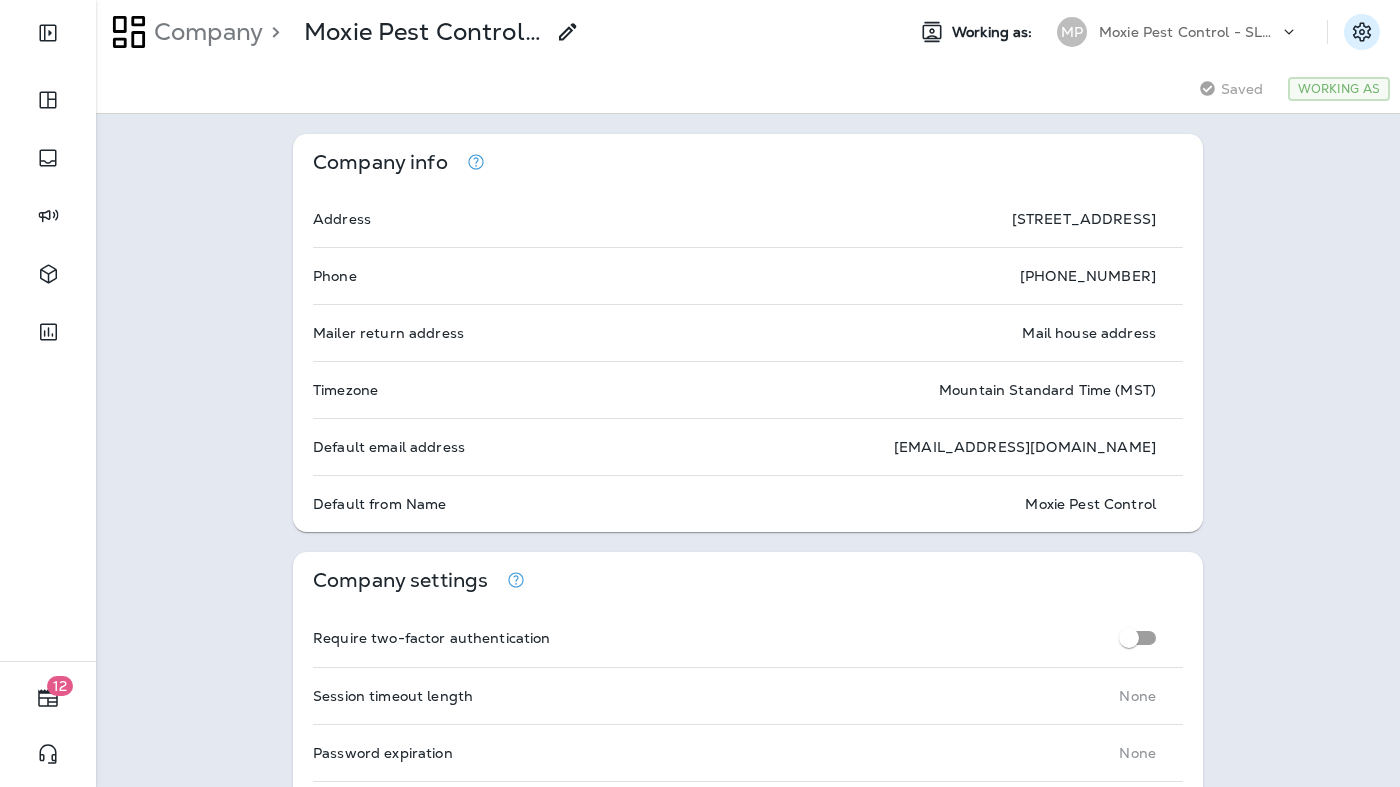 click 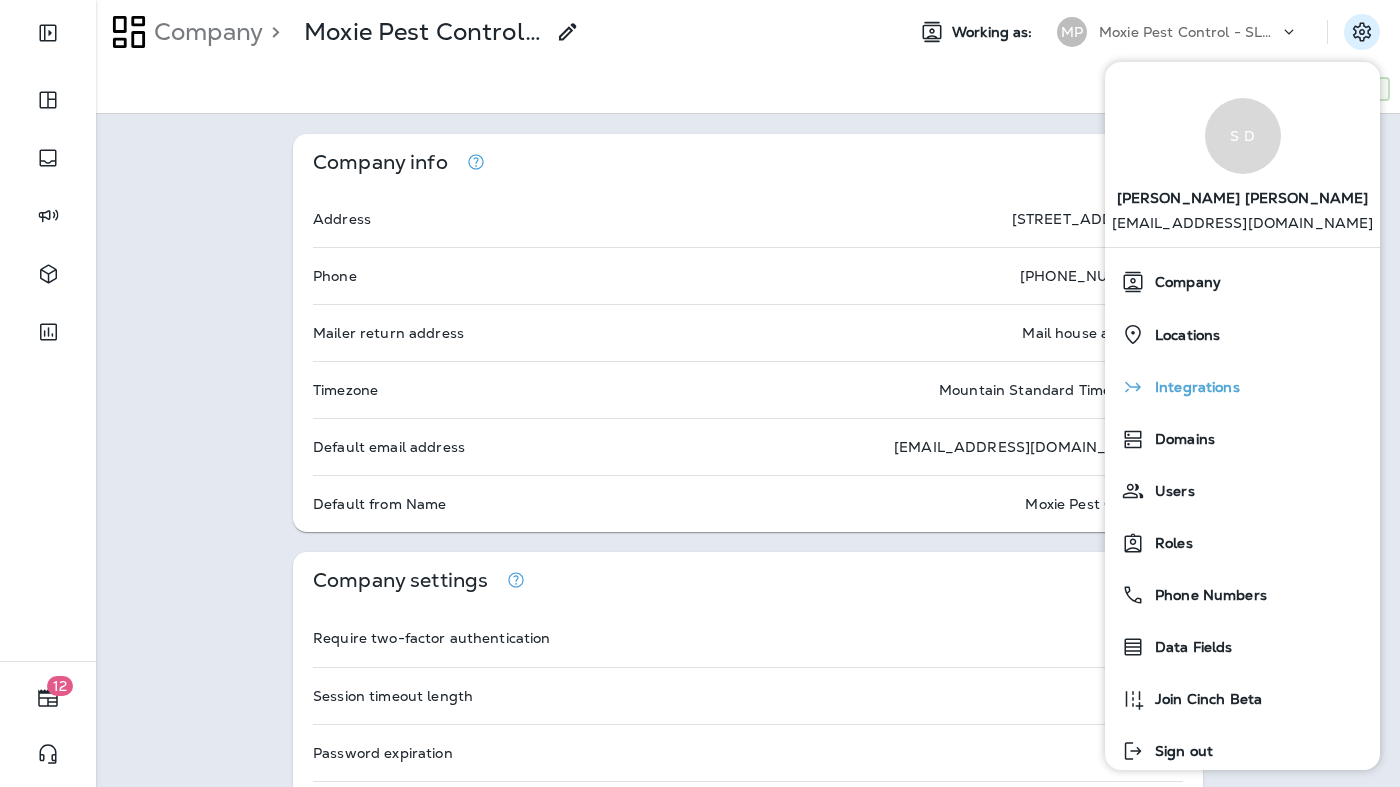 click on "Integrations" at bounding box center (1192, 387) 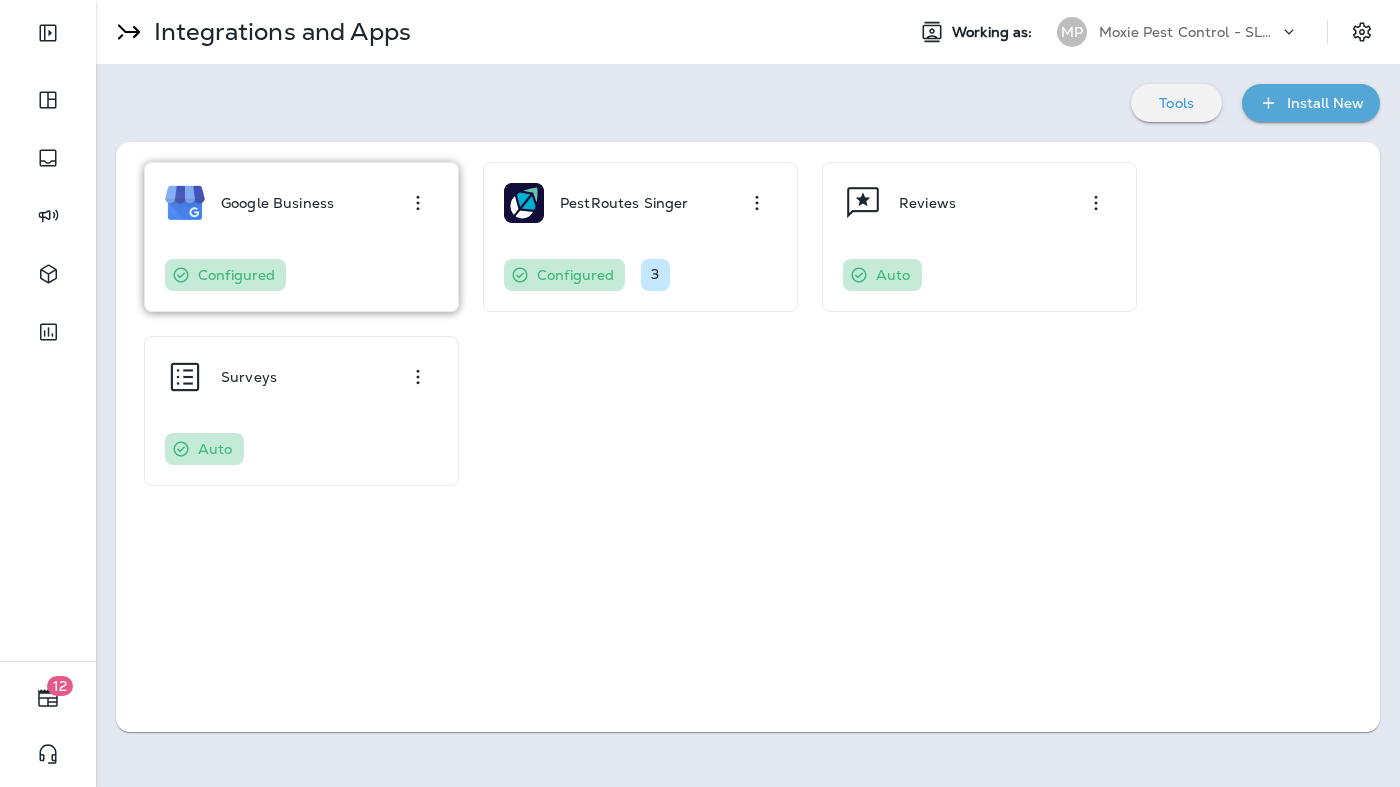 click on "Google Business Configured" at bounding box center [301, 237] 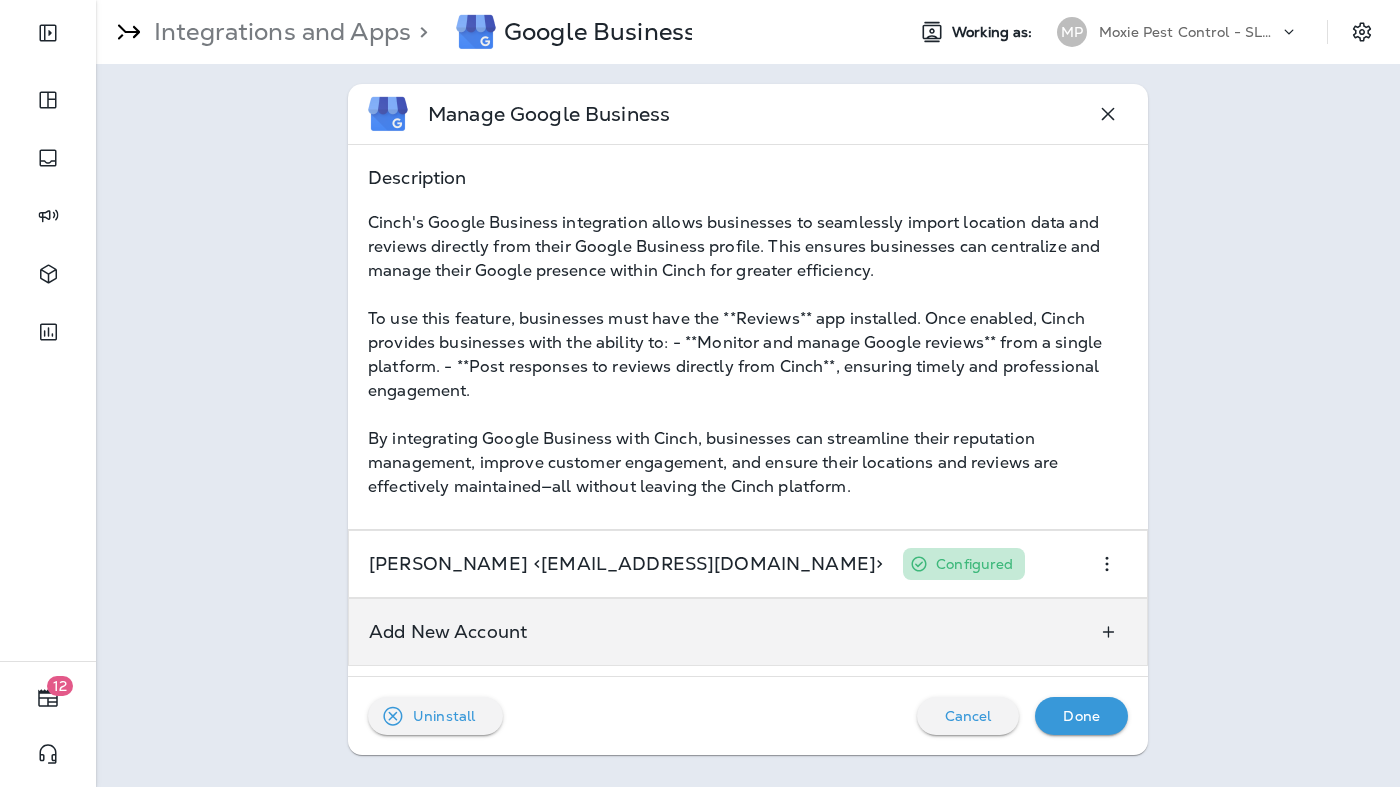 click on "Add New Account" at bounding box center (448, 632) 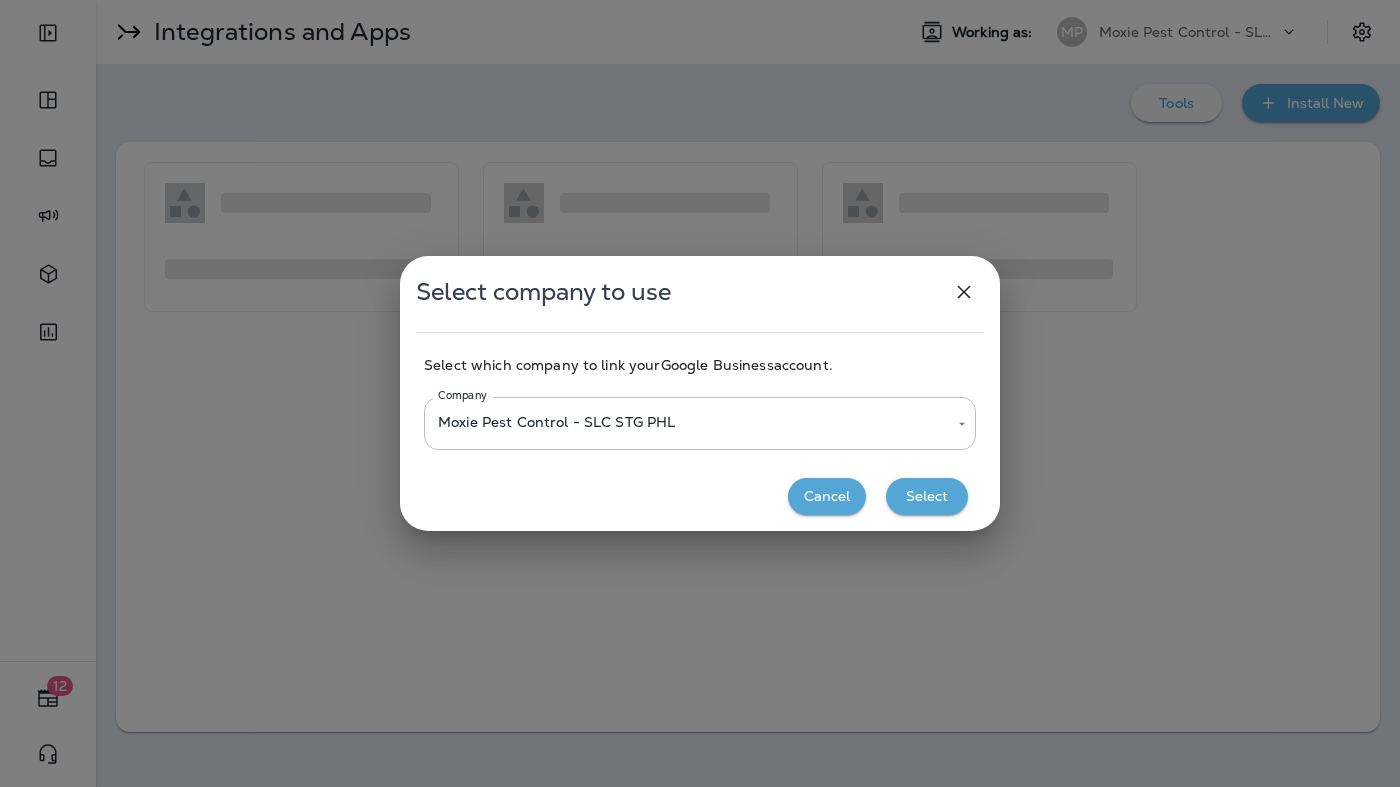 scroll, scrollTop: 0, scrollLeft: 0, axis: both 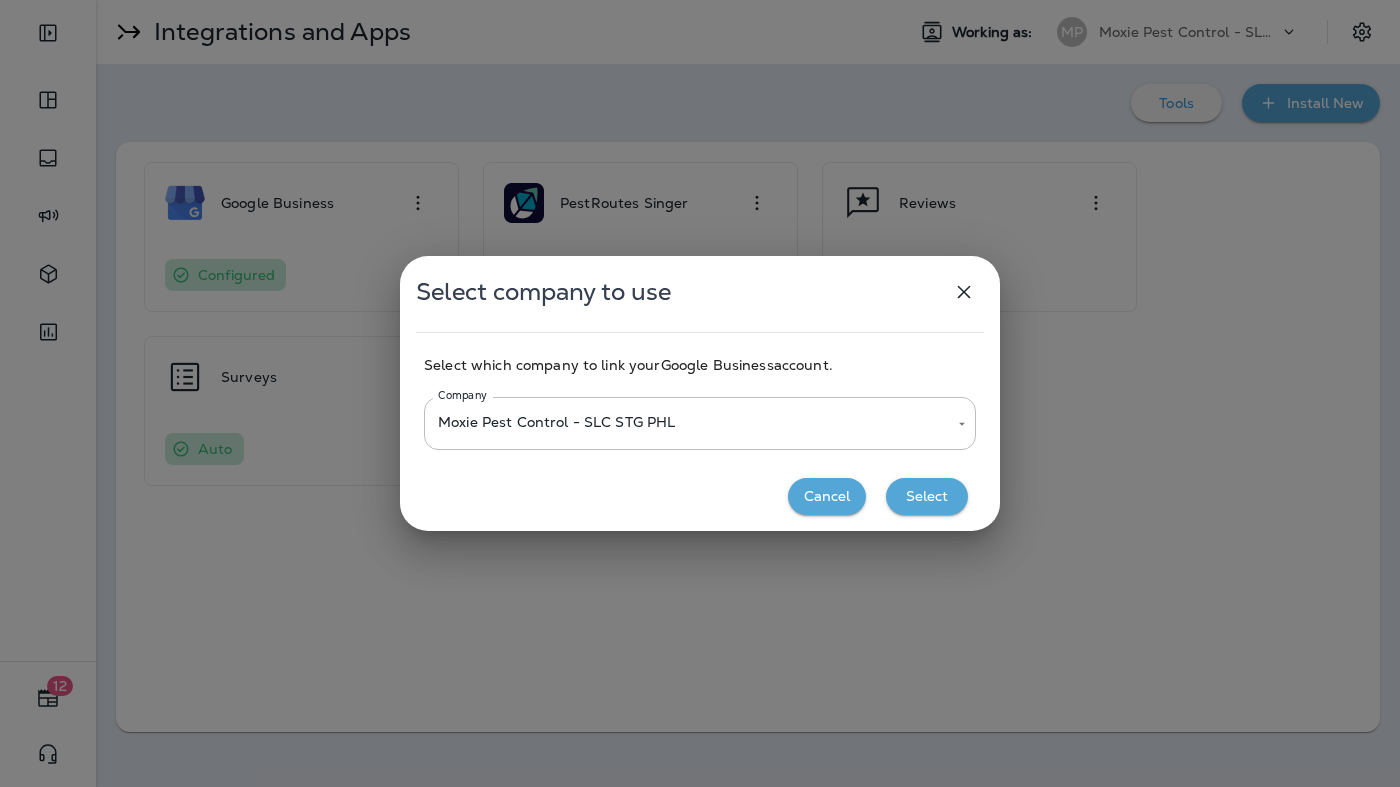 click on "Cancel" at bounding box center [827, 496] 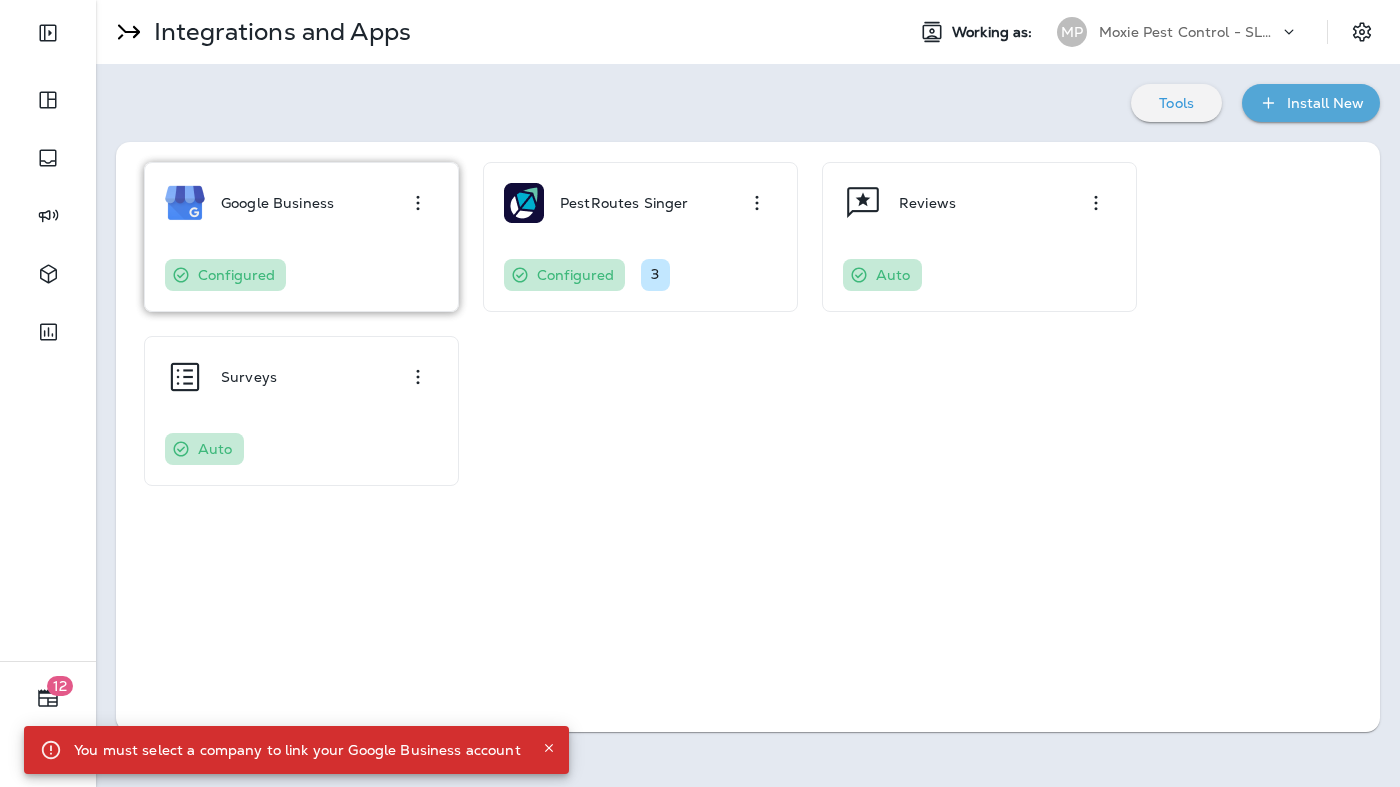 click on "Configured" at bounding box center (225, 275) 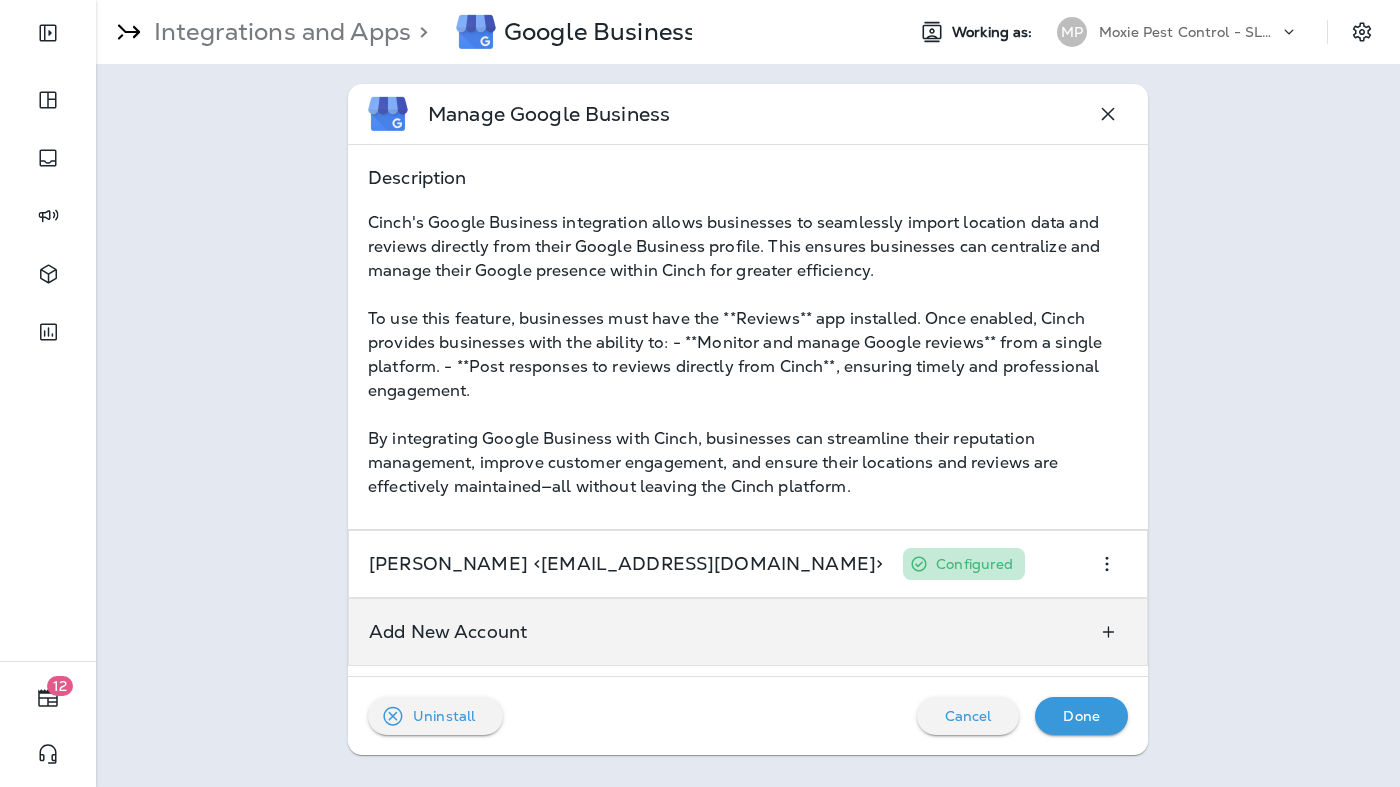 click on "Add New Account" at bounding box center (748, 632) 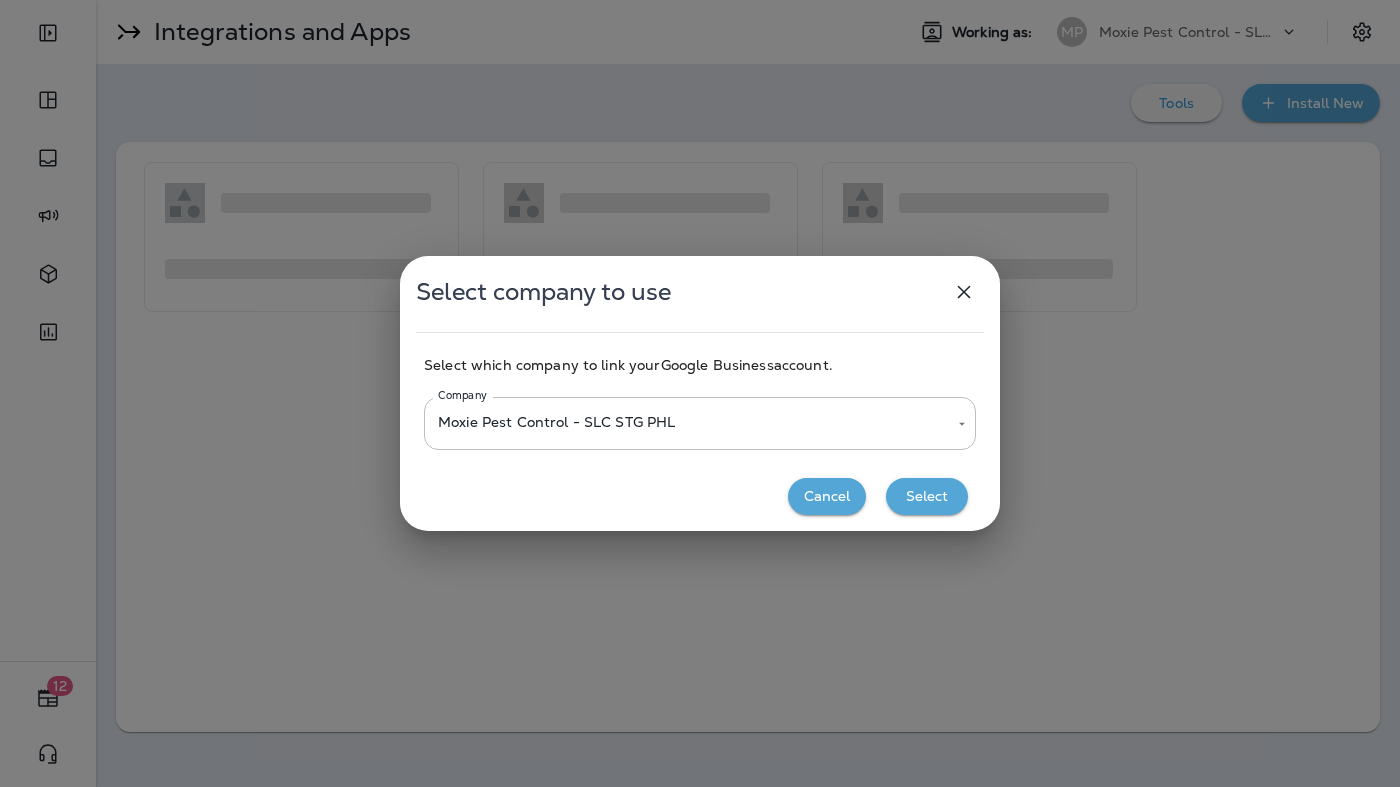 scroll, scrollTop: 0, scrollLeft: 0, axis: both 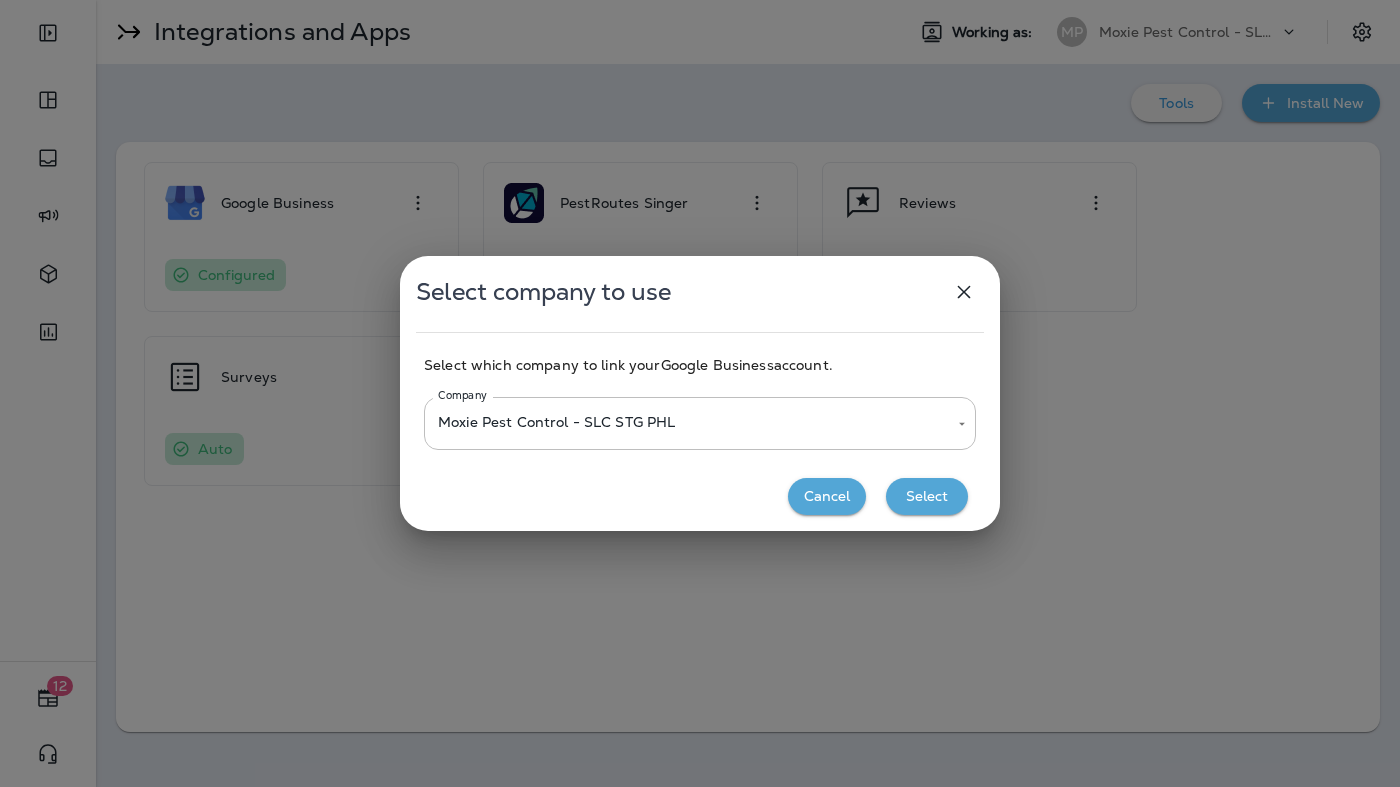 click on "Select" at bounding box center (927, 496) 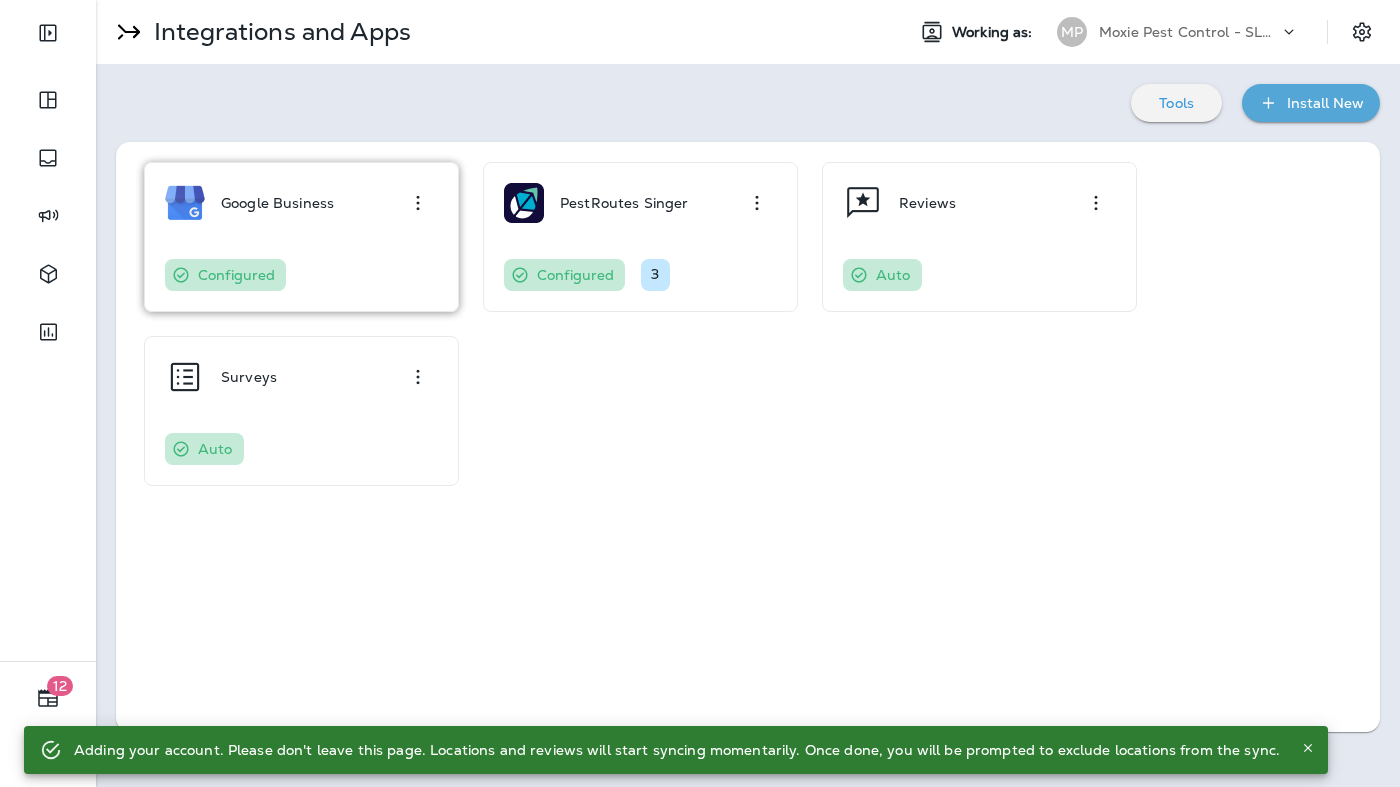 click on "Google Business" at bounding box center (301, 203) 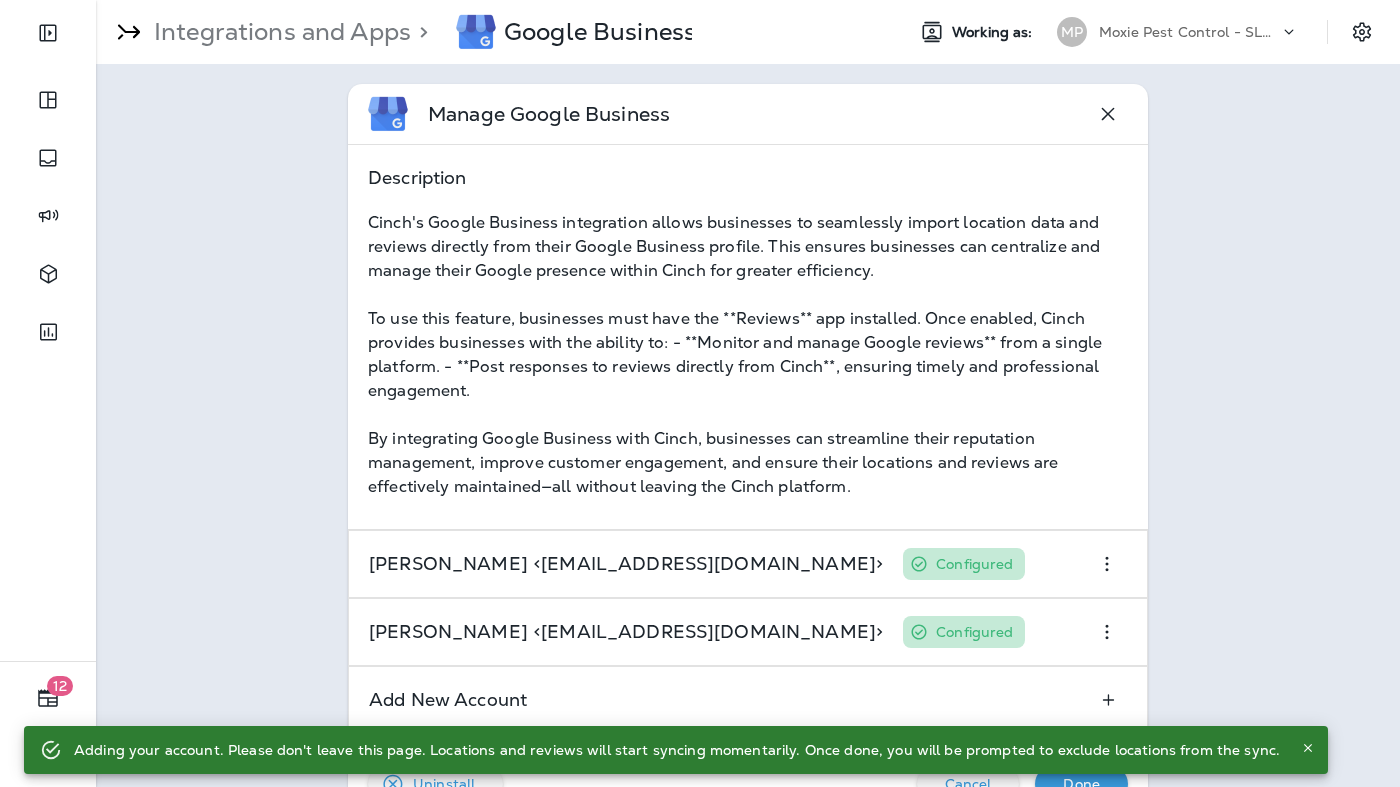 scroll, scrollTop: 56, scrollLeft: 0, axis: vertical 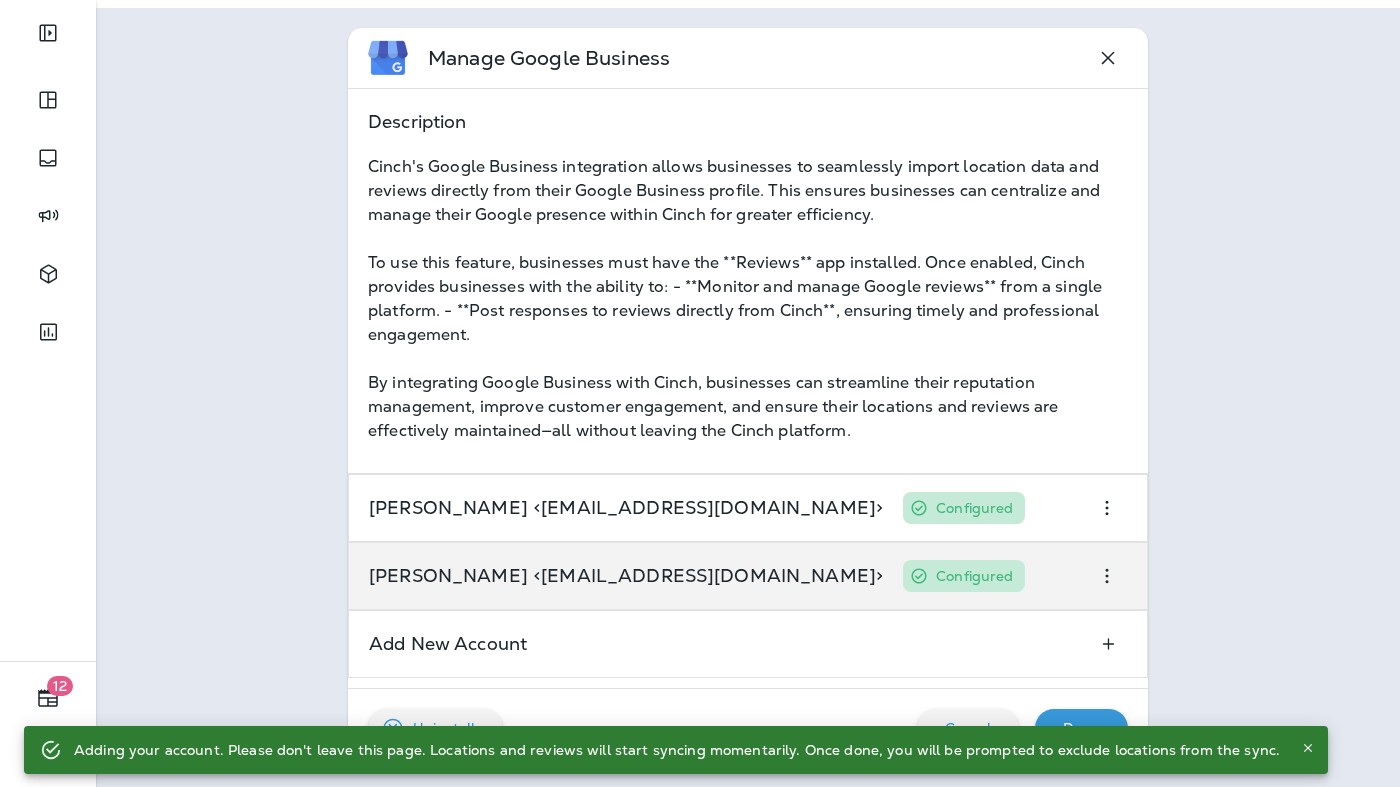 click on "Shannon Davis <sdavis@moxiepestcontrol.com> Configured" at bounding box center (748, 576) 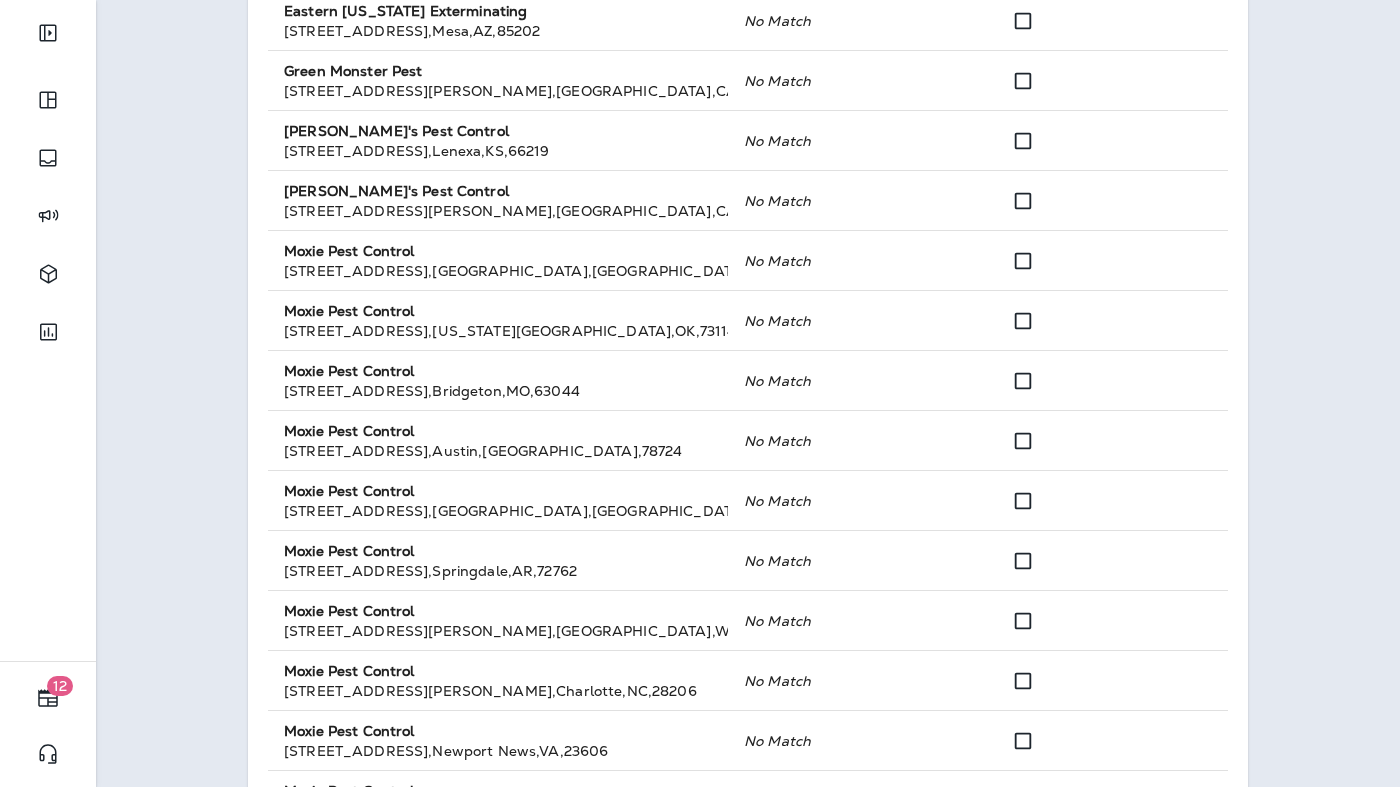 scroll, scrollTop: 495, scrollLeft: 0, axis: vertical 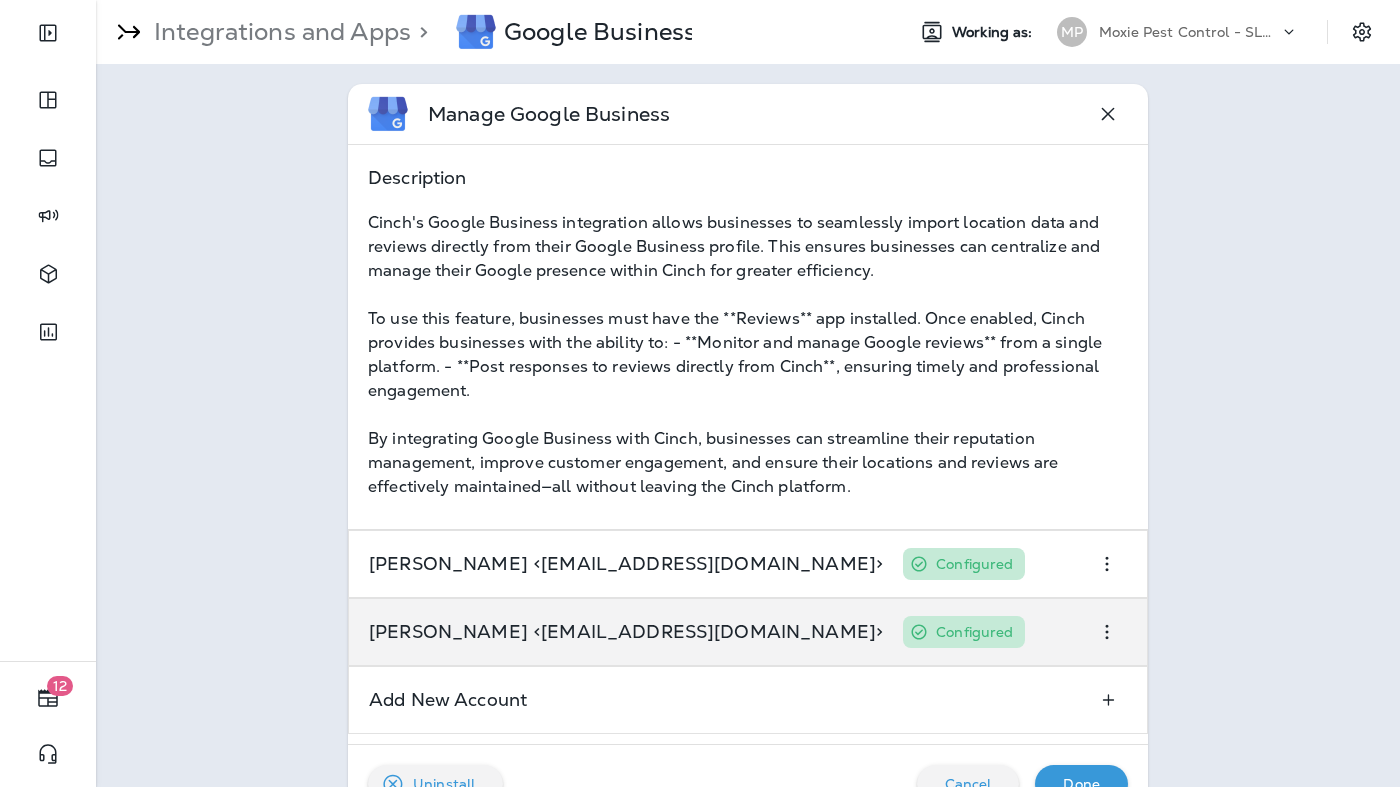 click on "Shannon Davis <sdavis@moxiepestcontrol.com> Configured" at bounding box center [748, 632] 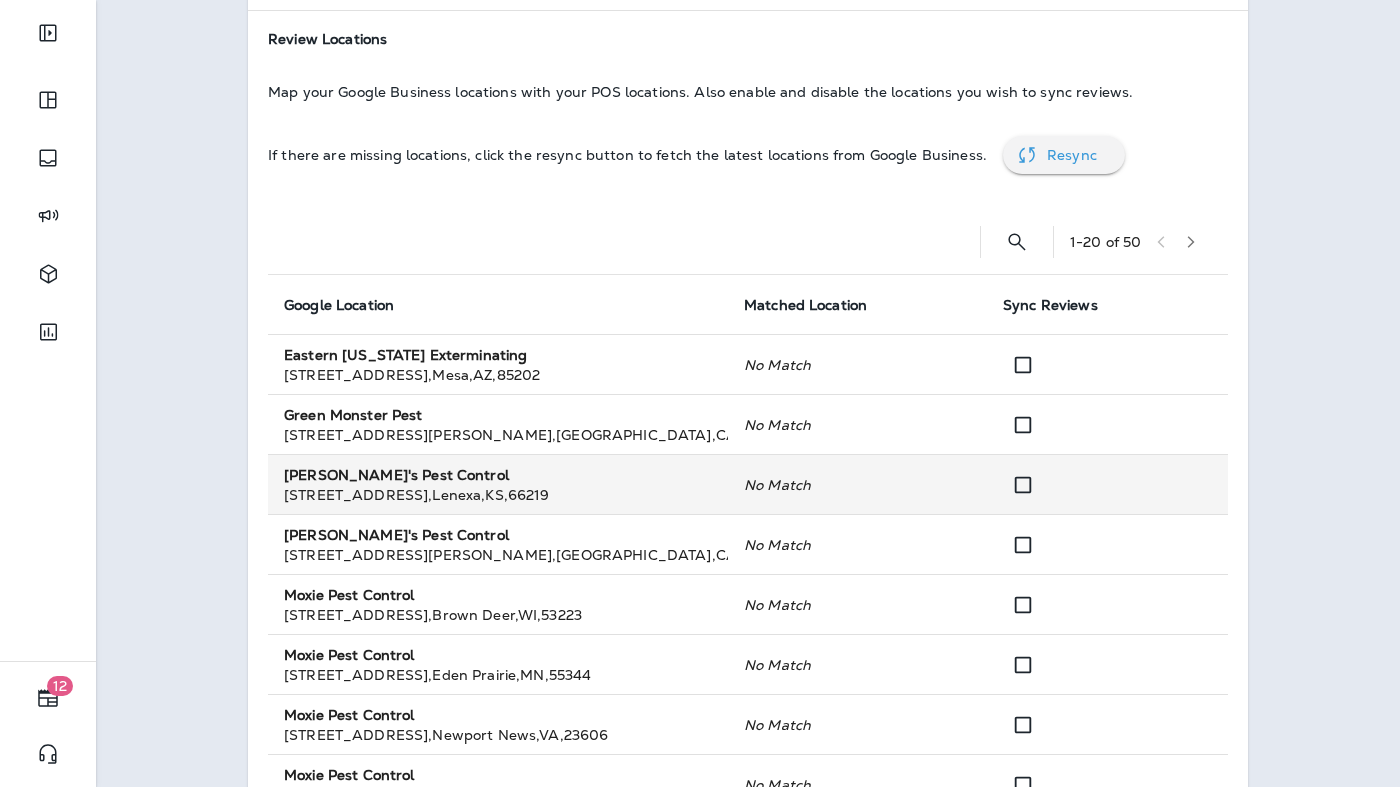 scroll, scrollTop: 0, scrollLeft: 0, axis: both 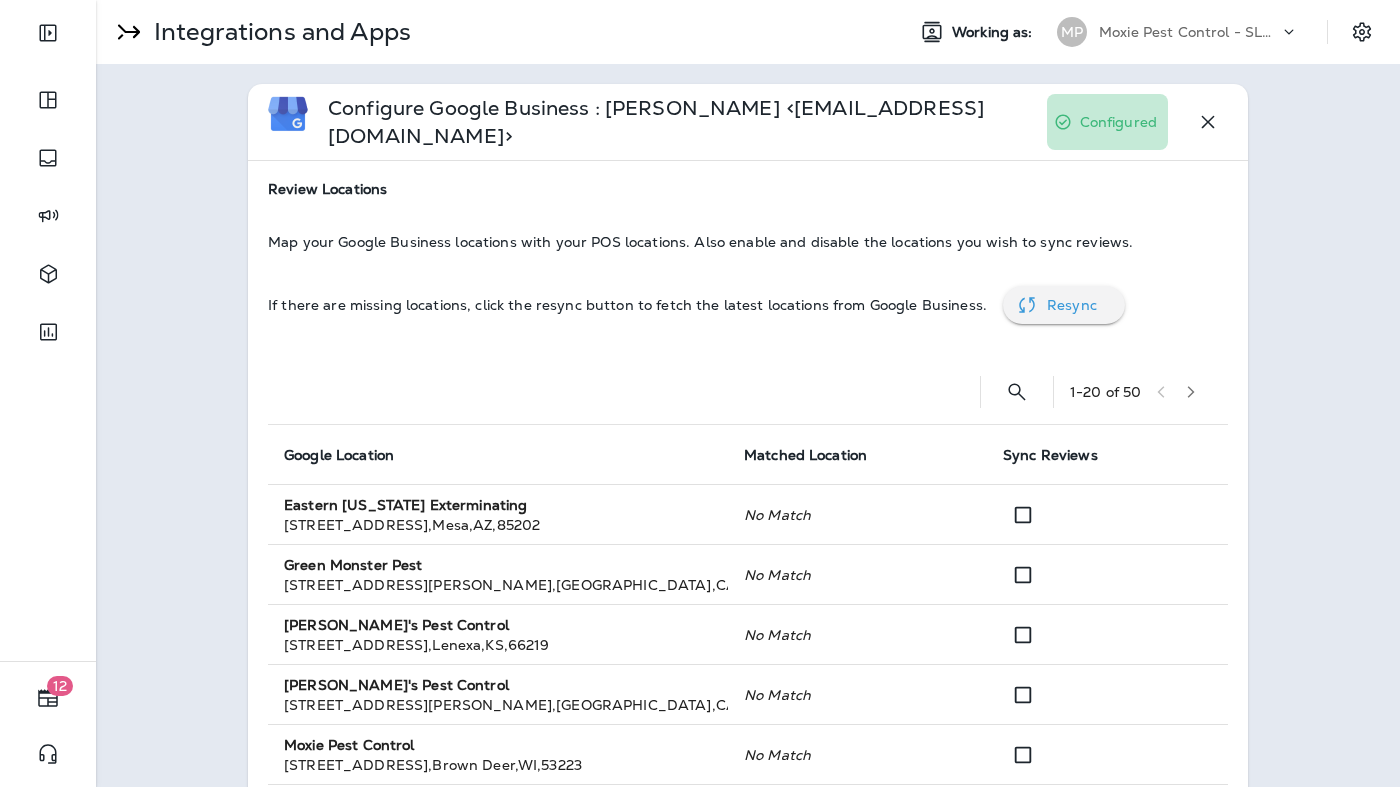 click 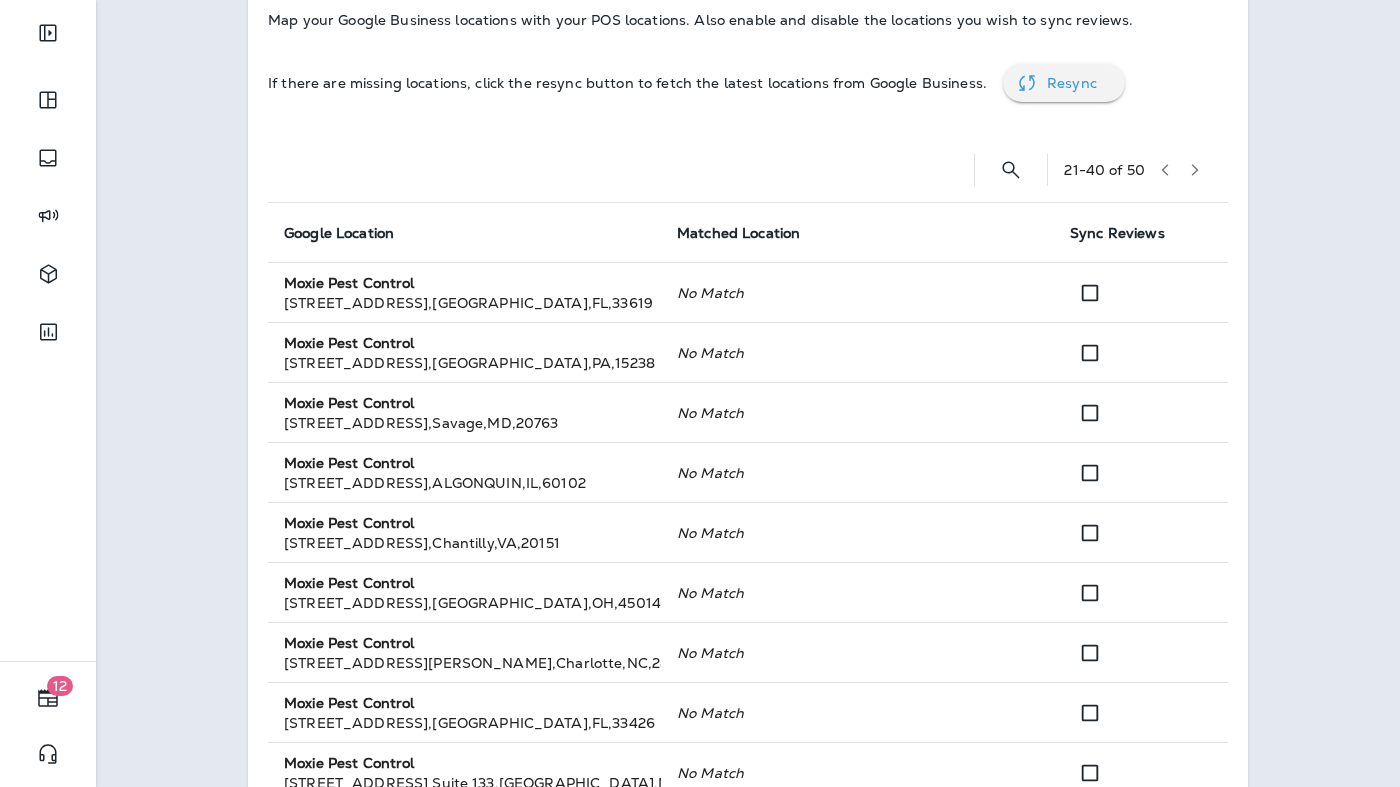 scroll, scrollTop: 223, scrollLeft: 0, axis: vertical 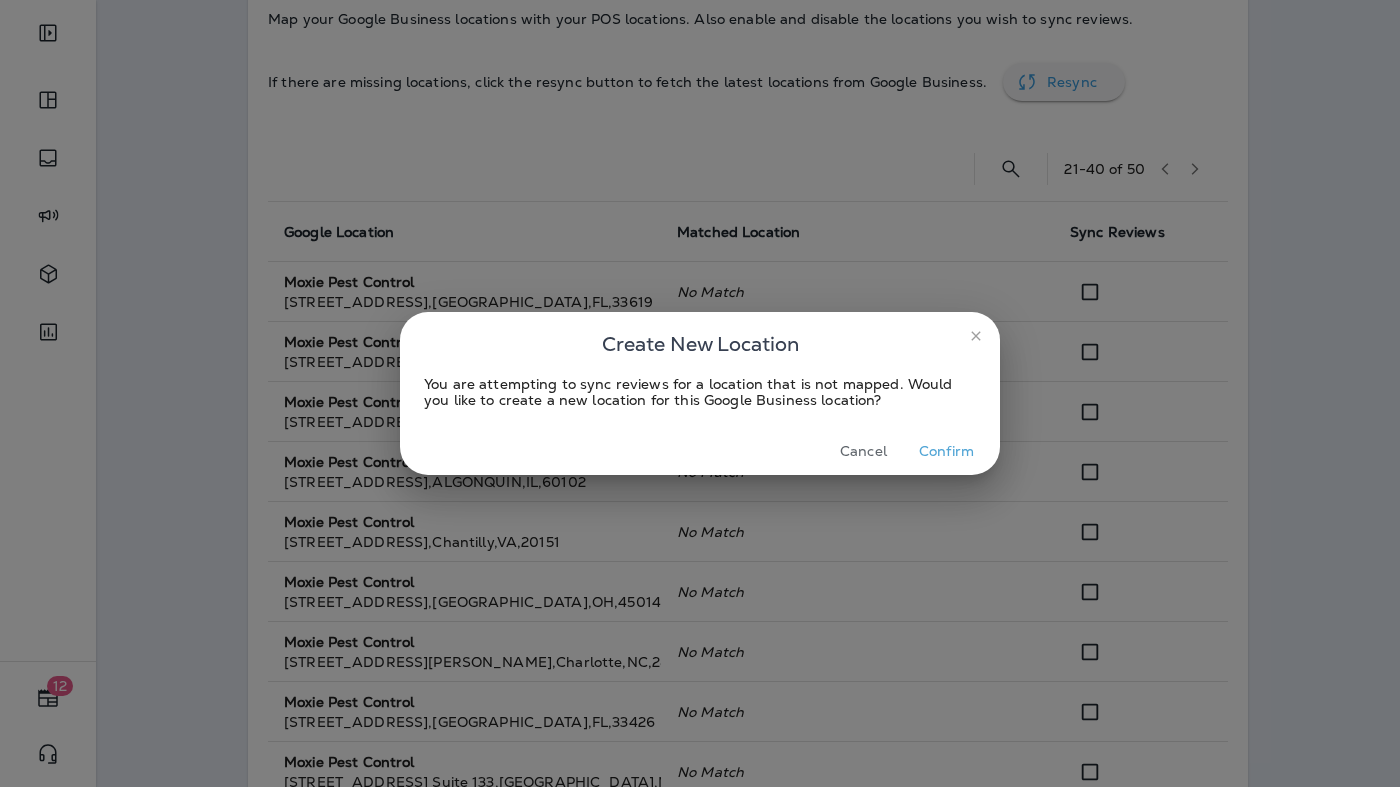 click on "Confirm" at bounding box center (946, 451) 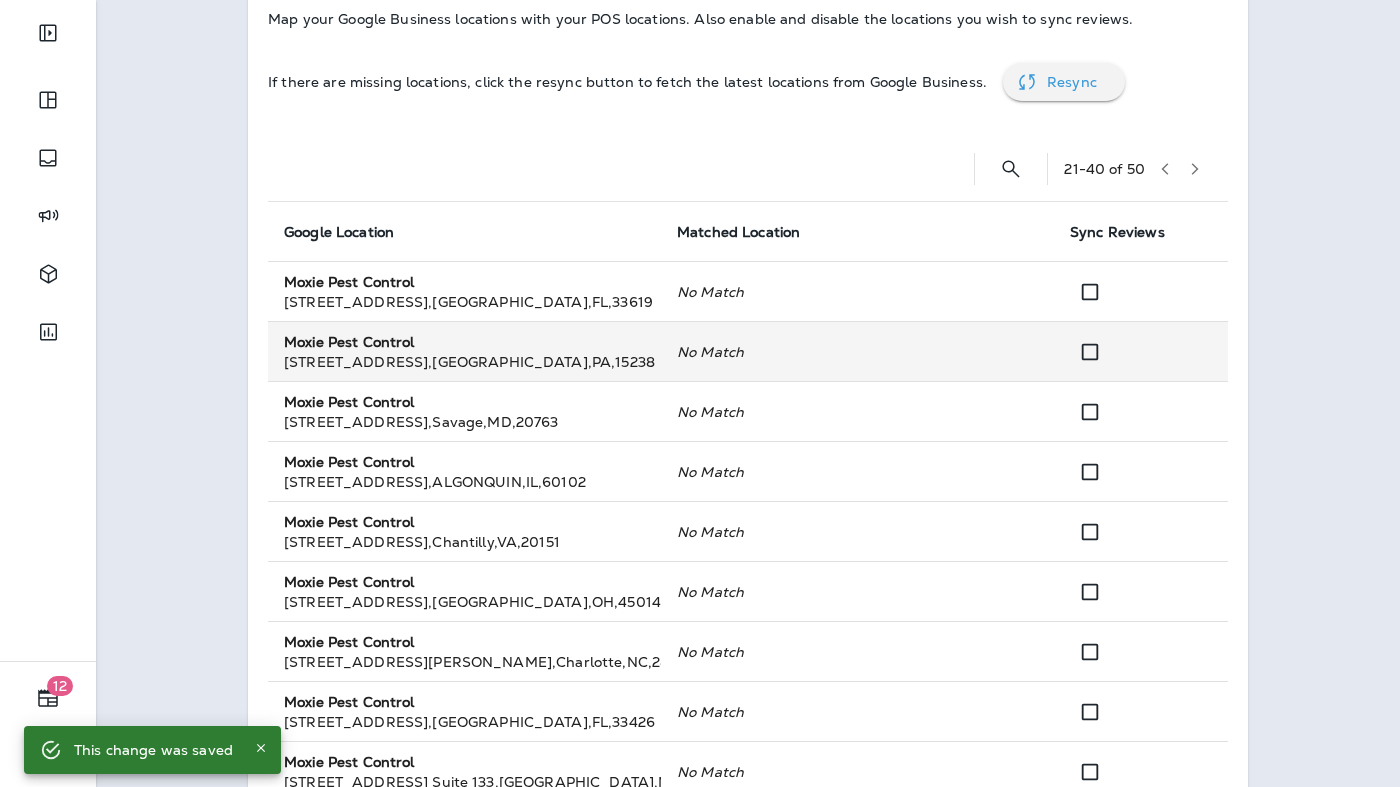 click on "560 Alpha Dr. ,  Pittsburgh ,  PA ,  15238" at bounding box center [464, 362] 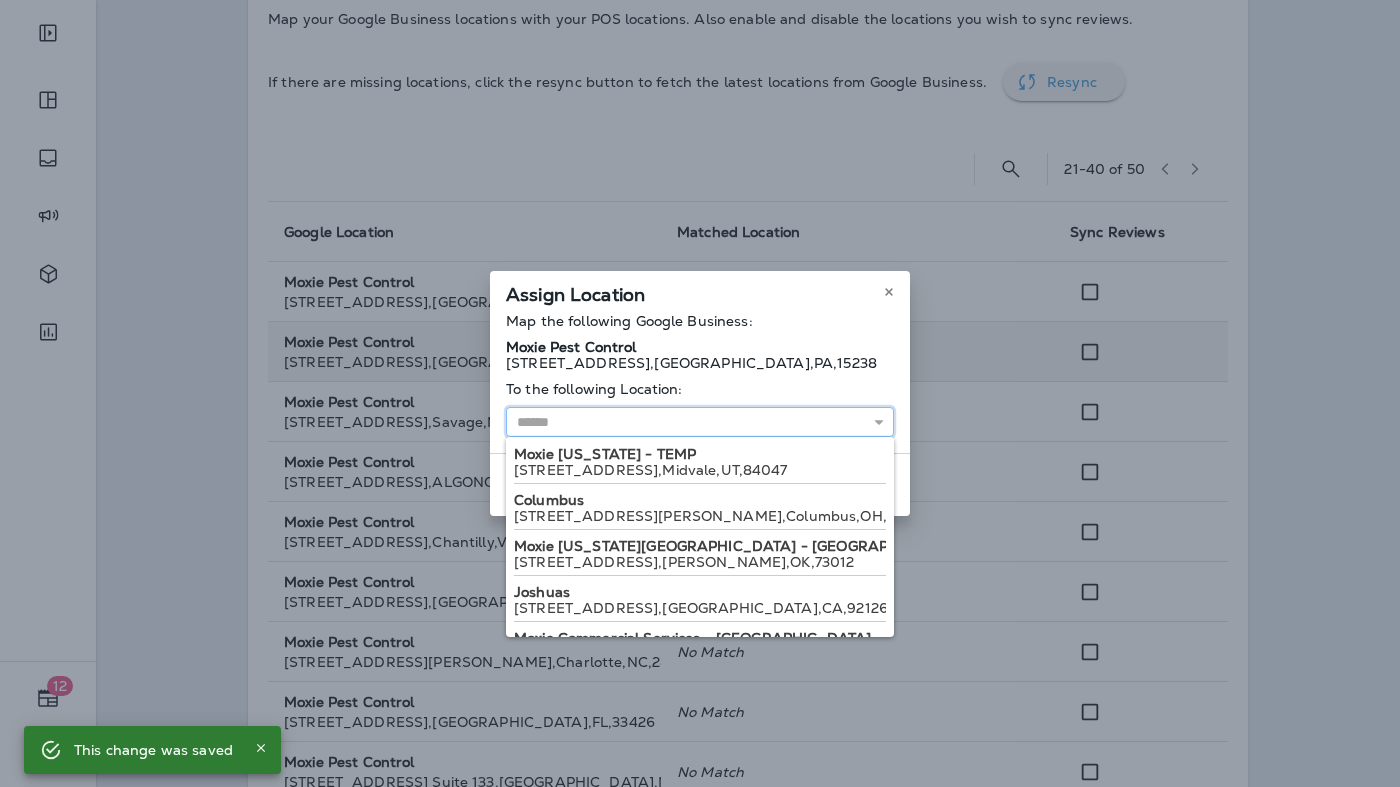 click at bounding box center (700, 422) 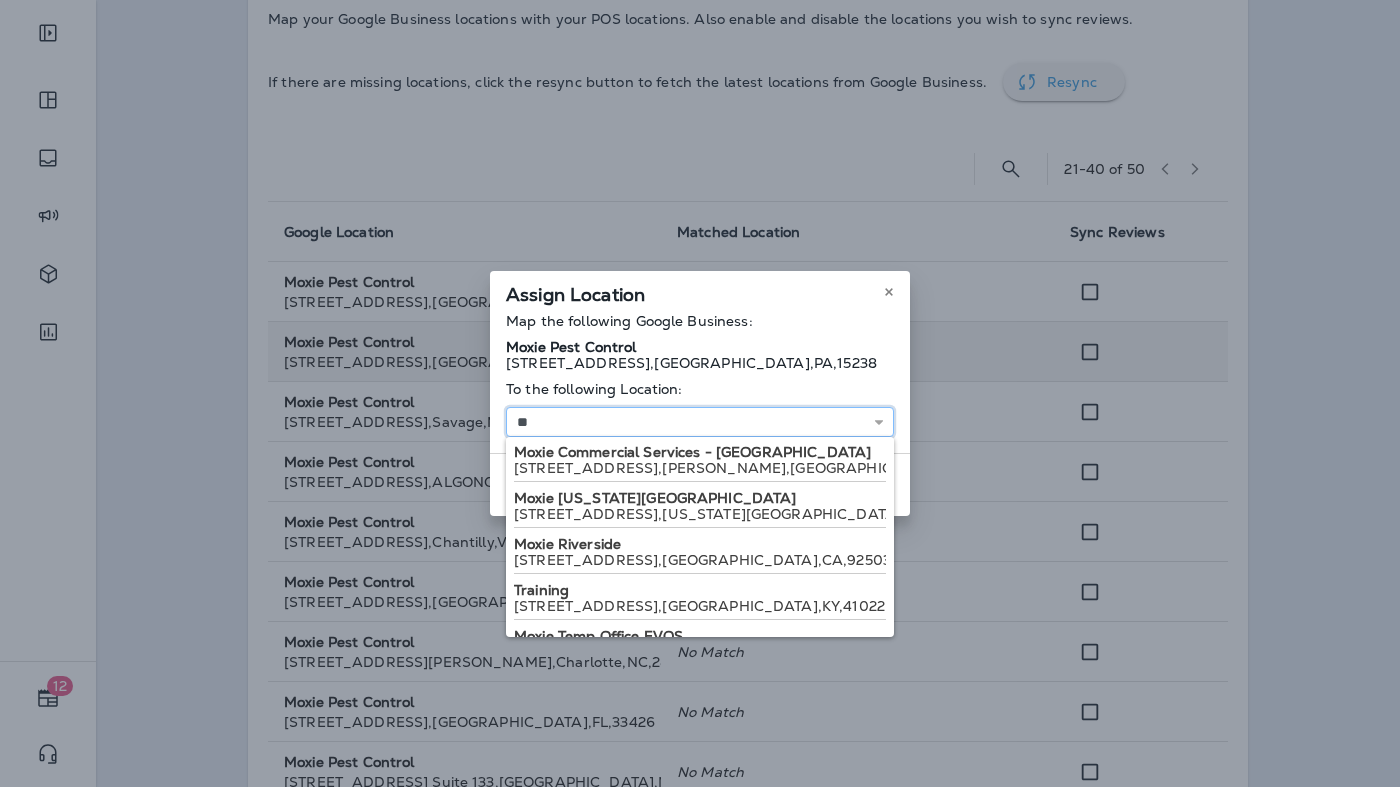 scroll, scrollTop: 0, scrollLeft: 0, axis: both 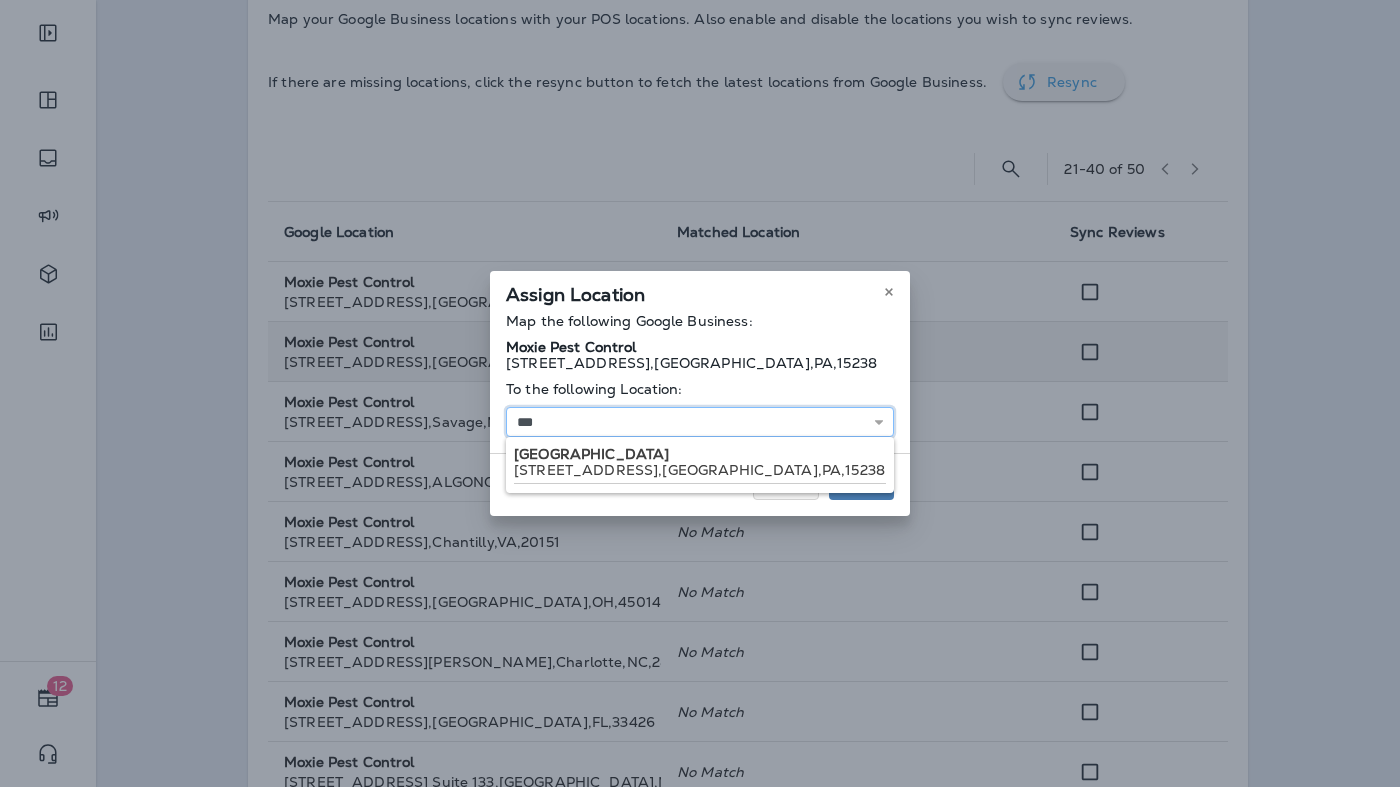 type on "**********" 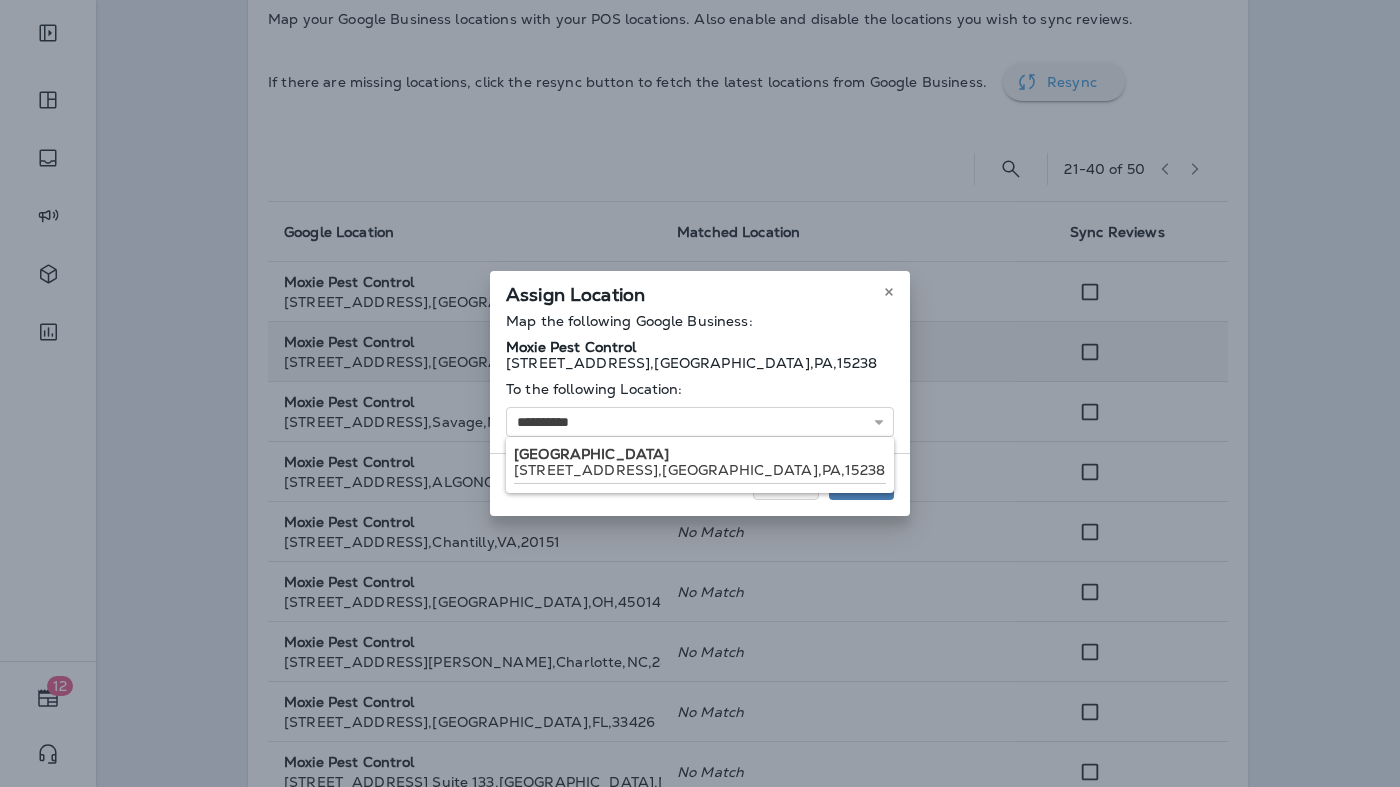 click on "**********" at bounding box center (700, 393) 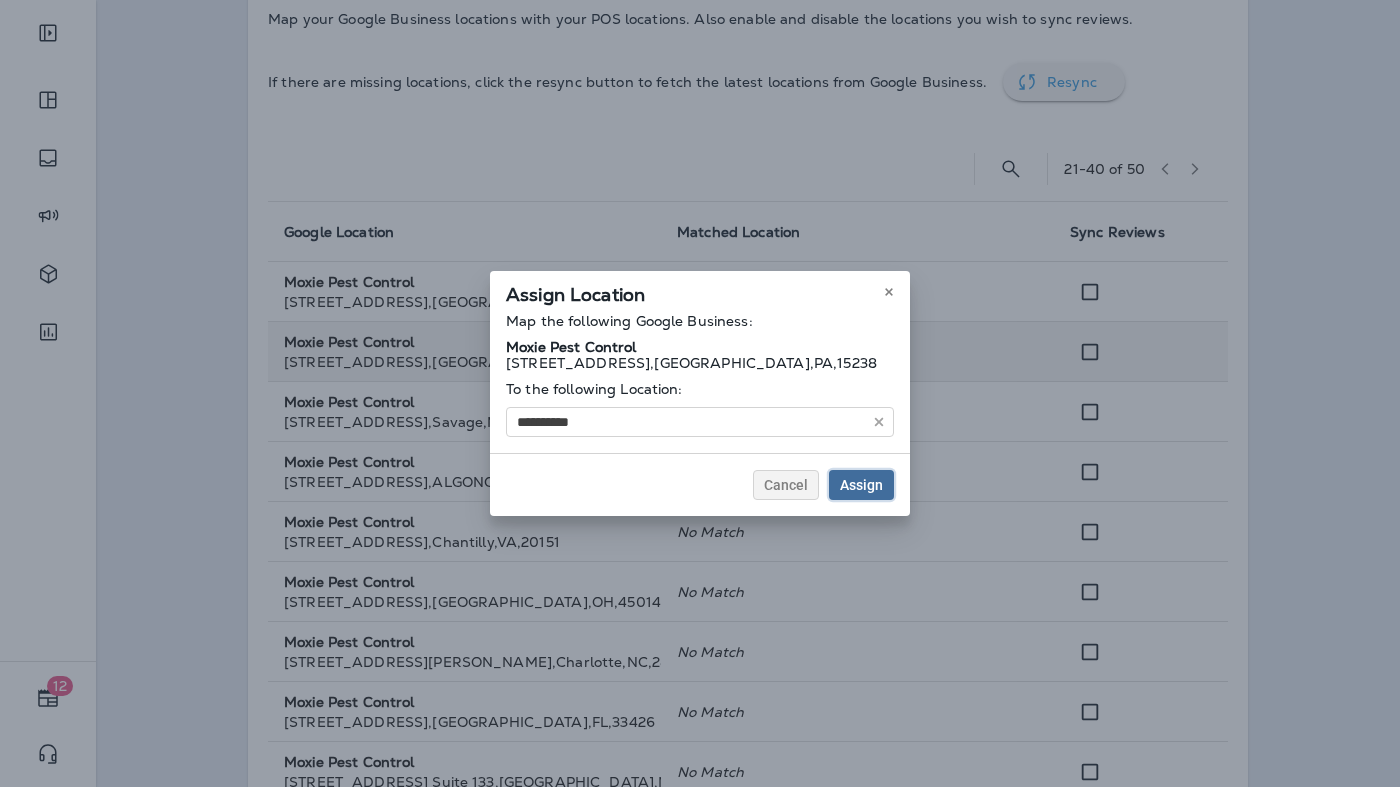 click on "Assign" at bounding box center [861, 485] 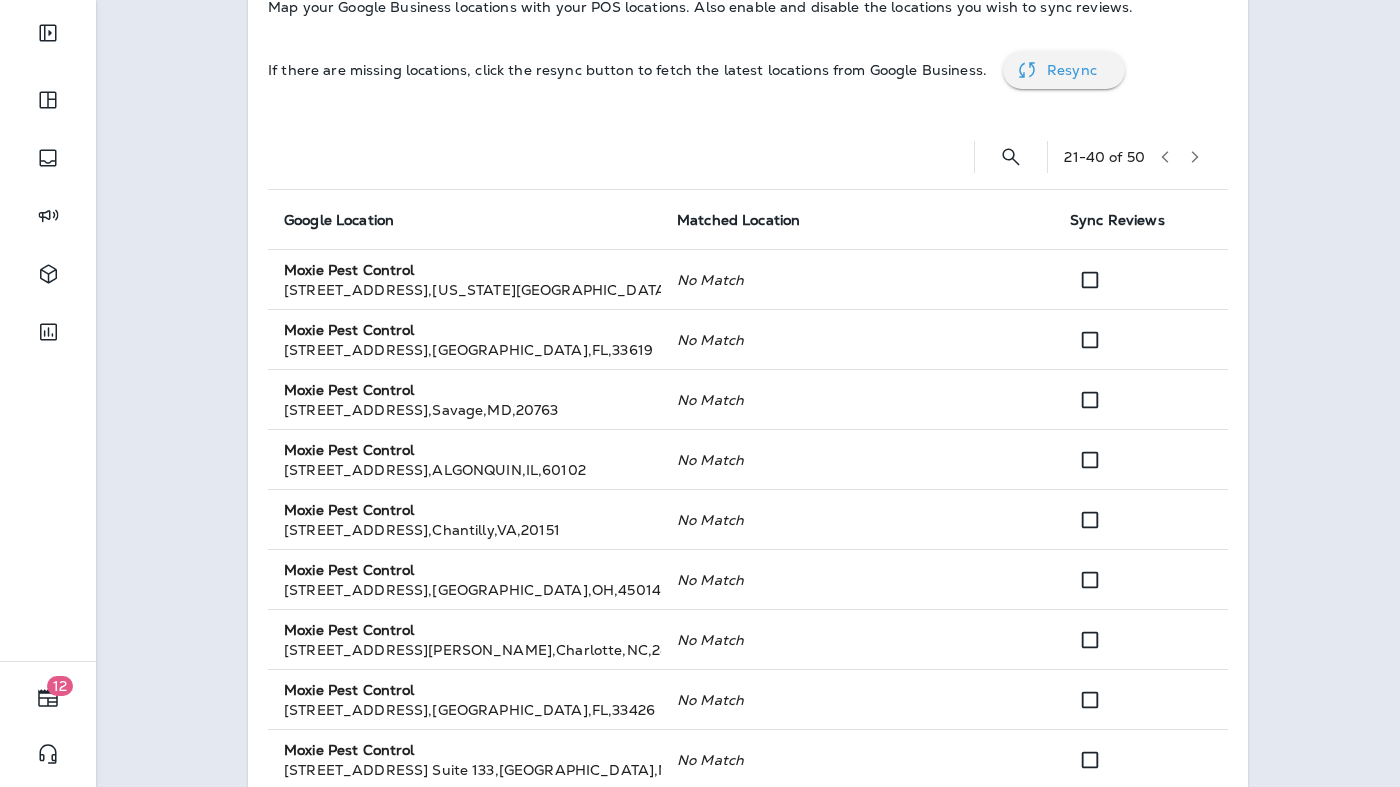 scroll, scrollTop: 233, scrollLeft: 0, axis: vertical 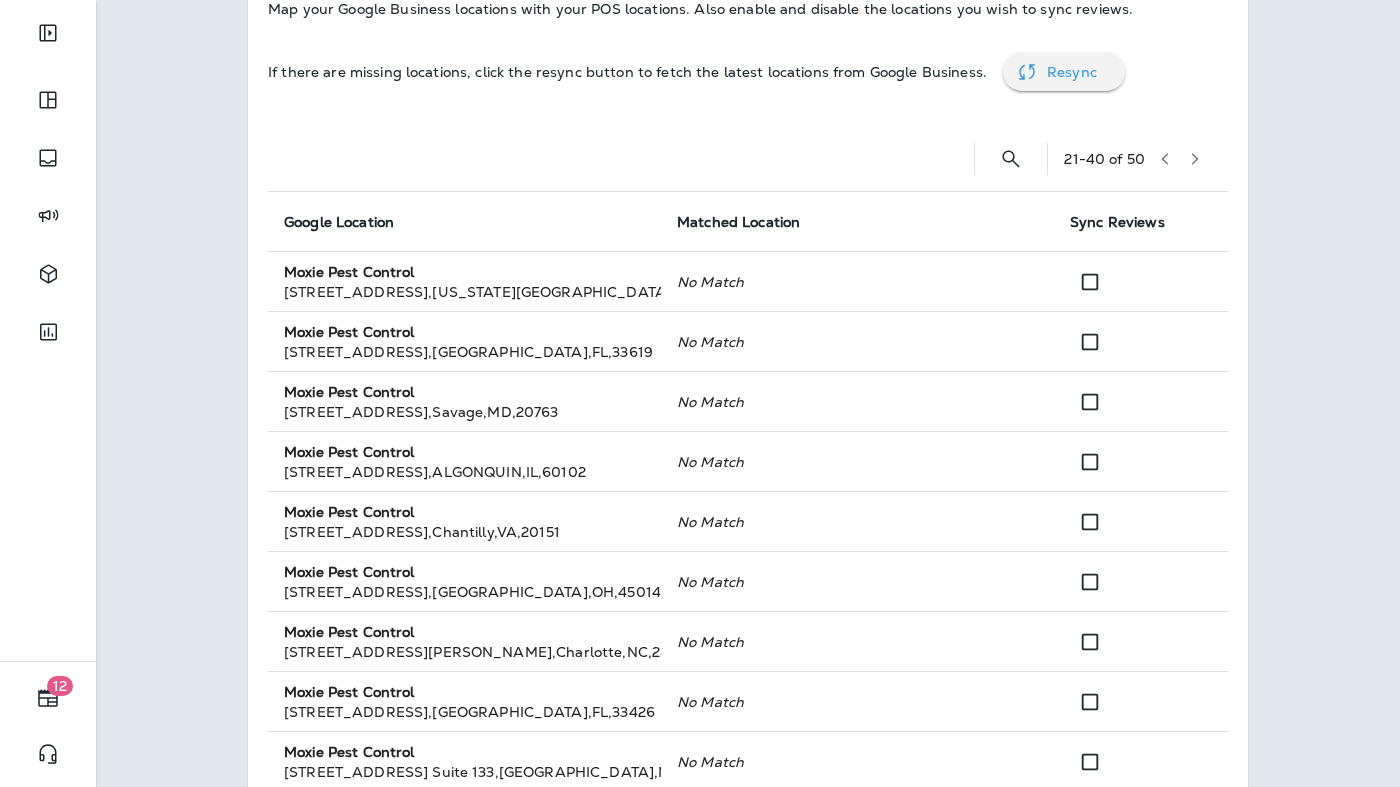 click 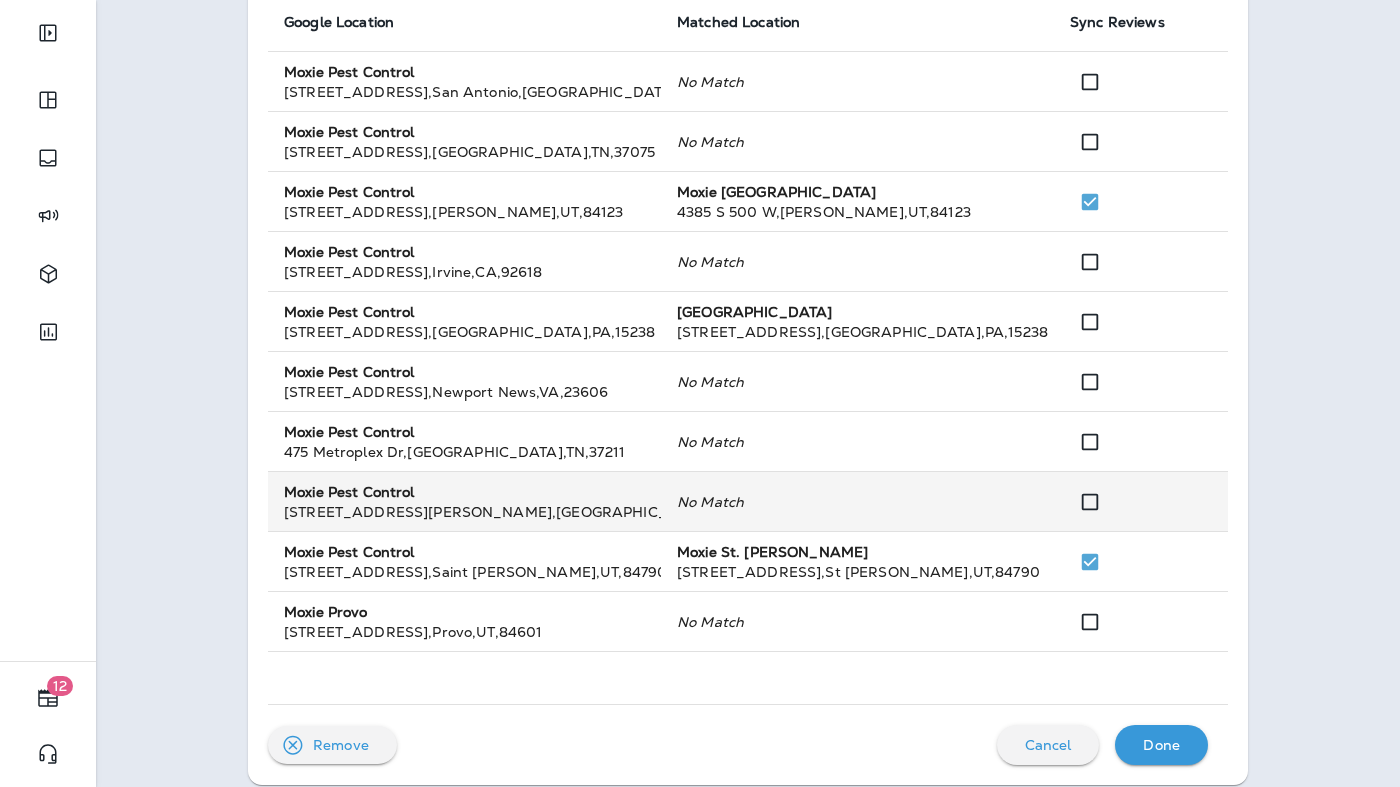 scroll, scrollTop: 425, scrollLeft: 0, axis: vertical 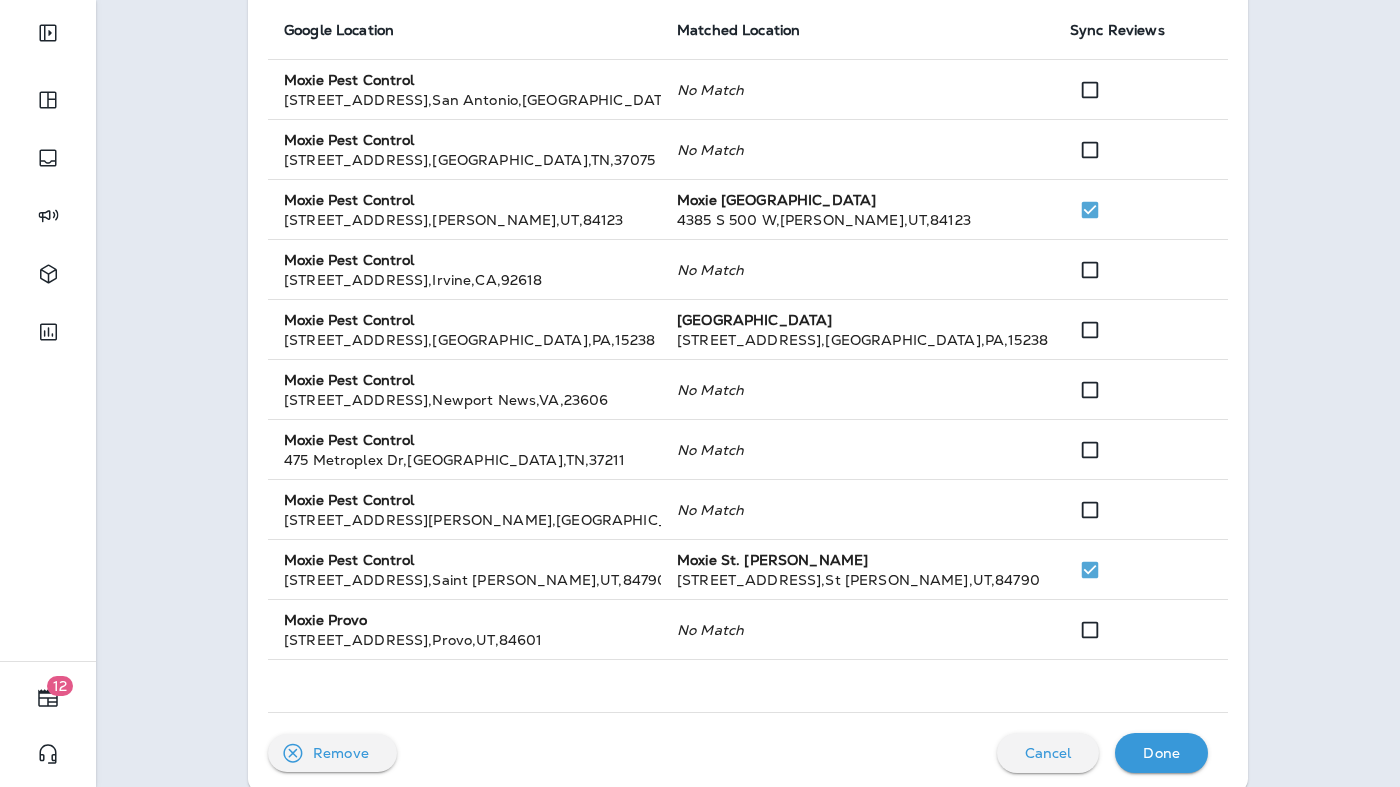 click on "Done" at bounding box center [1161, 753] 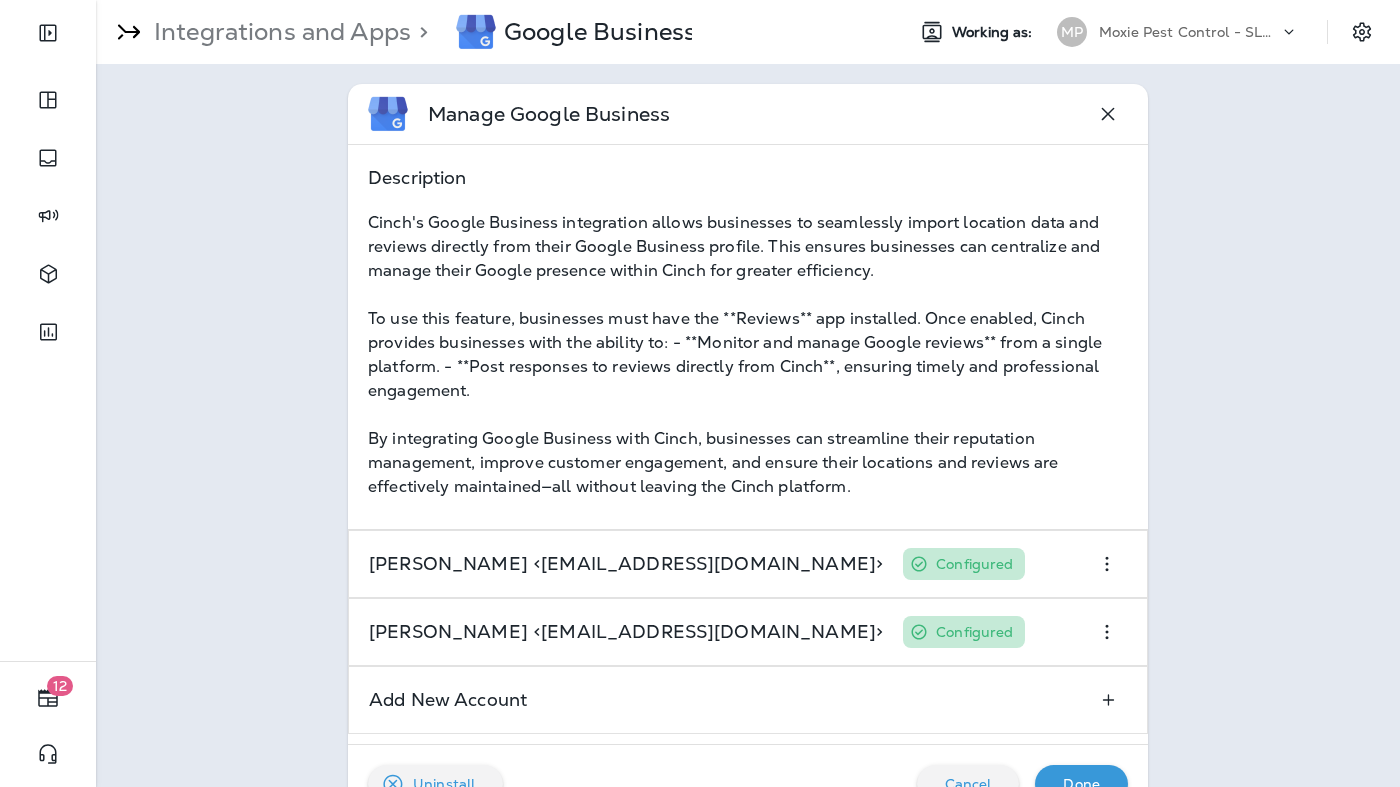 scroll, scrollTop: 56, scrollLeft: 0, axis: vertical 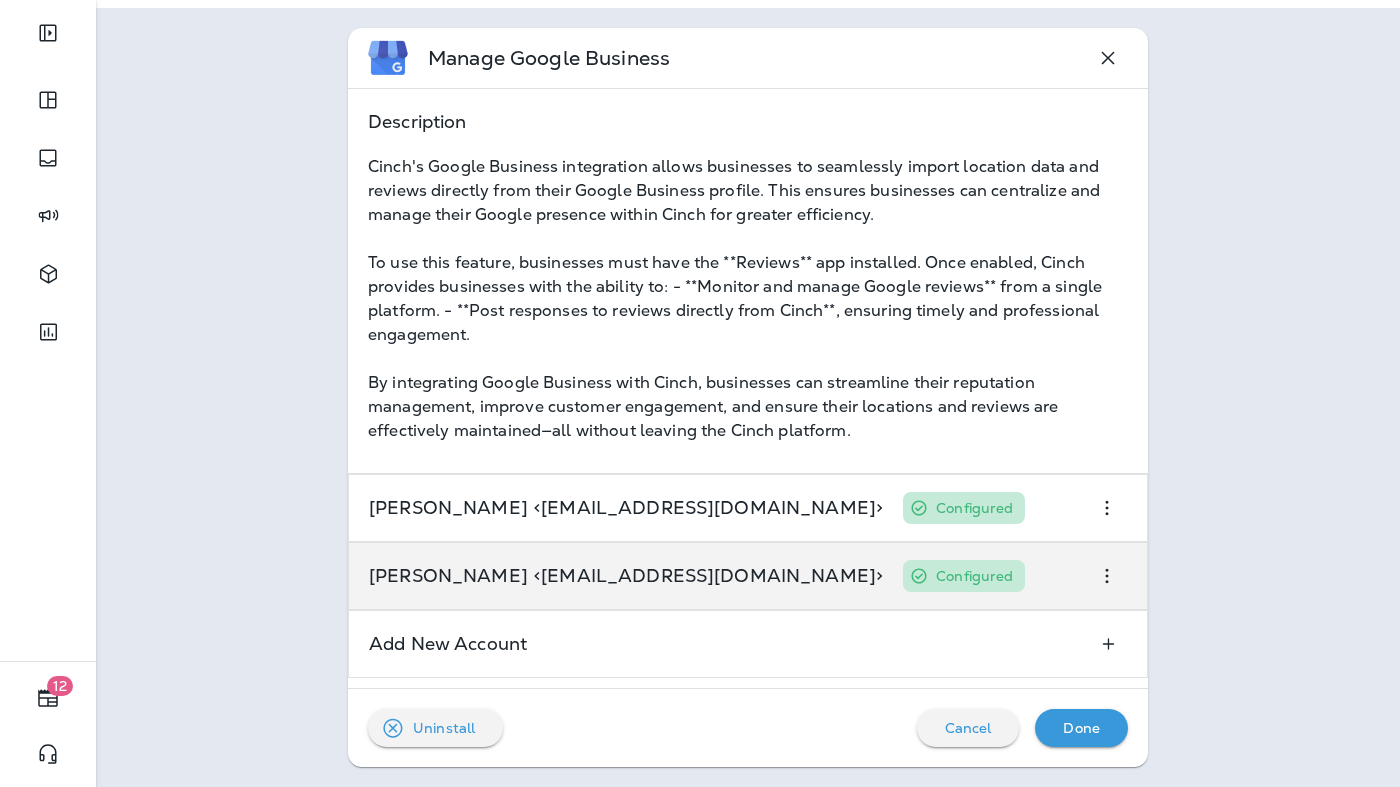 click on "Shannon Davis <sdavis@moxiepestcontrol.com> Configured" at bounding box center [748, 576] 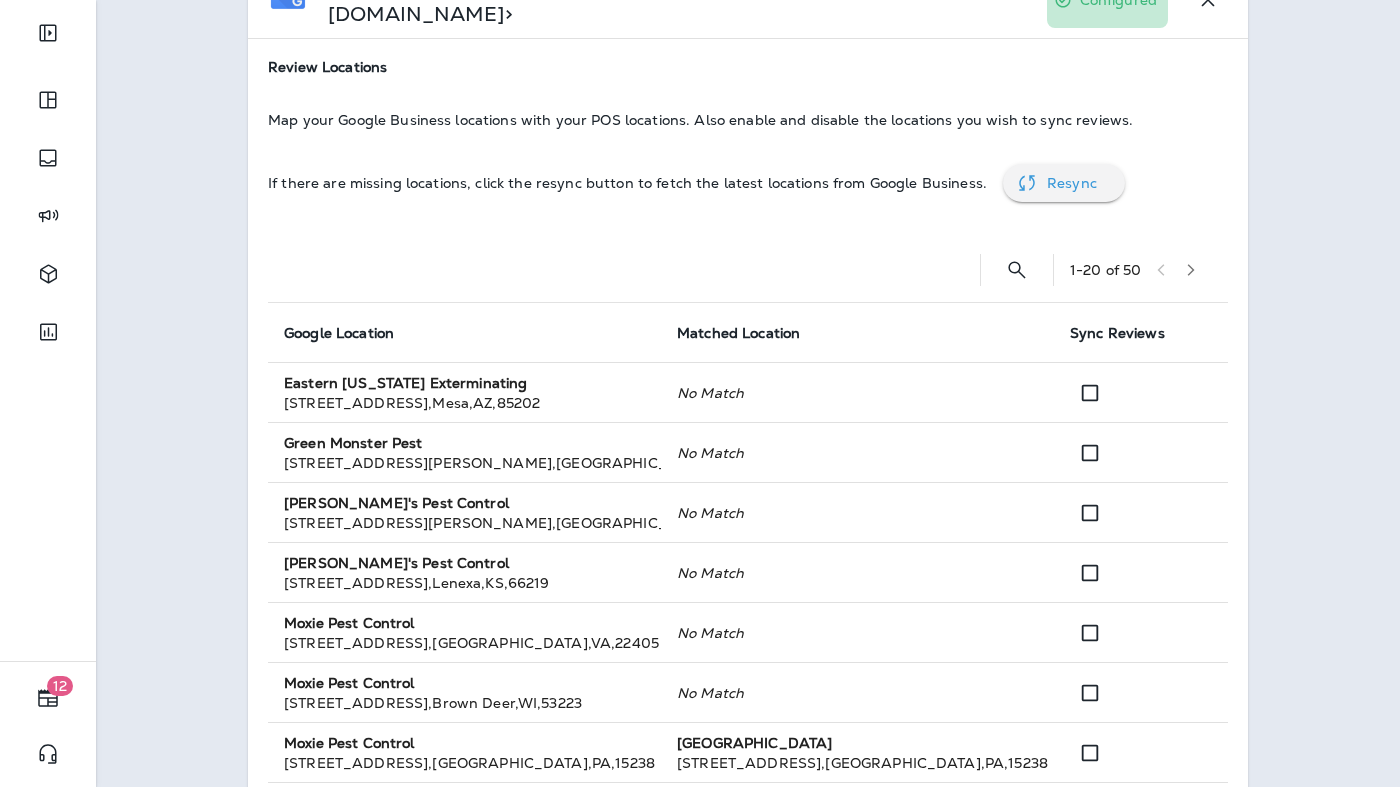scroll, scrollTop: 0, scrollLeft: 0, axis: both 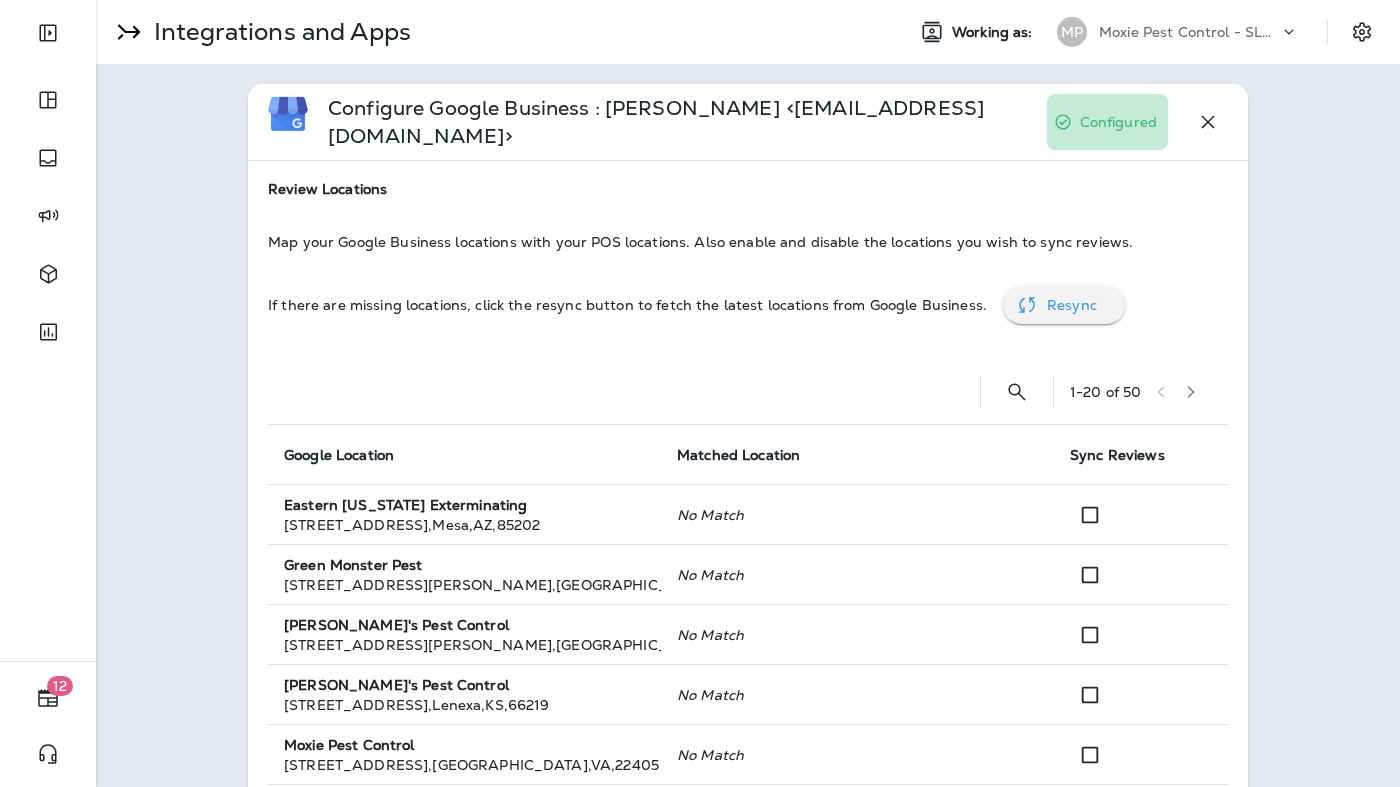 click at bounding box center [1191, 392] 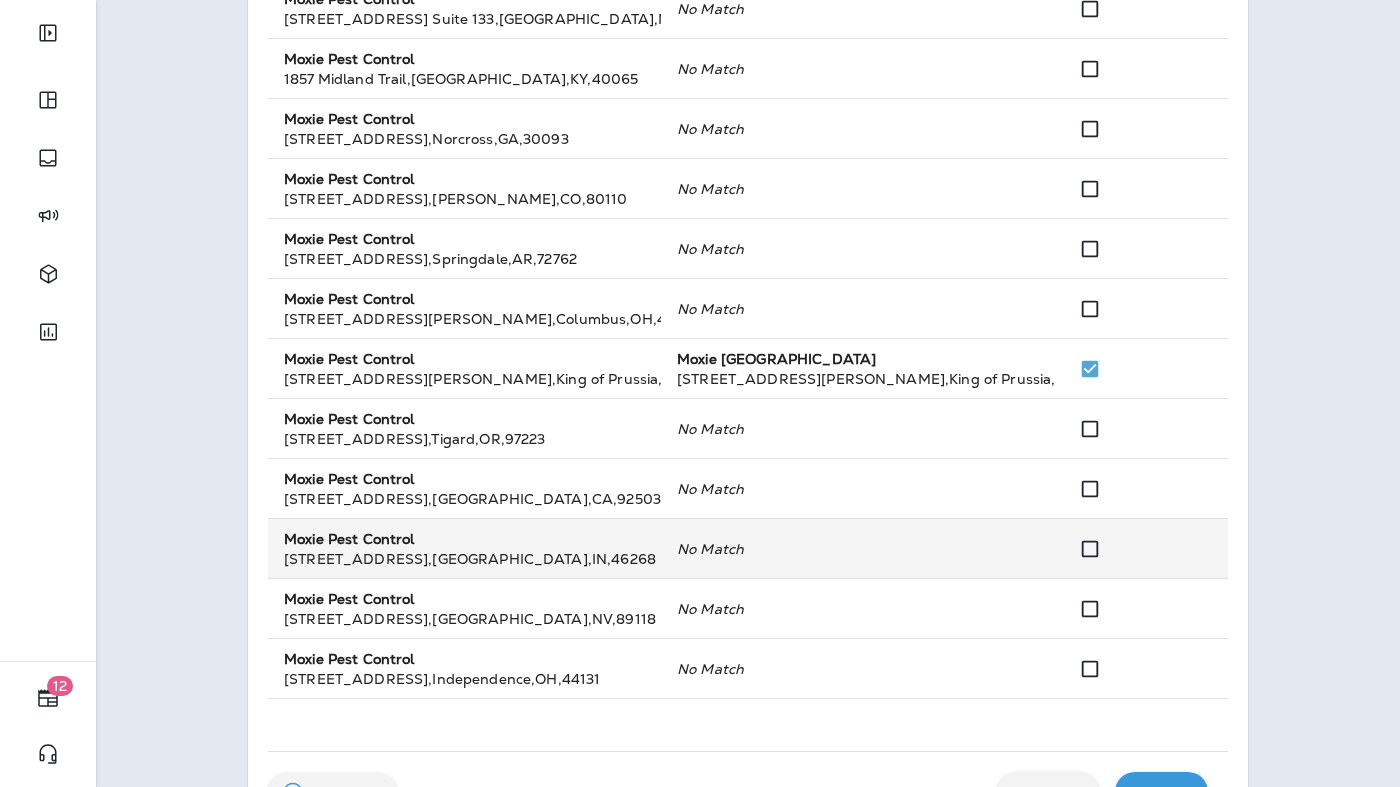scroll, scrollTop: 1051, scrollLeft: 0, axis: vertical 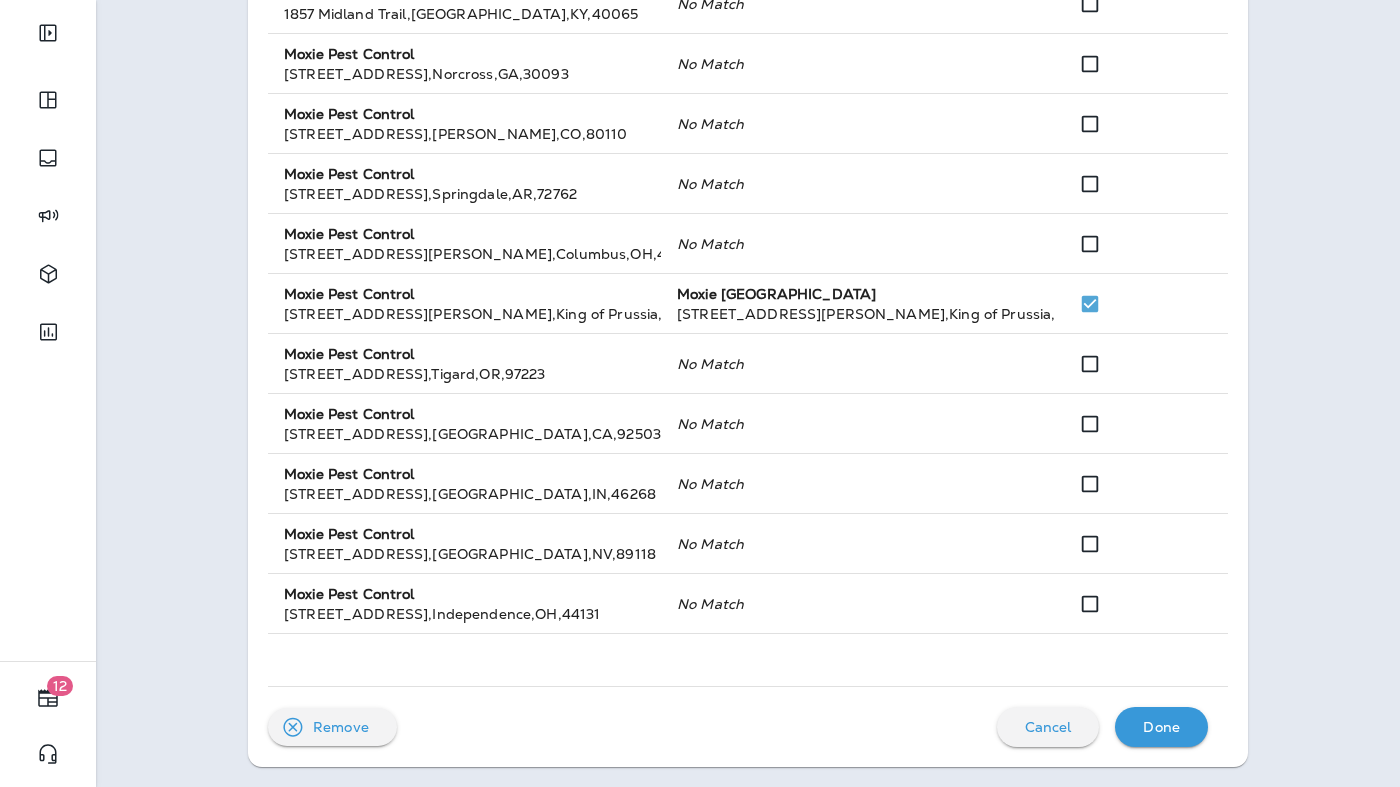 click on "Done" at bounding box center (1161, 727) 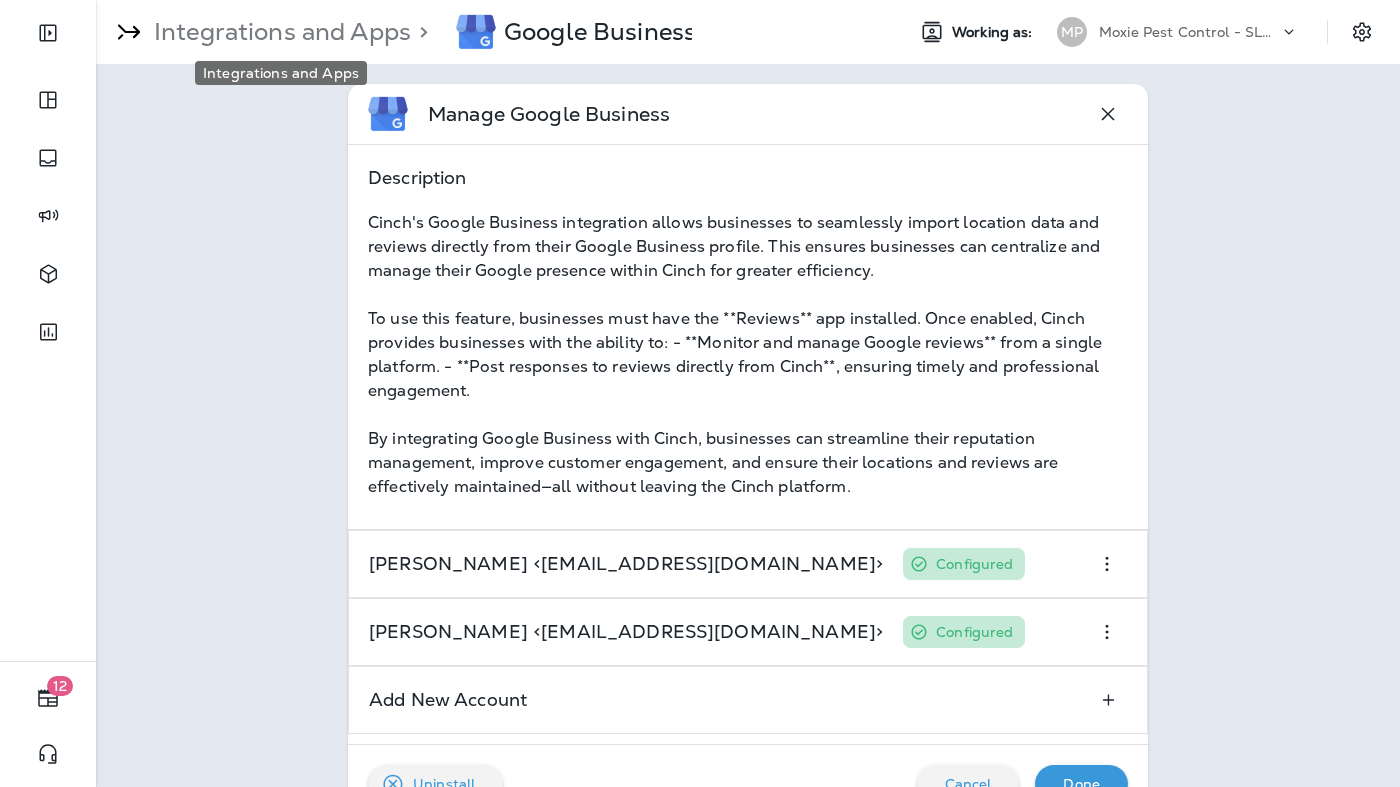 click on "Integrations and Apps" at bounding box center (278, 32) 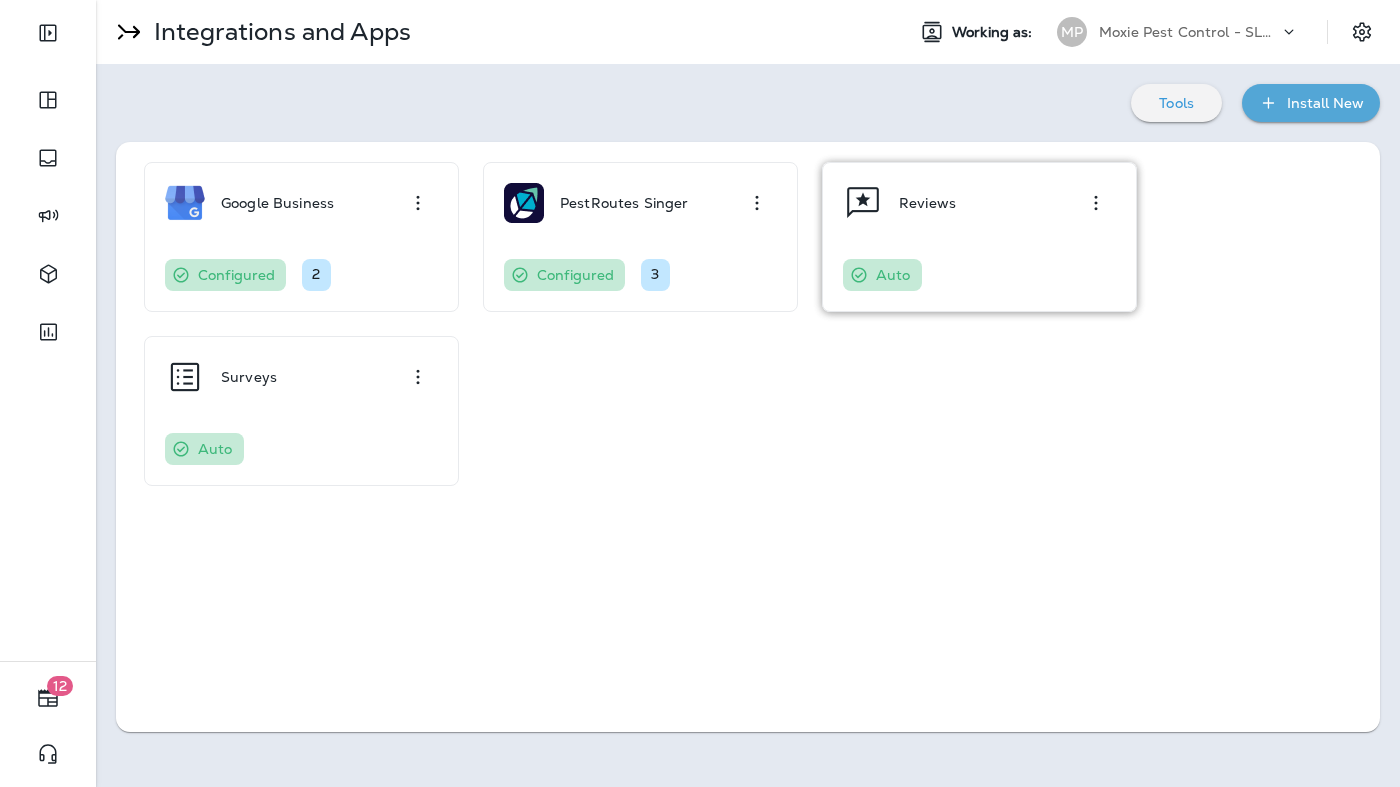 click on "Reviews Auto" at bounding box center (979, 237) 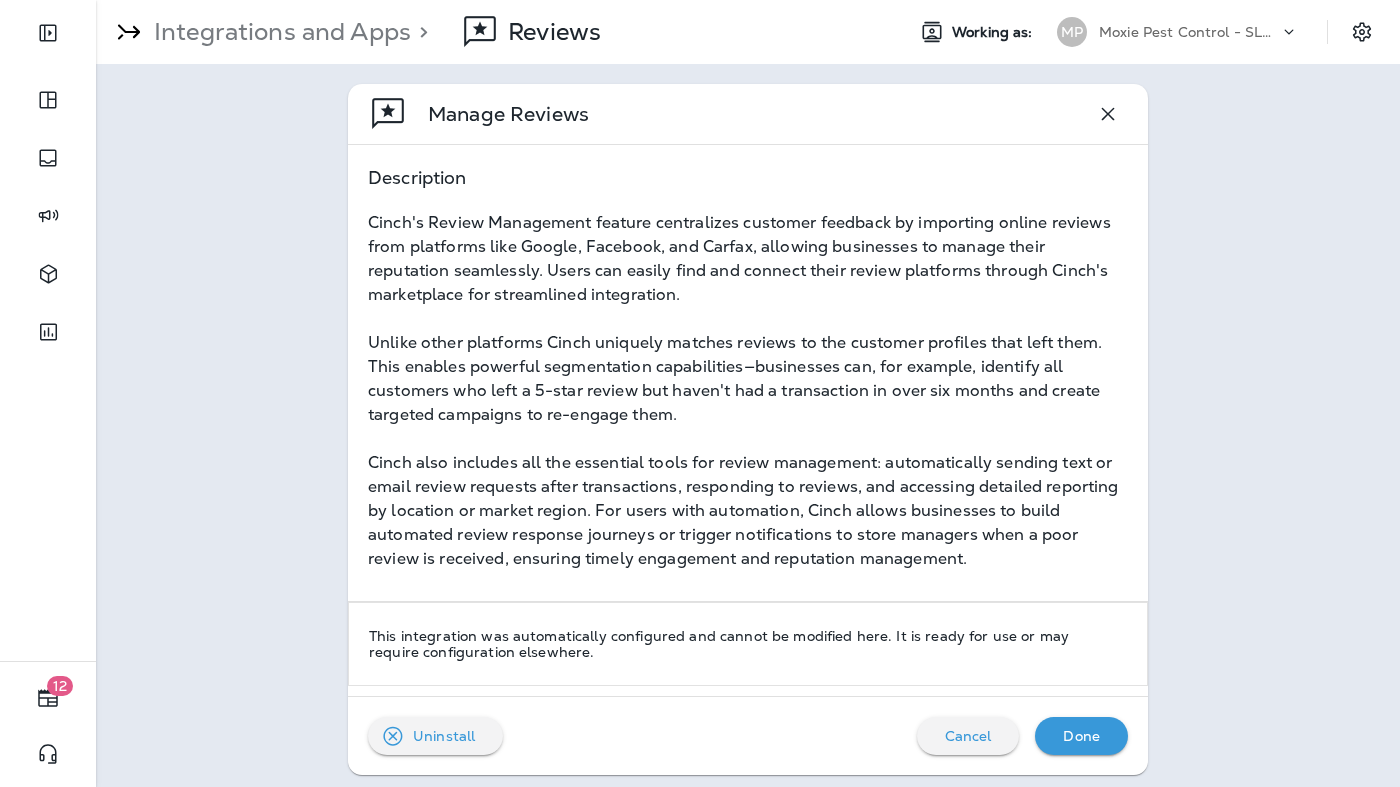 scroll, scrollTop: 8, scrollLeft: 0, axis: vertical 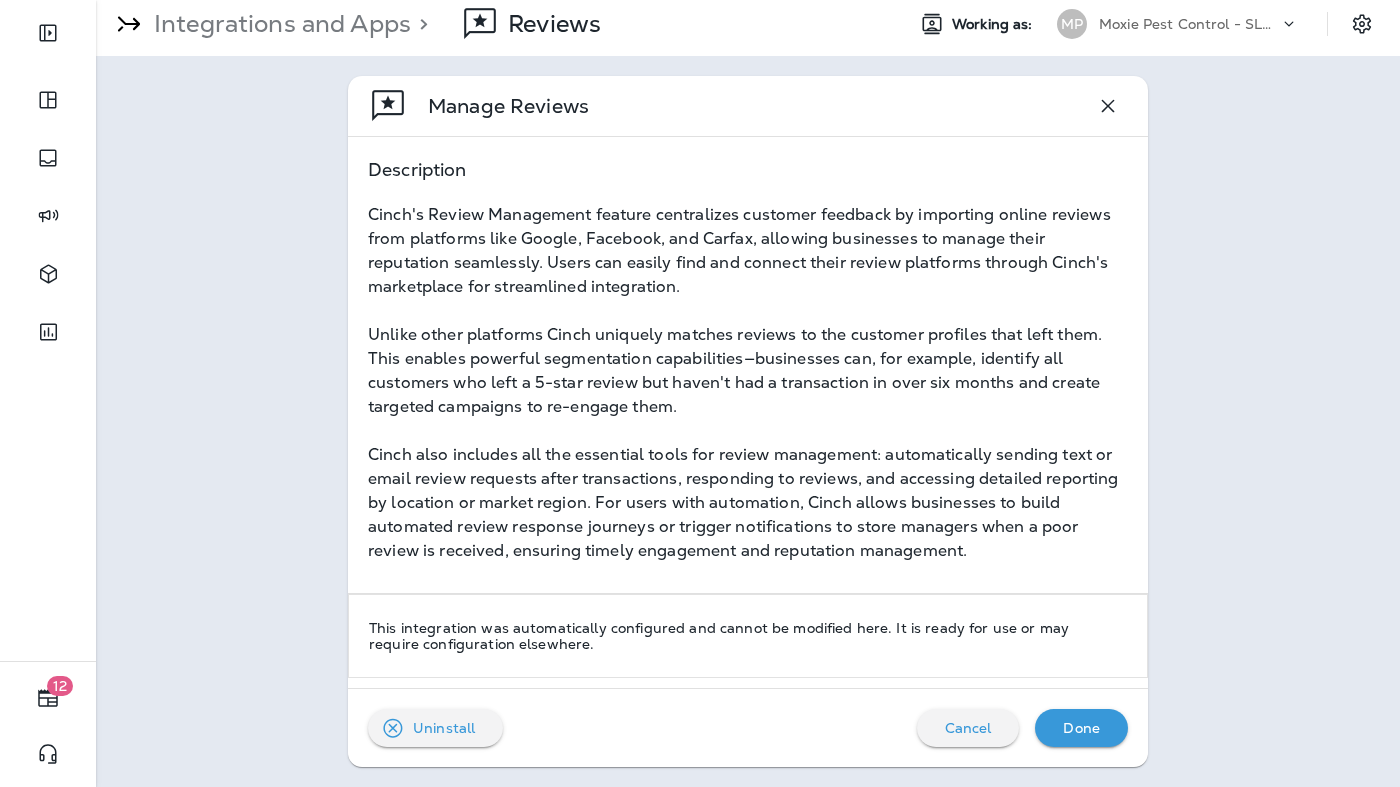 click on "Done" at bounding box center (1081, 728) 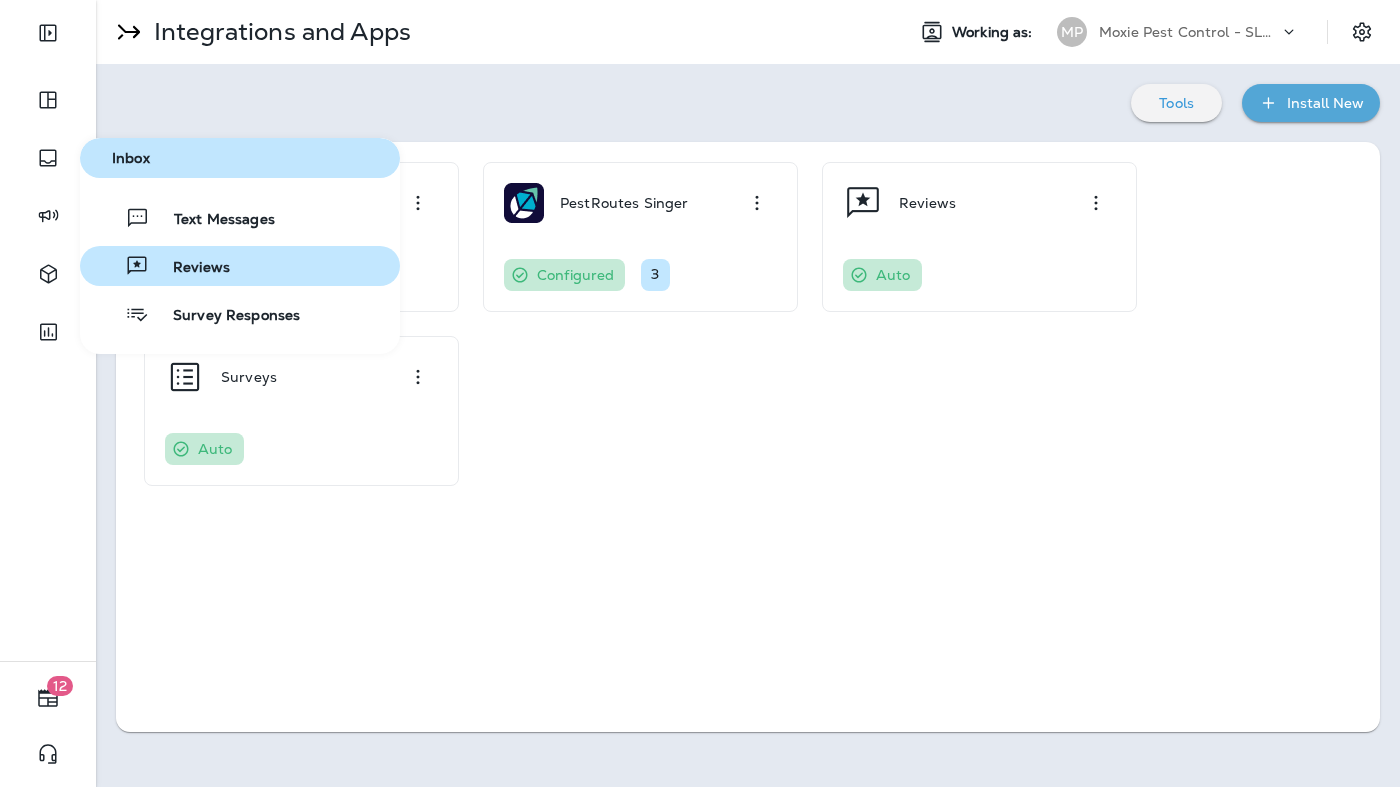 click 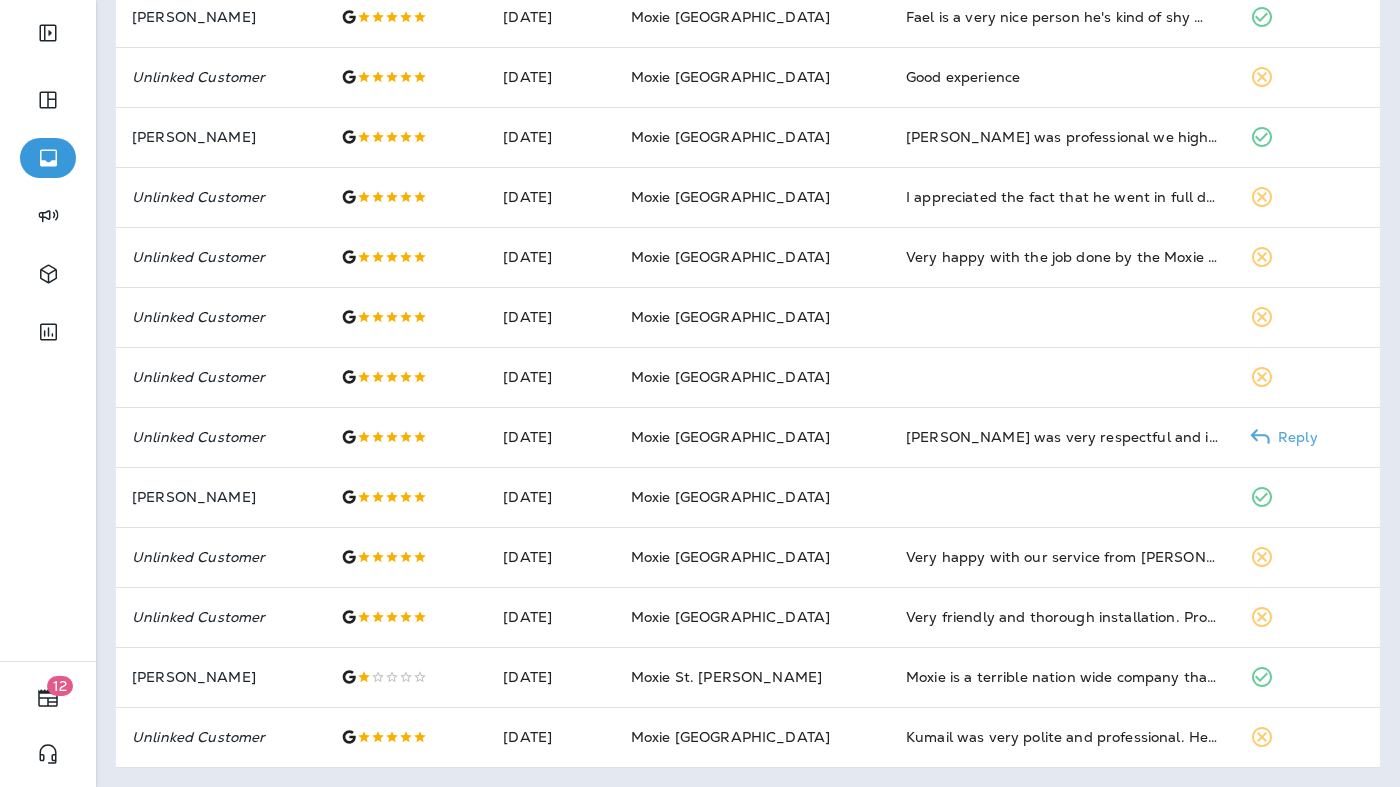 scroll, scrollTop: 0, scrollLeft: 0, axis: both 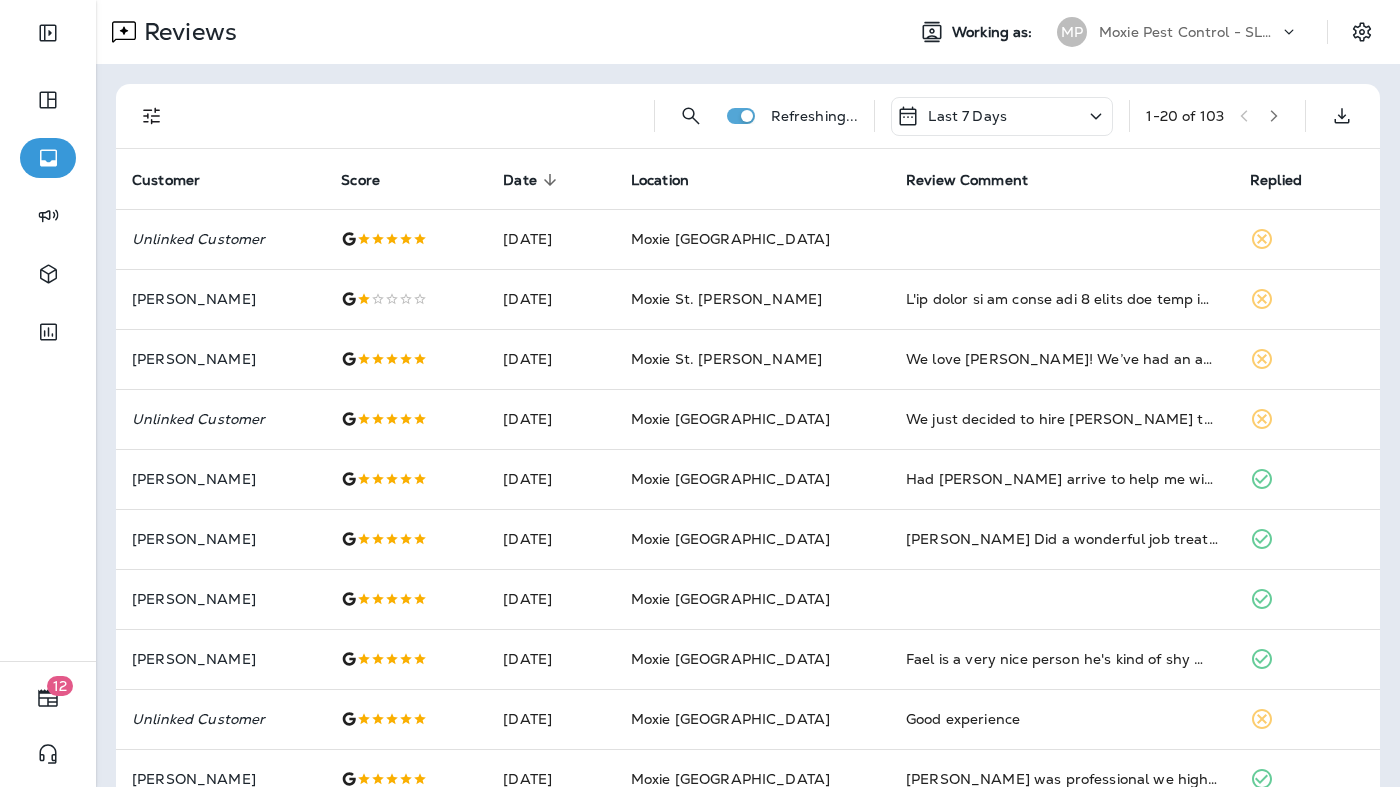 click 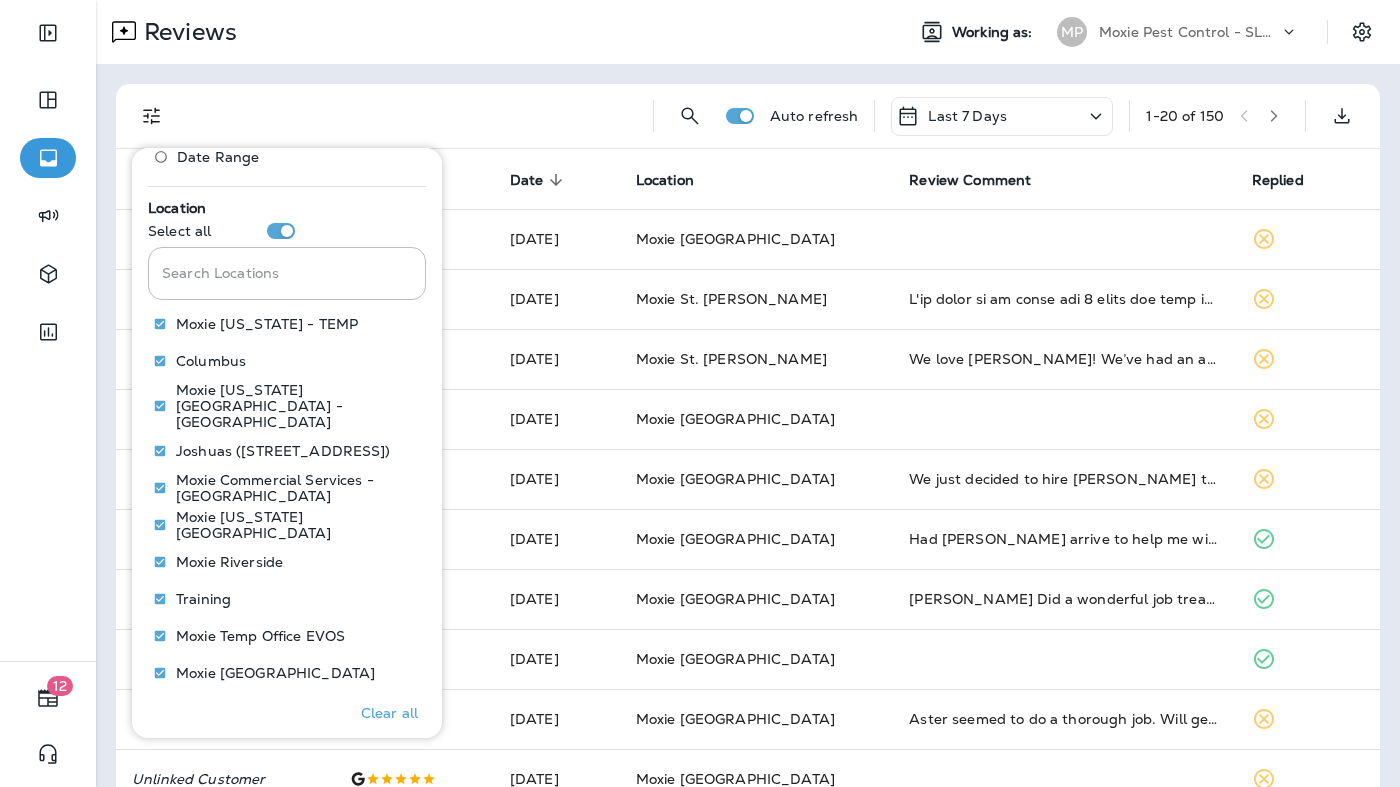 scroll, scrollTop: 863, scrollLeft: 0, axis: vertical 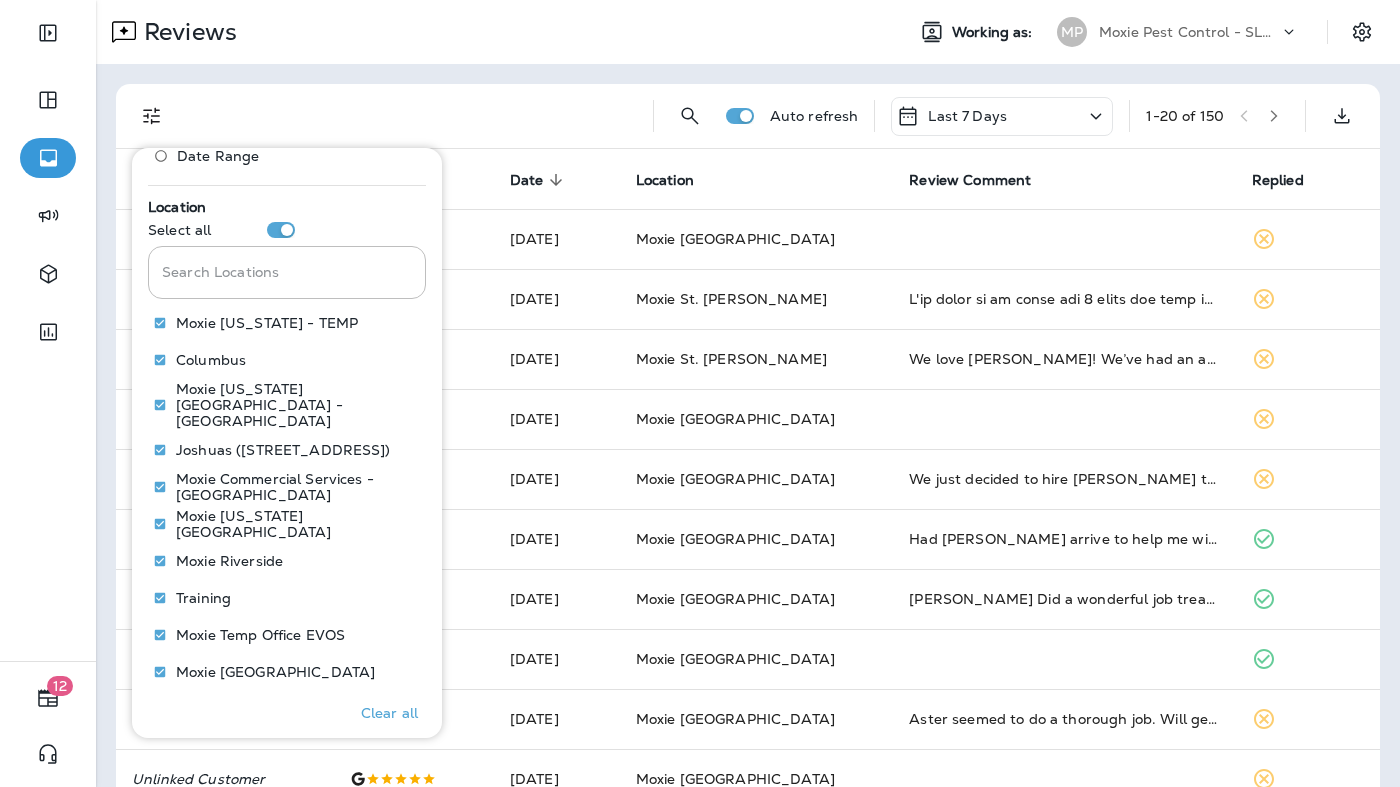 click at bounding box center (412, 116) 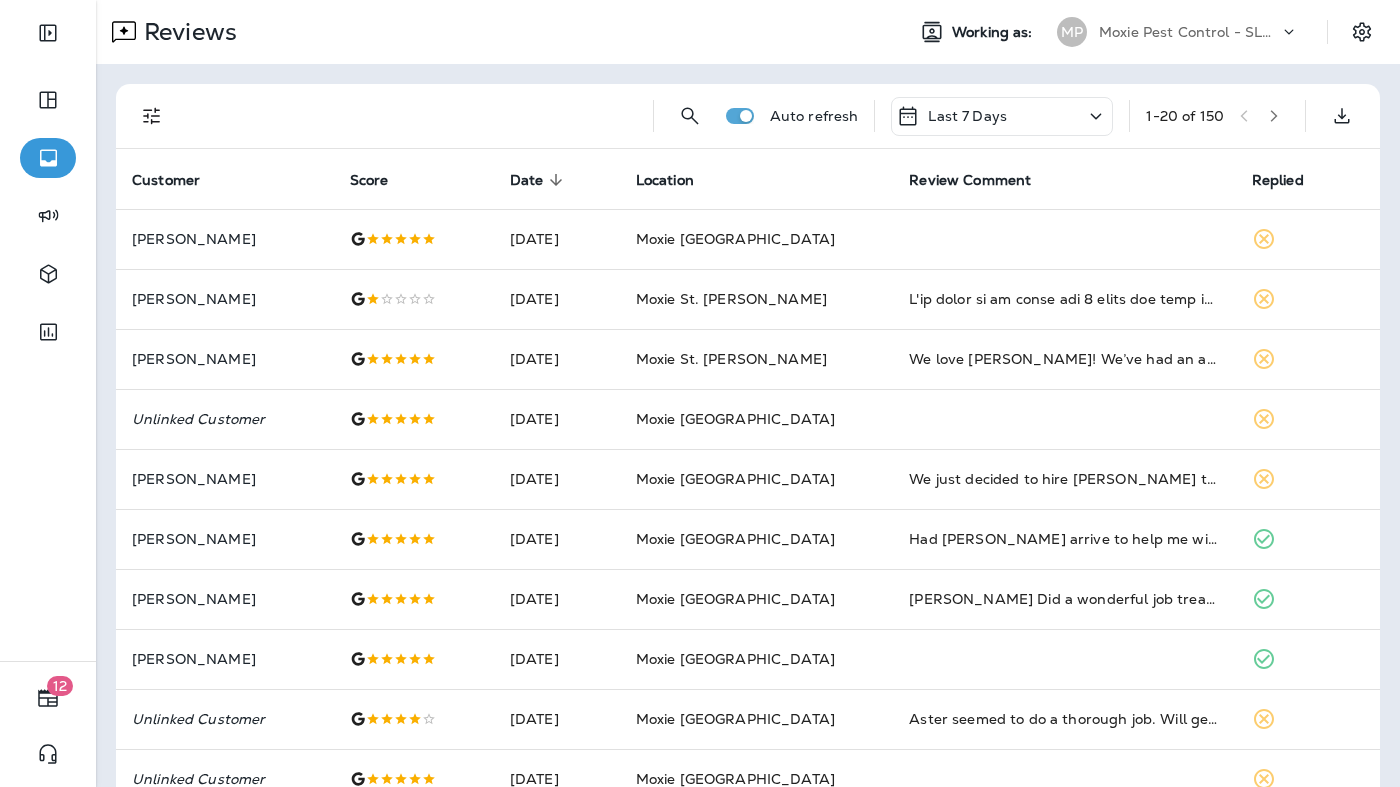 click 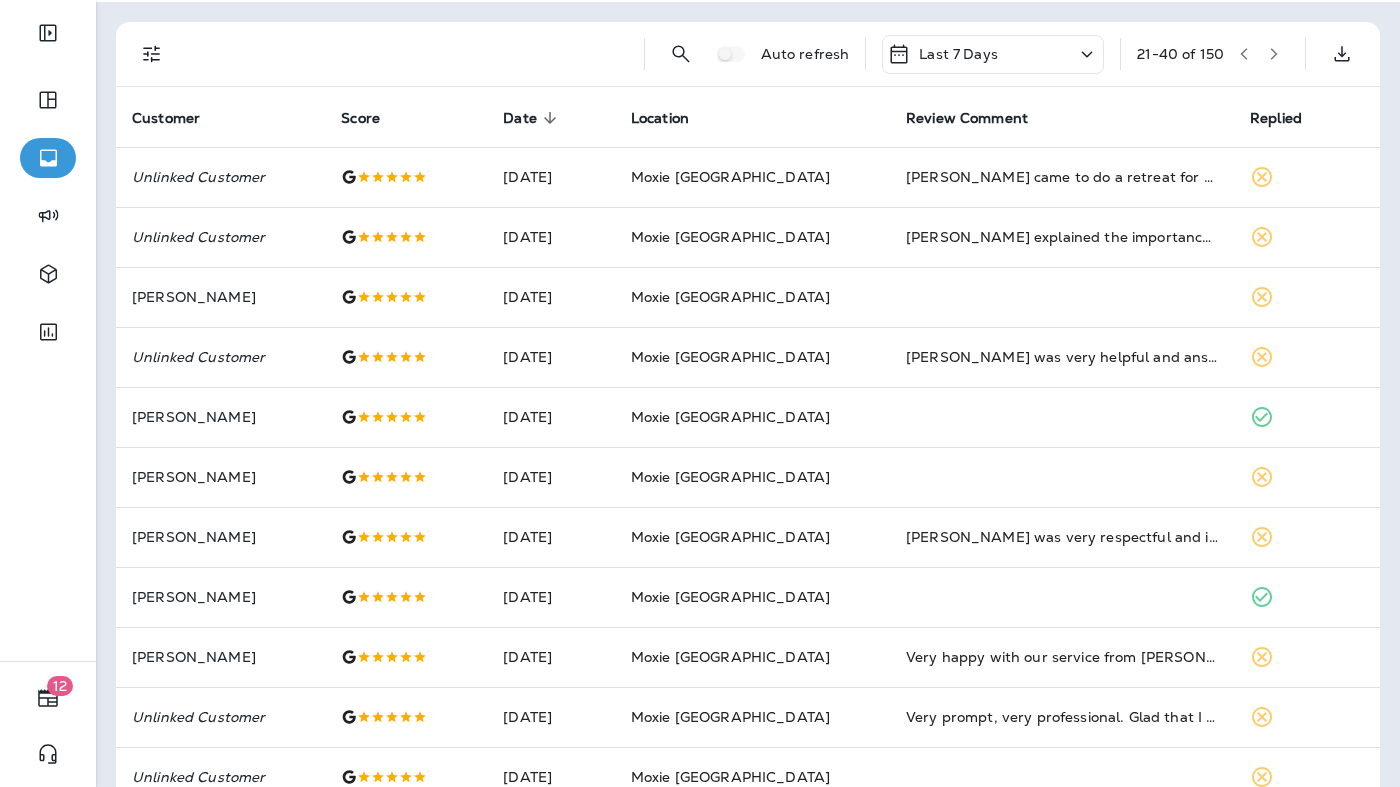 scroll, scrollTop: 0, scrollLeft: 0, axis: both 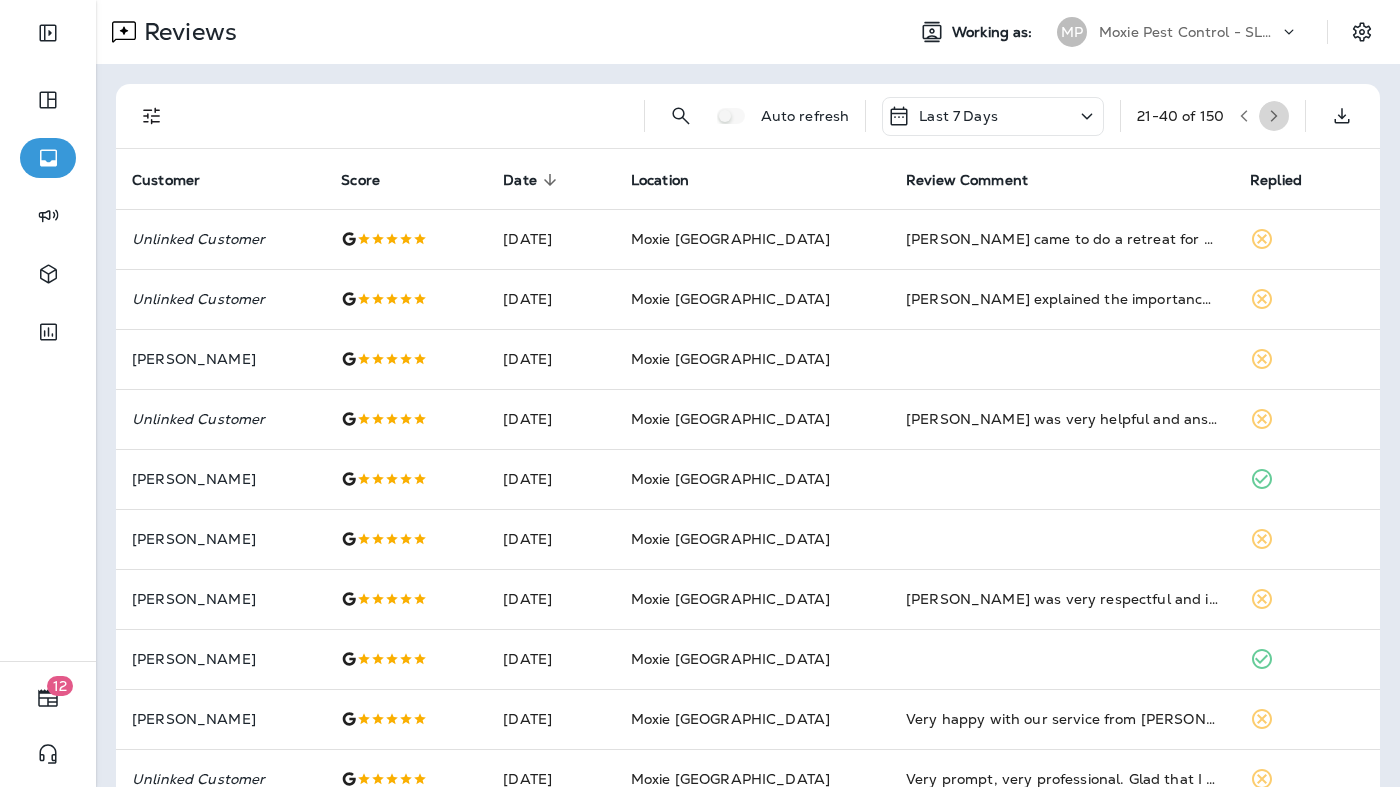click at bounding box center [1274, 116] 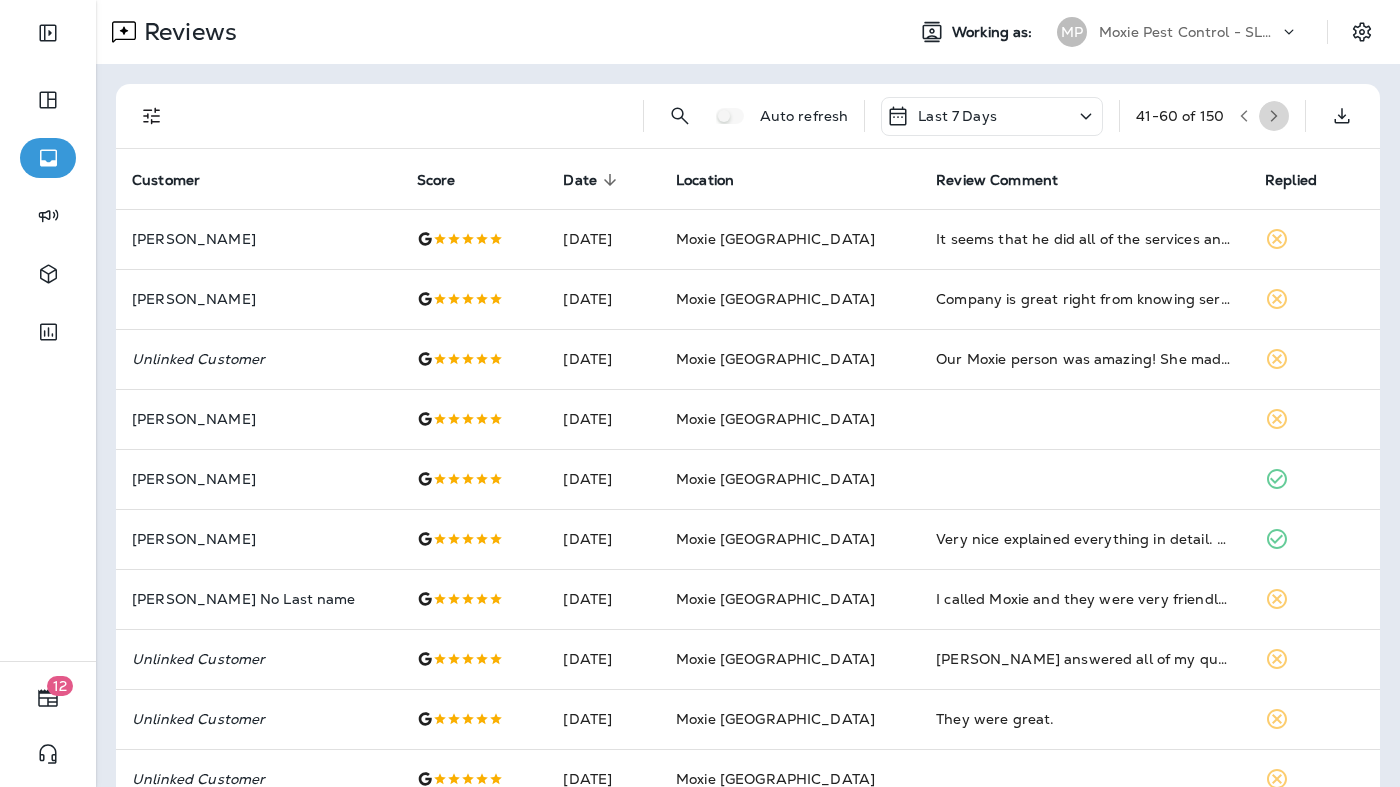 click at bounding box center (1274, 116) 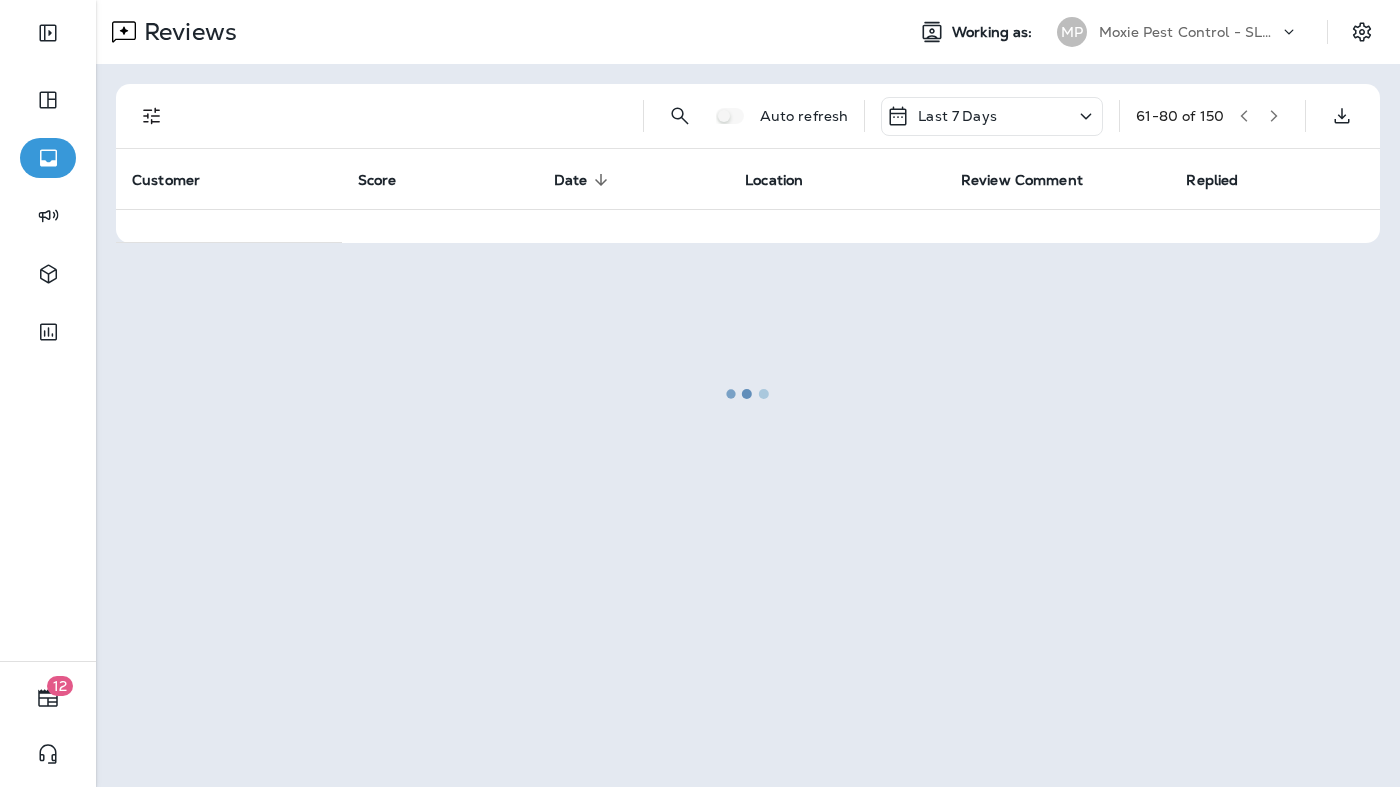 click at bounding box center (748, 393) 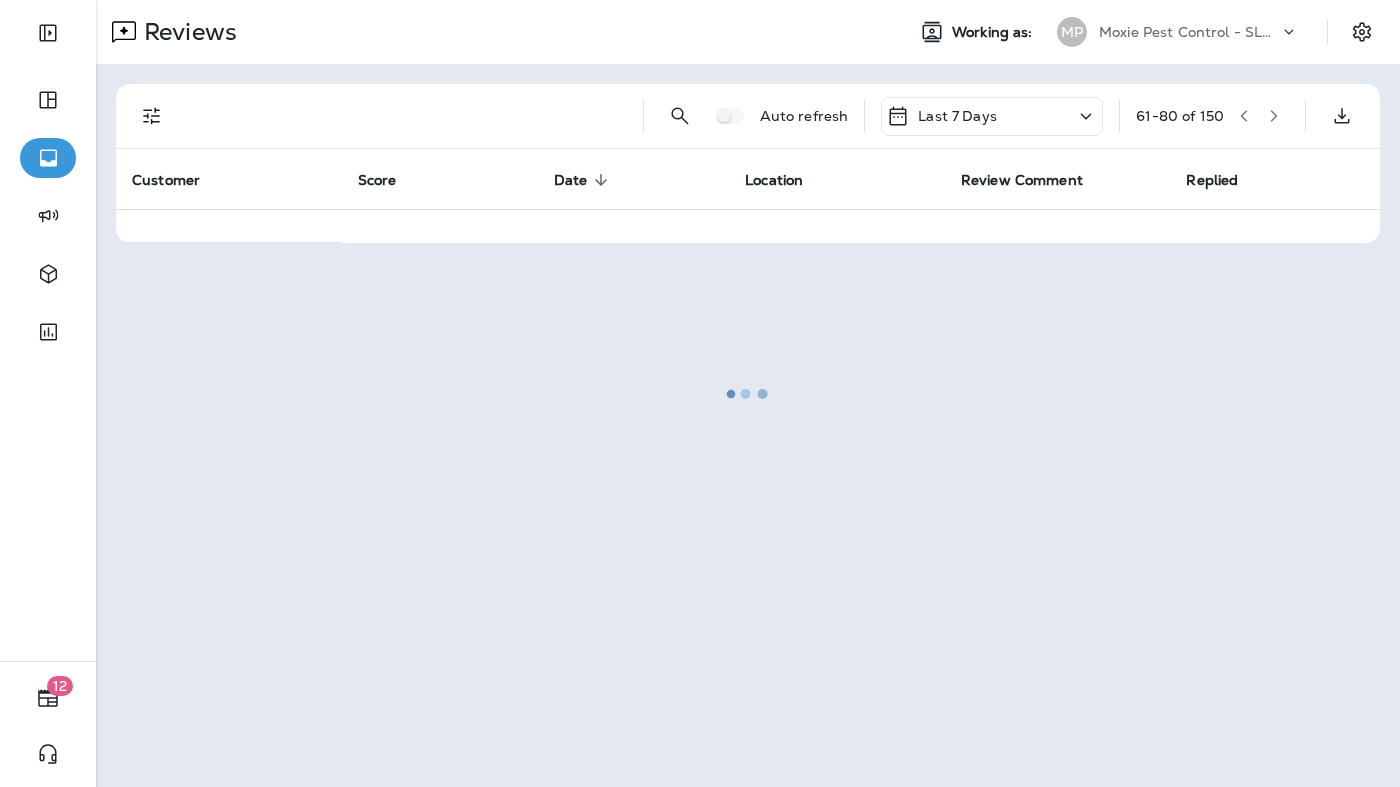 click at bounding box center [748, 393] 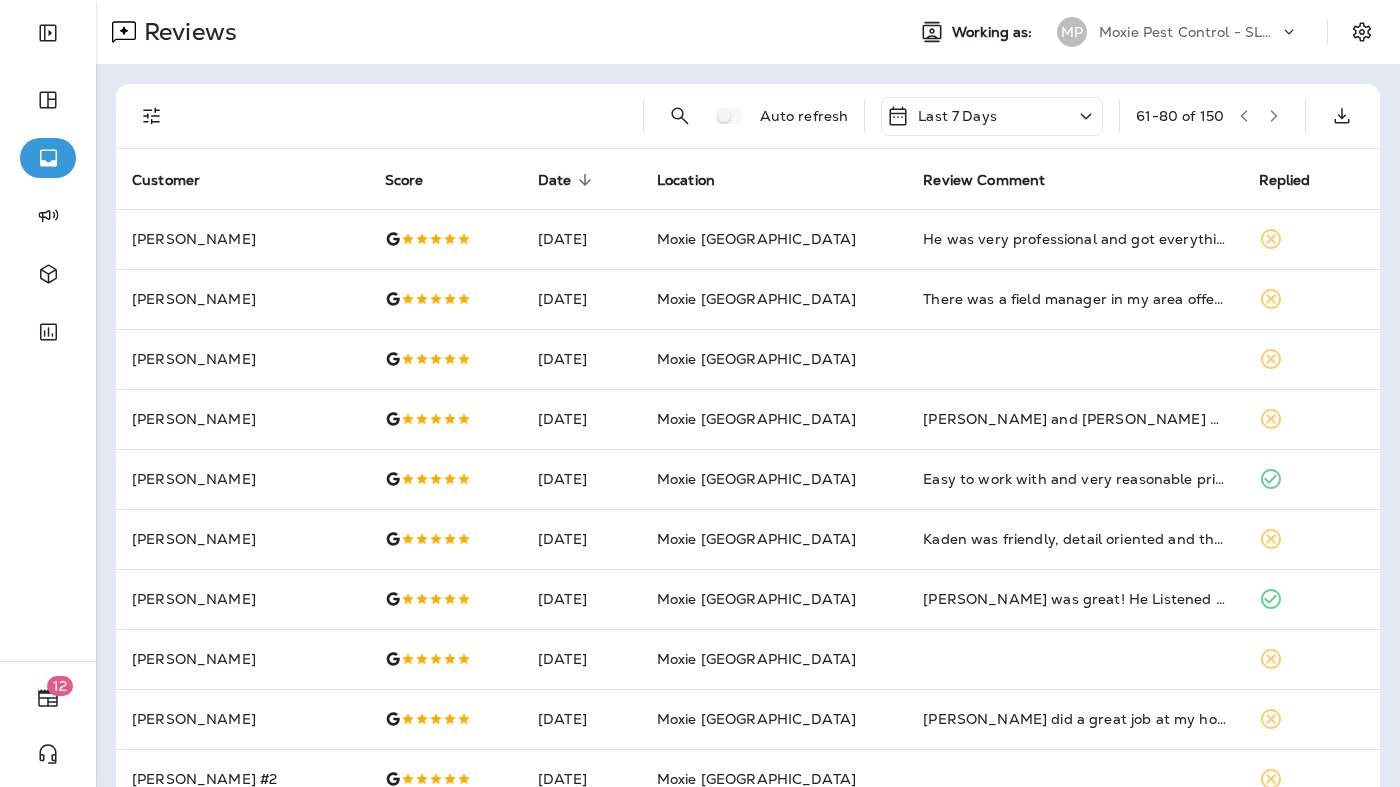 click 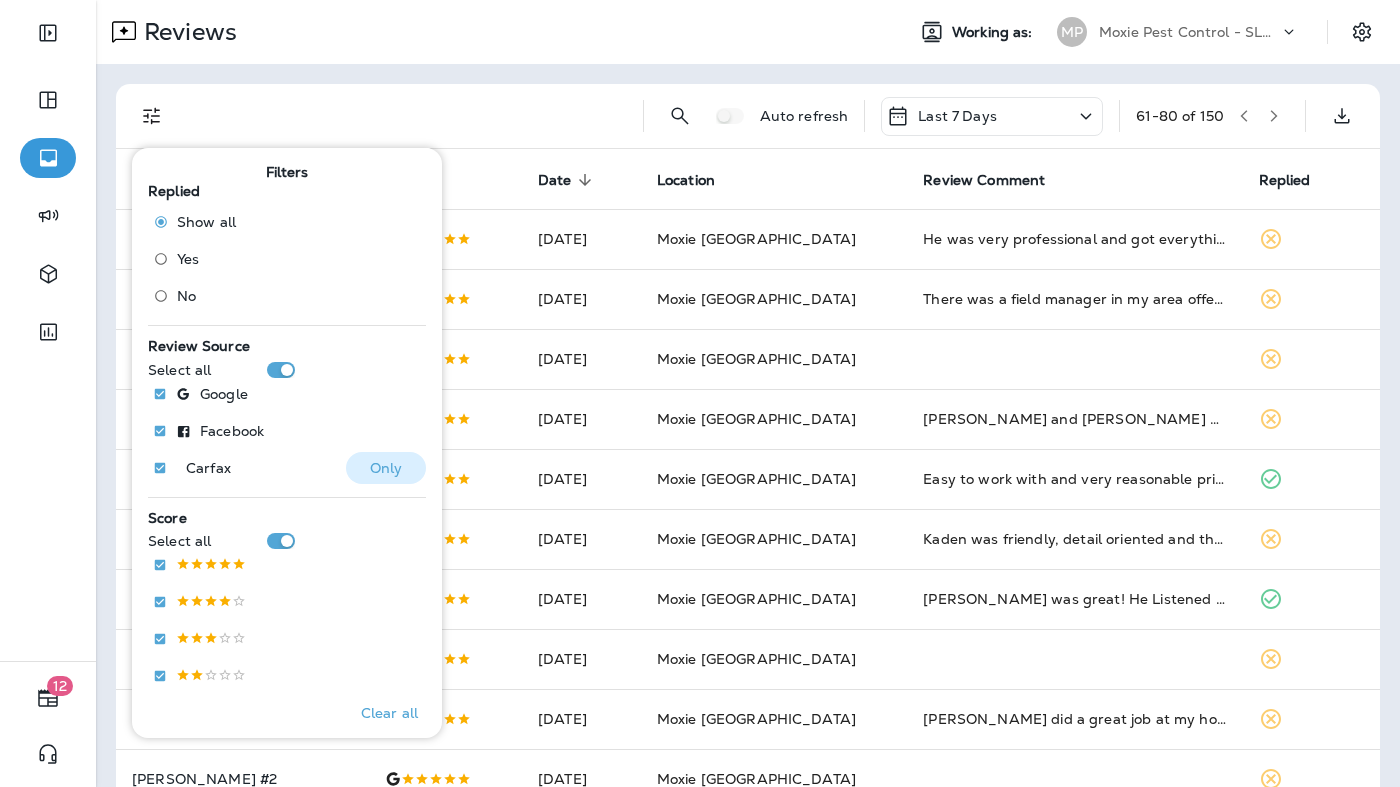scroll, scrollTop: 25, scrollLeft: 0, axis: vertical 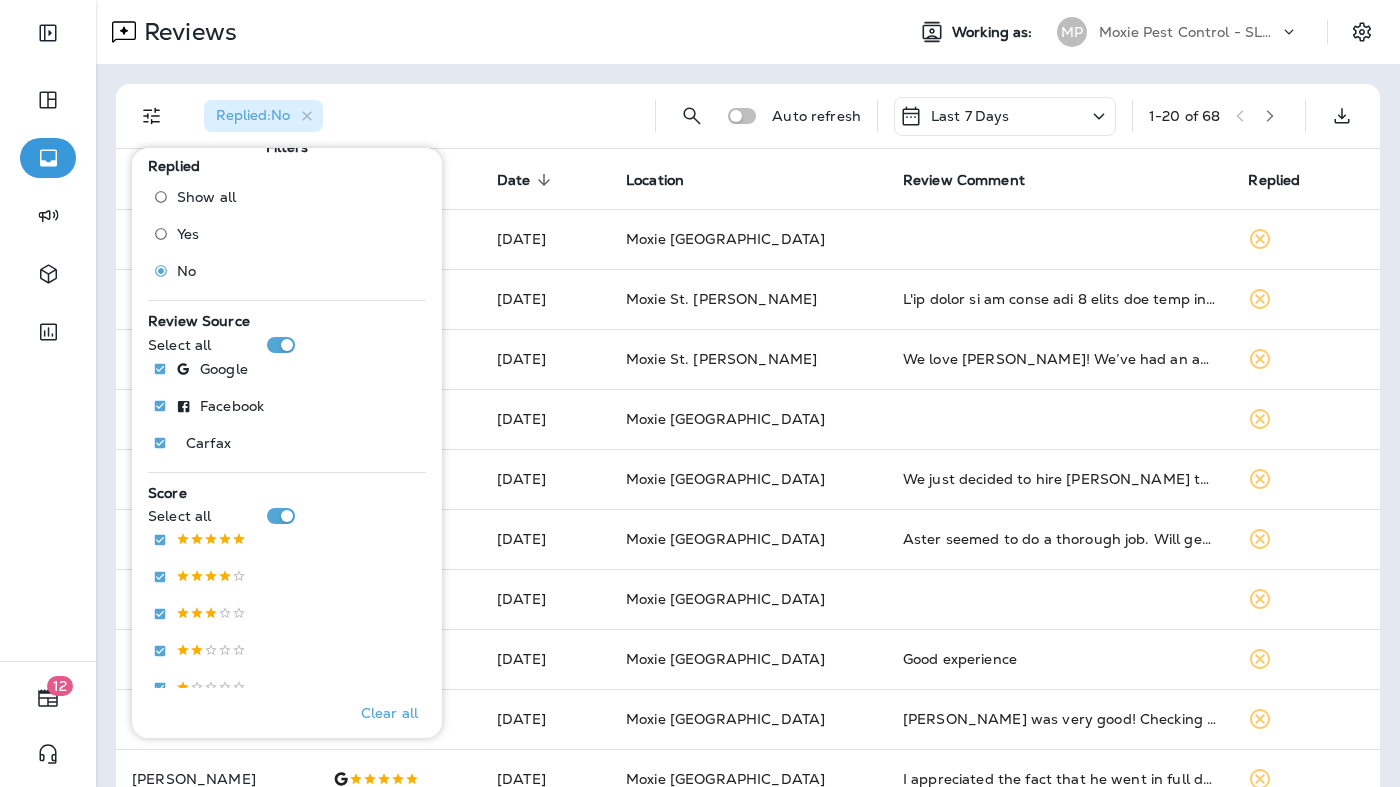click on "Replied :  No" at bounding box center [413, 116] 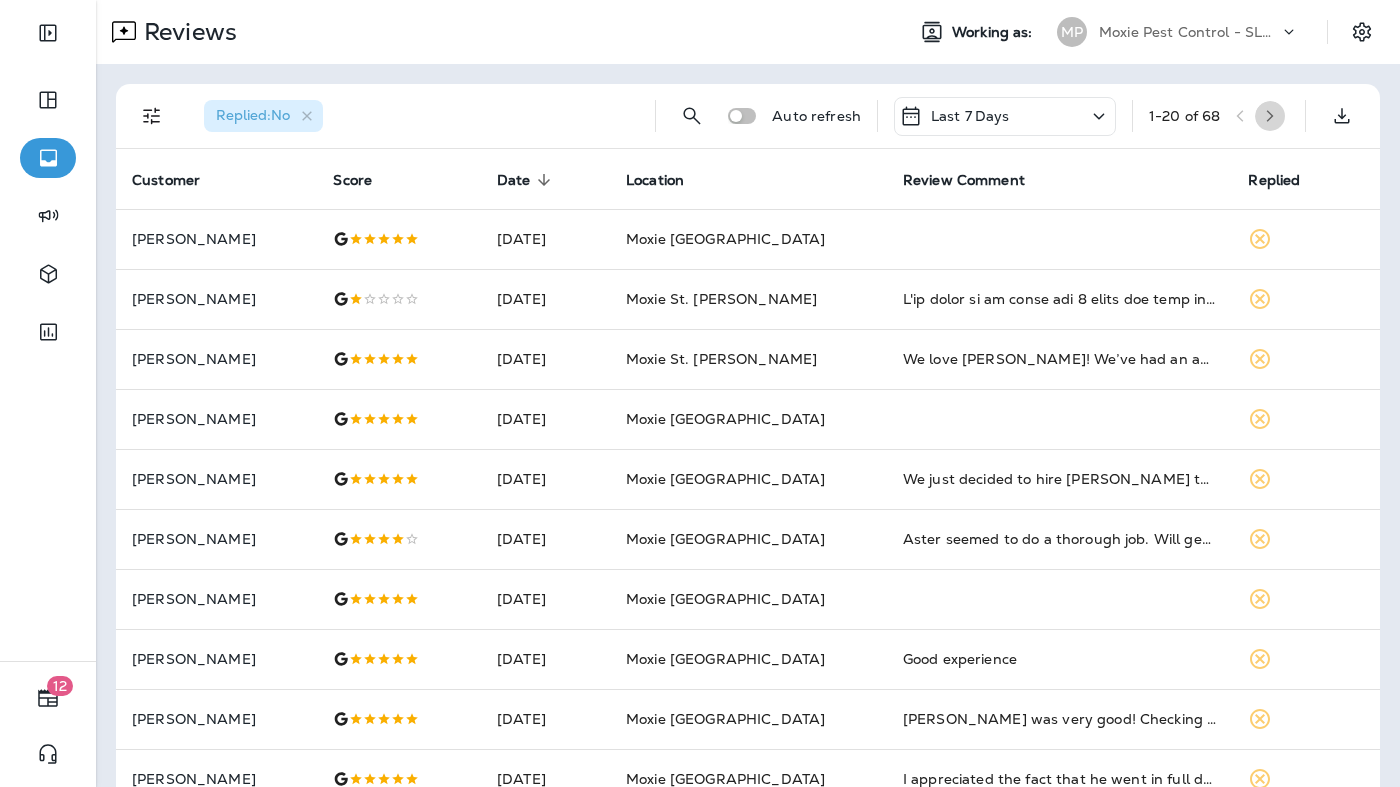 click 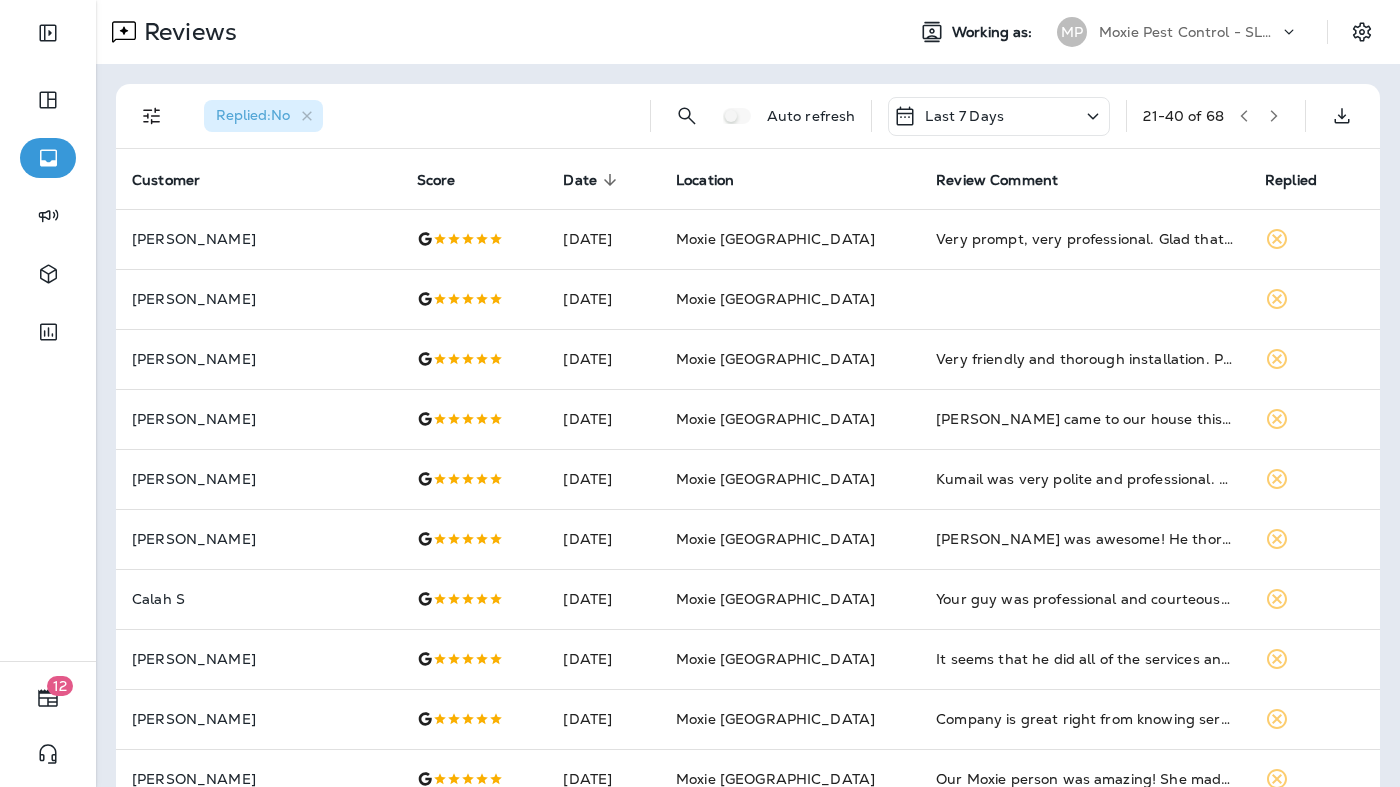 click 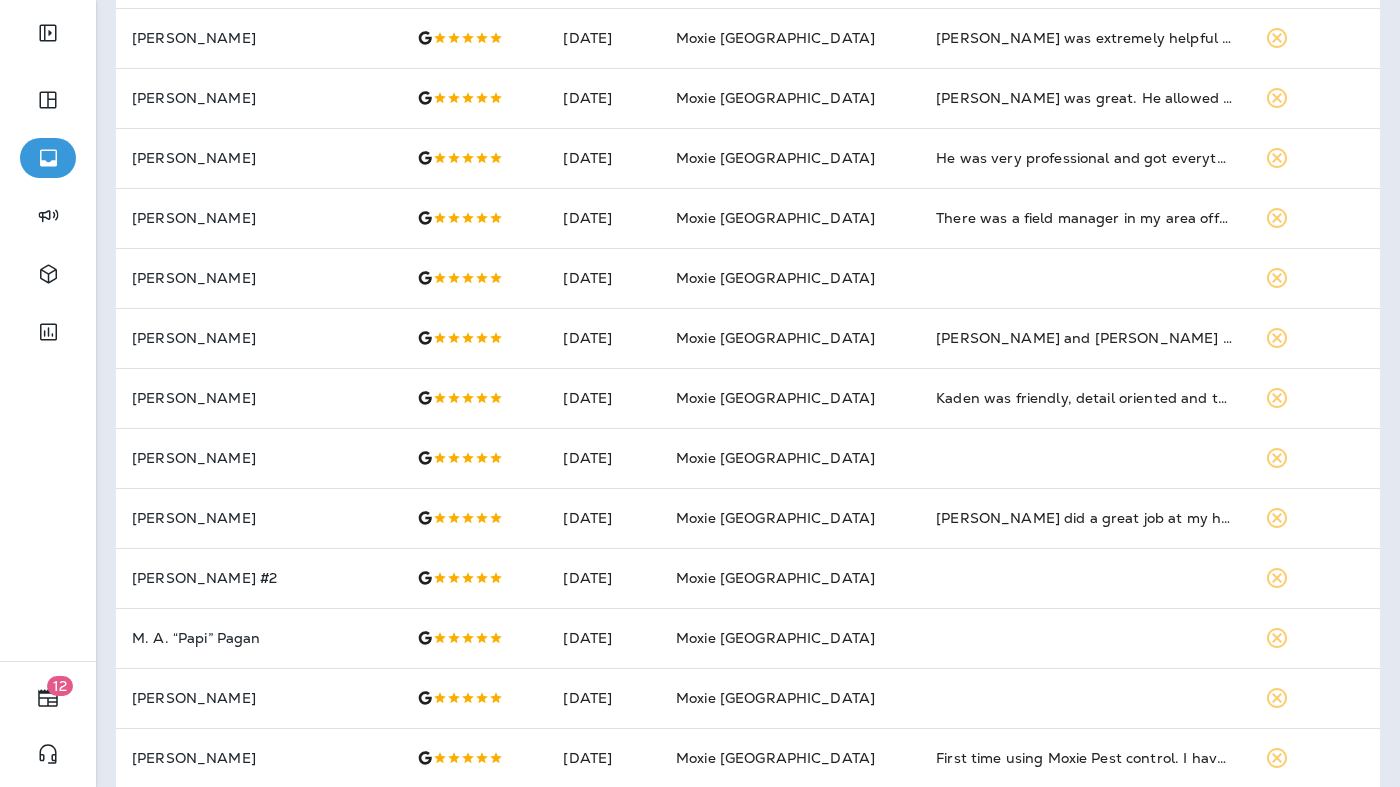scroll, scrollTop: 0, scrollLeft: 0, axis: both 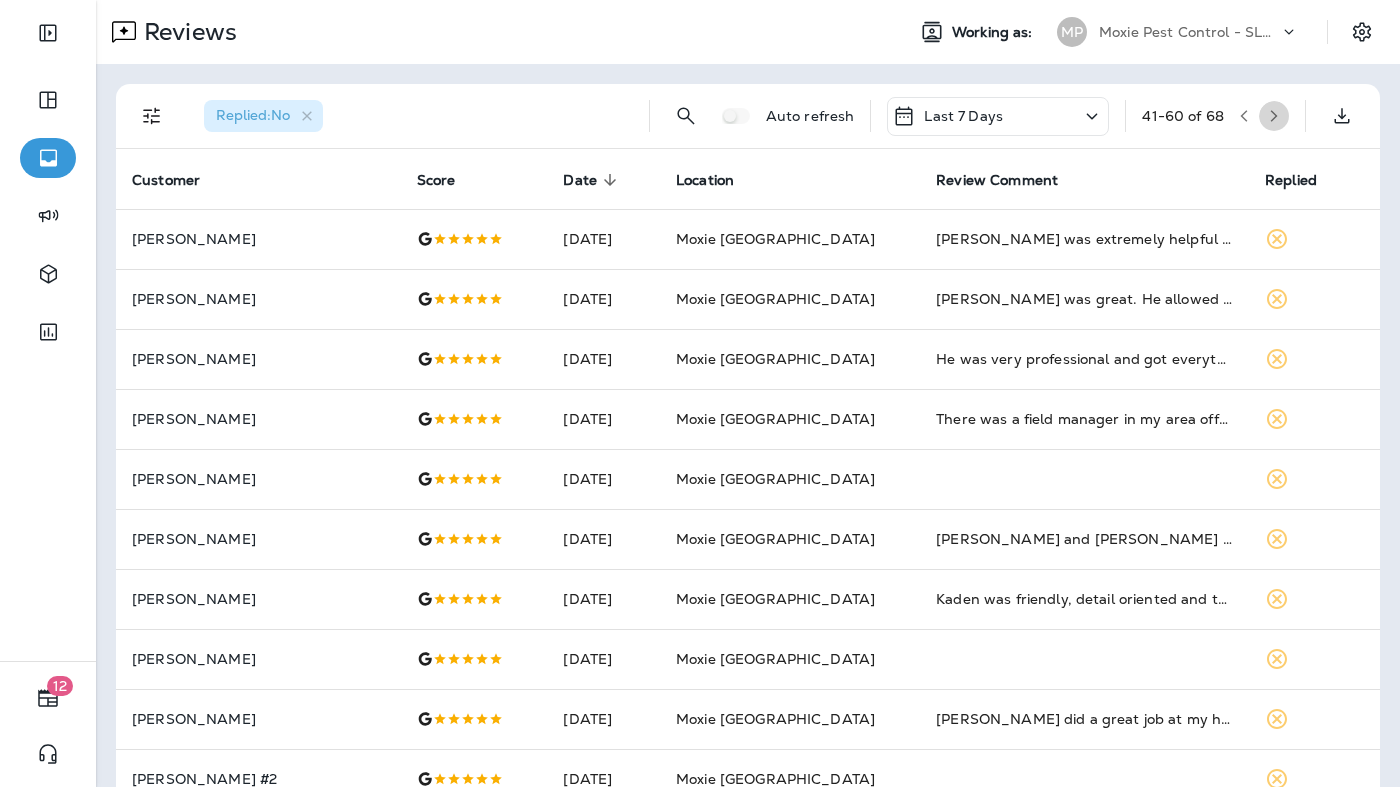 click 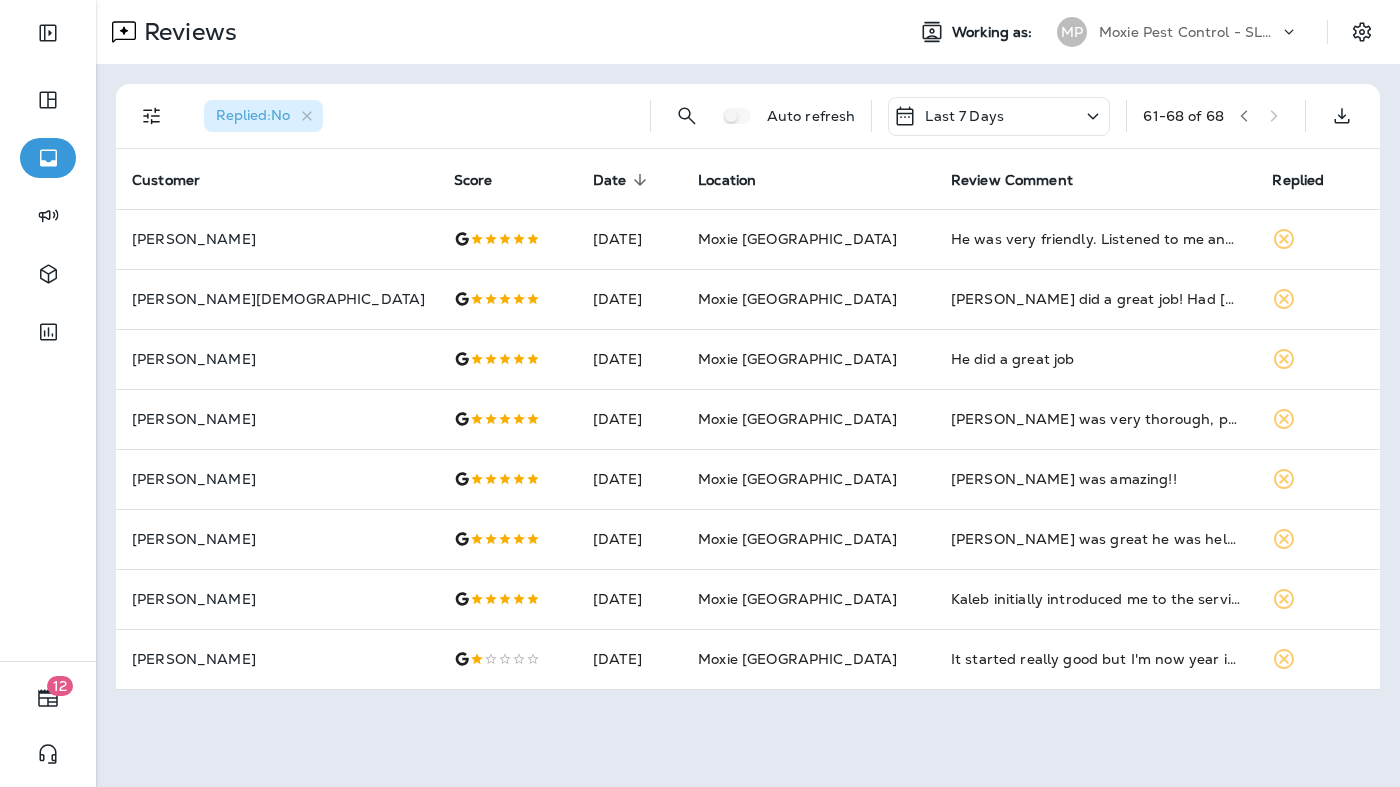 click on "61  -  68   of 68" at bounding box center [1216, 116] 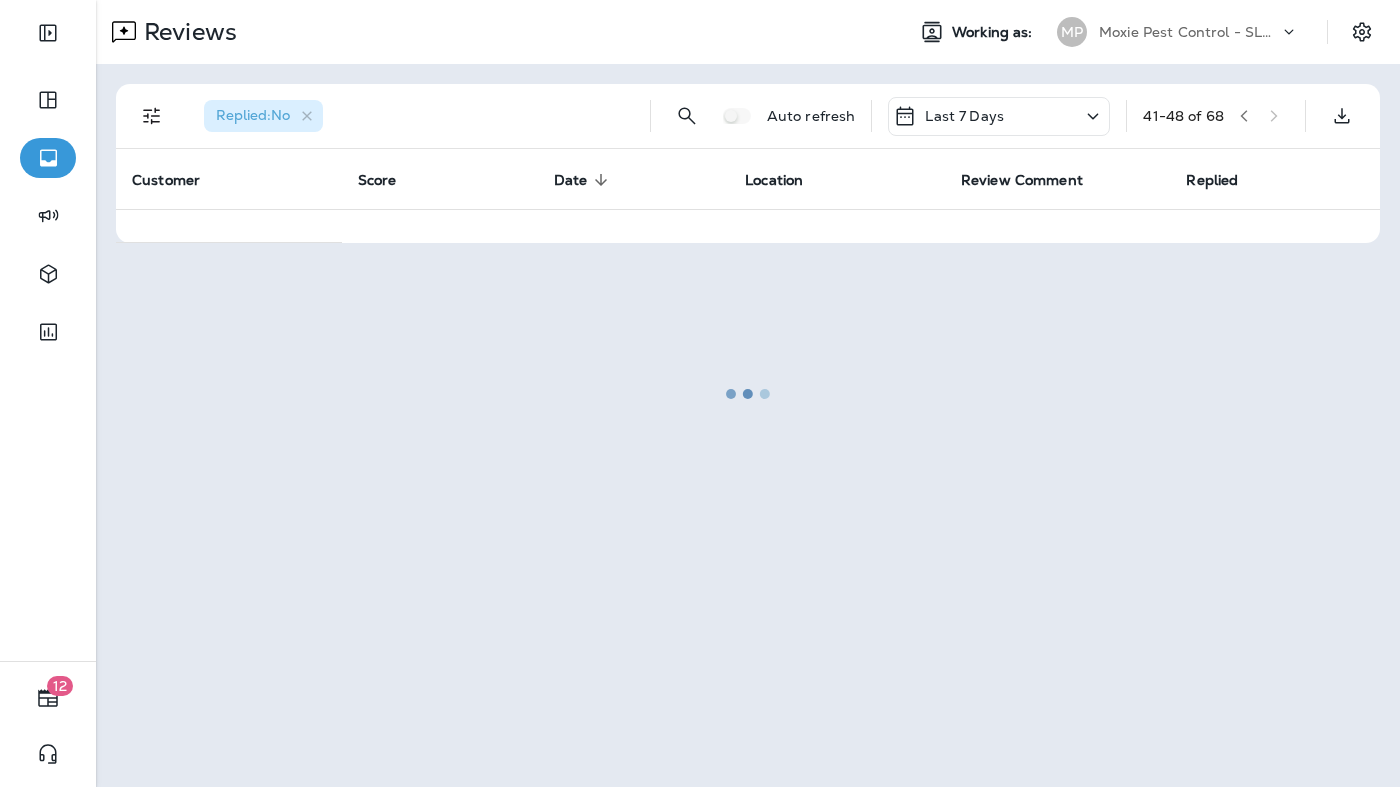 click at bounding box center [748, 393] 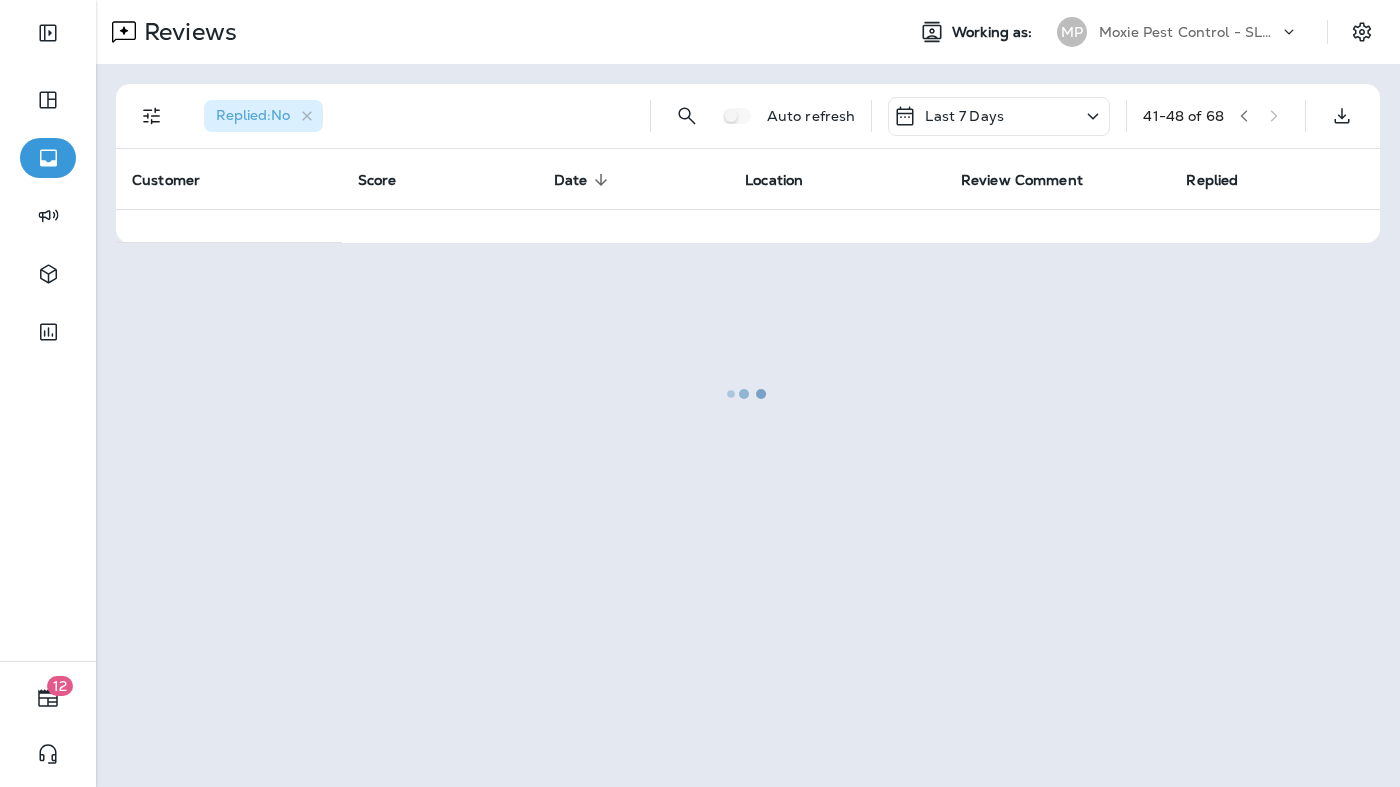 click at bounding box center [748, 393] 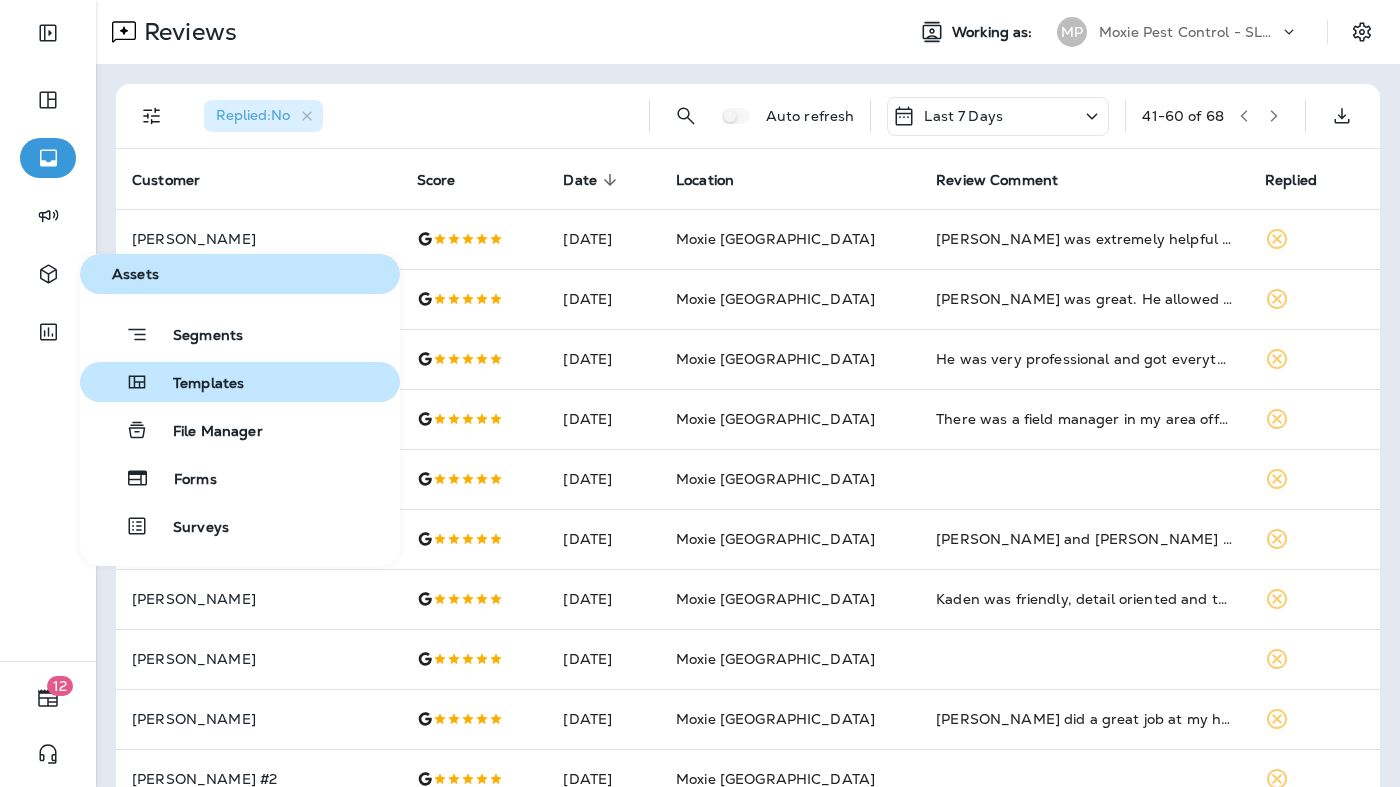 click on "Templates" at bounding box center [196, 384] 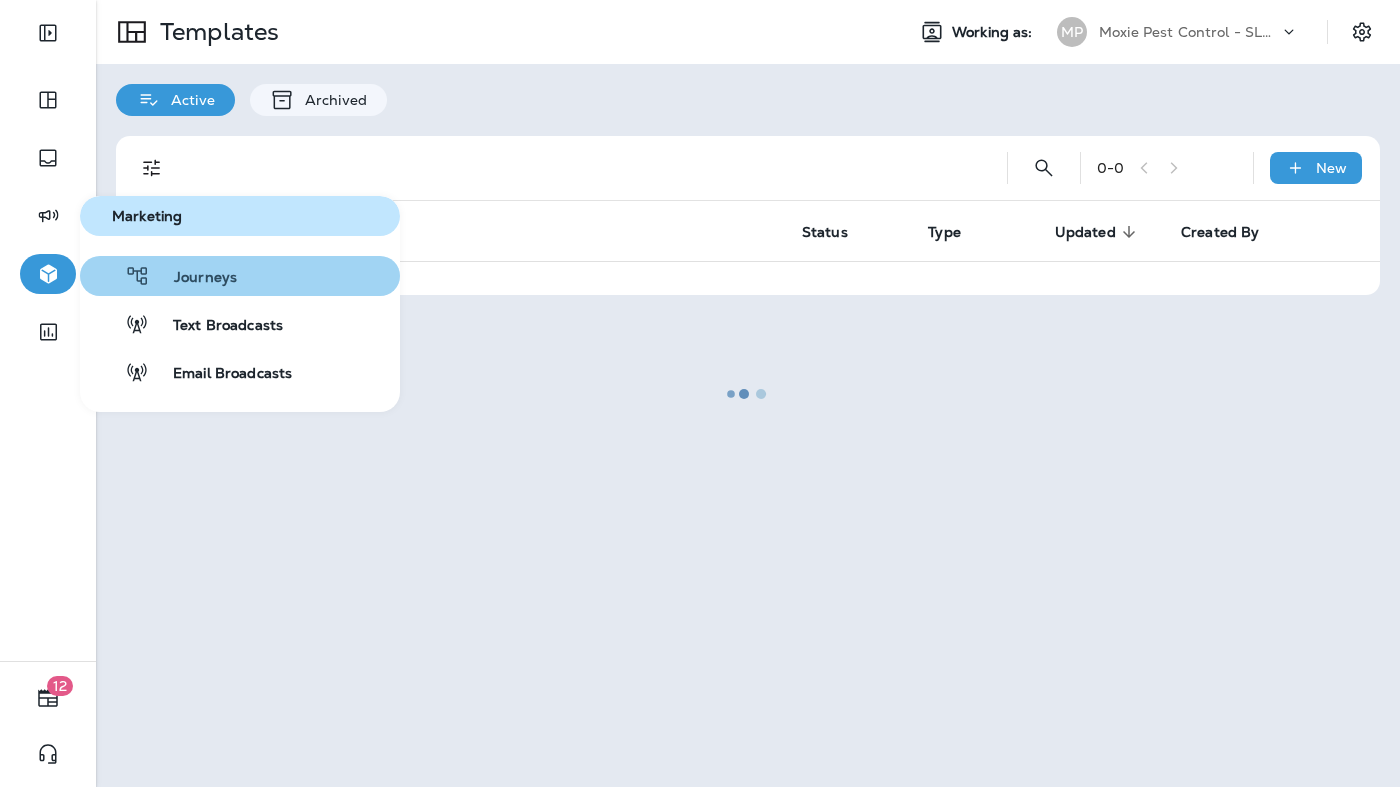 click 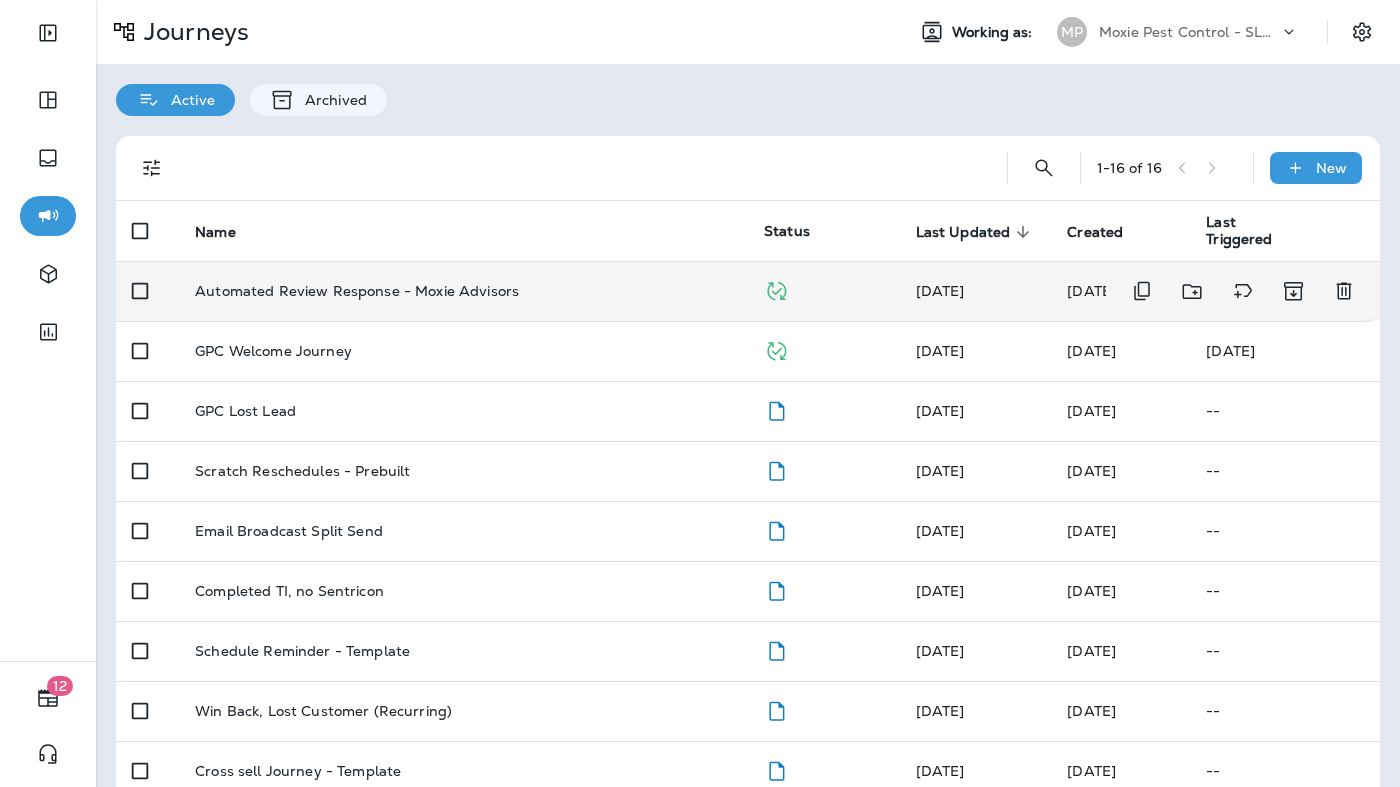 click on "Automated Review Response - Moxie Advisors" at bounding box center [357, 291] 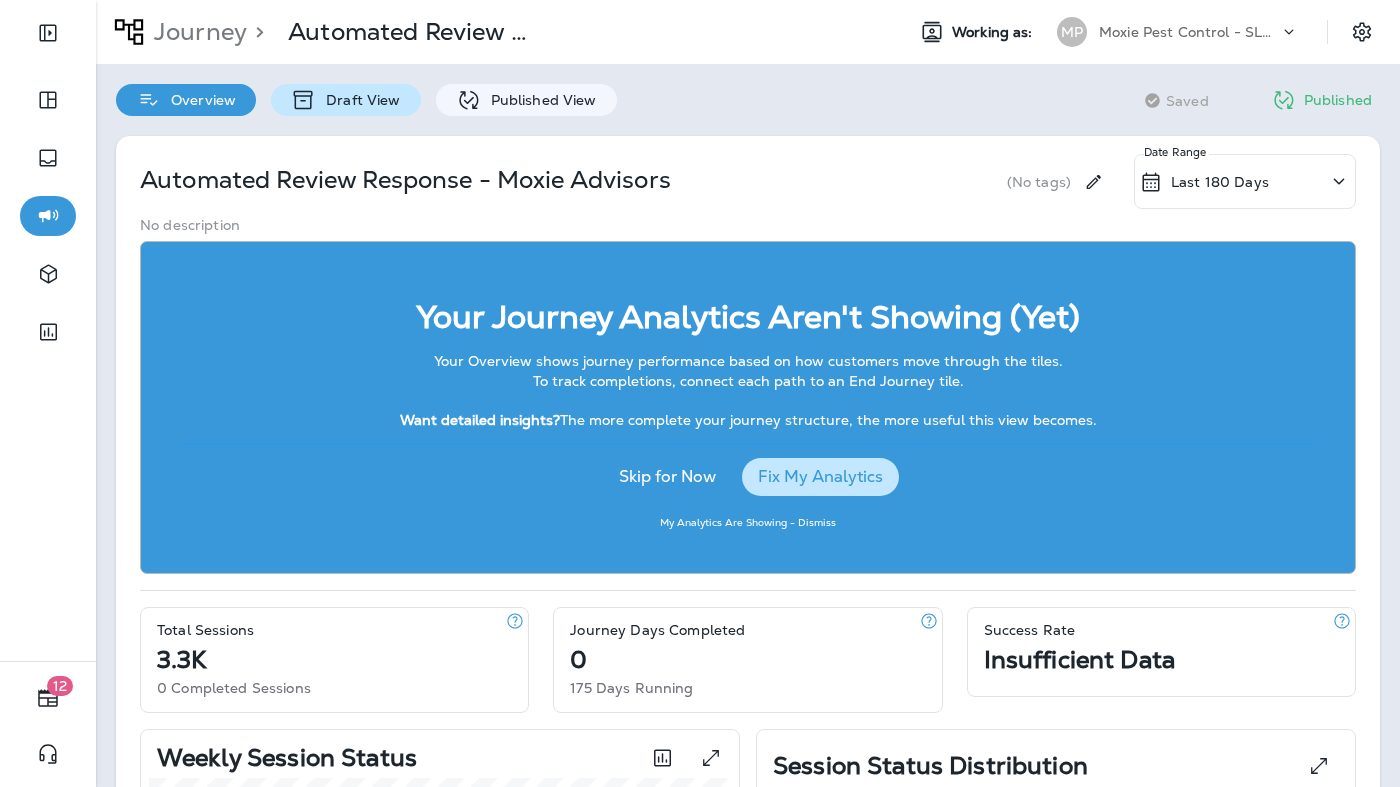 click on "Draft View" at bounding box center [358, 100] 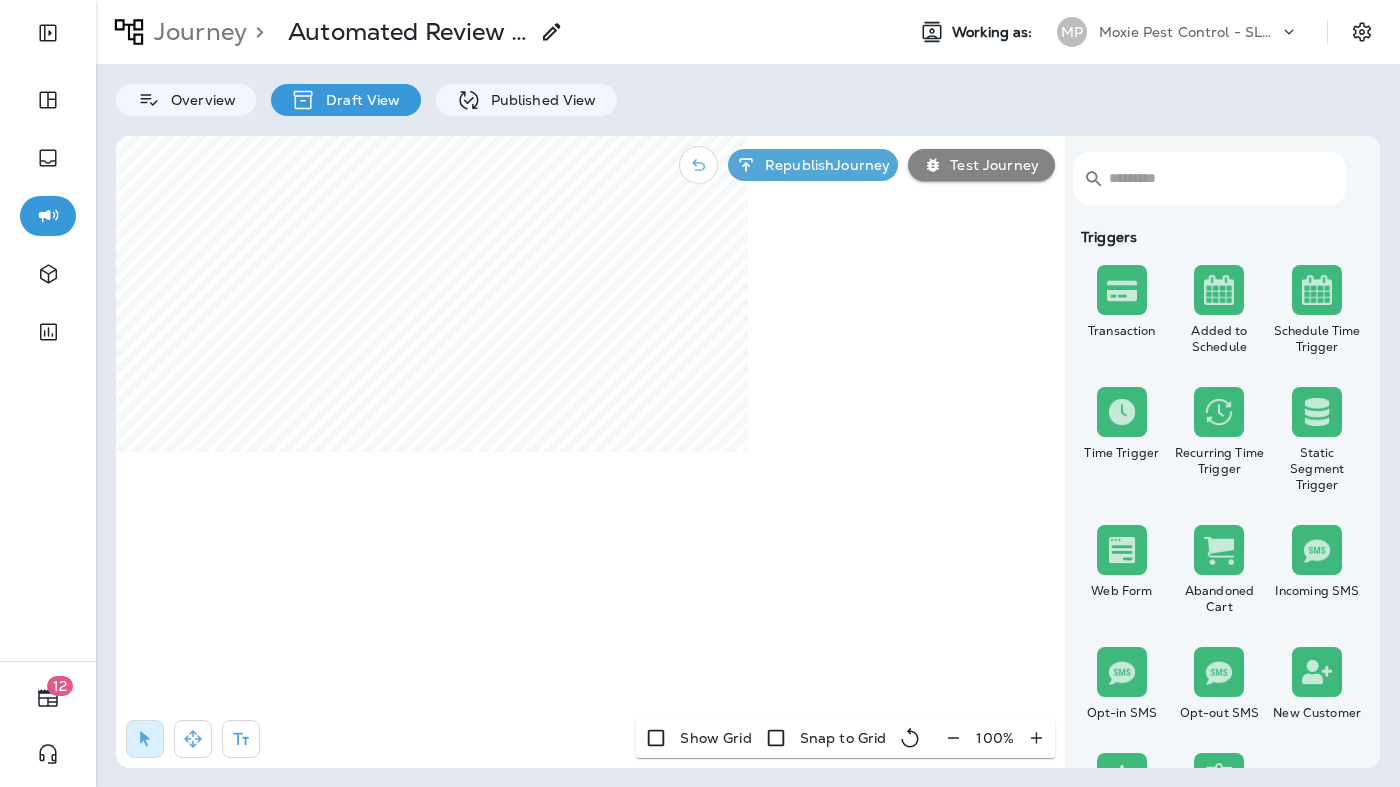 click 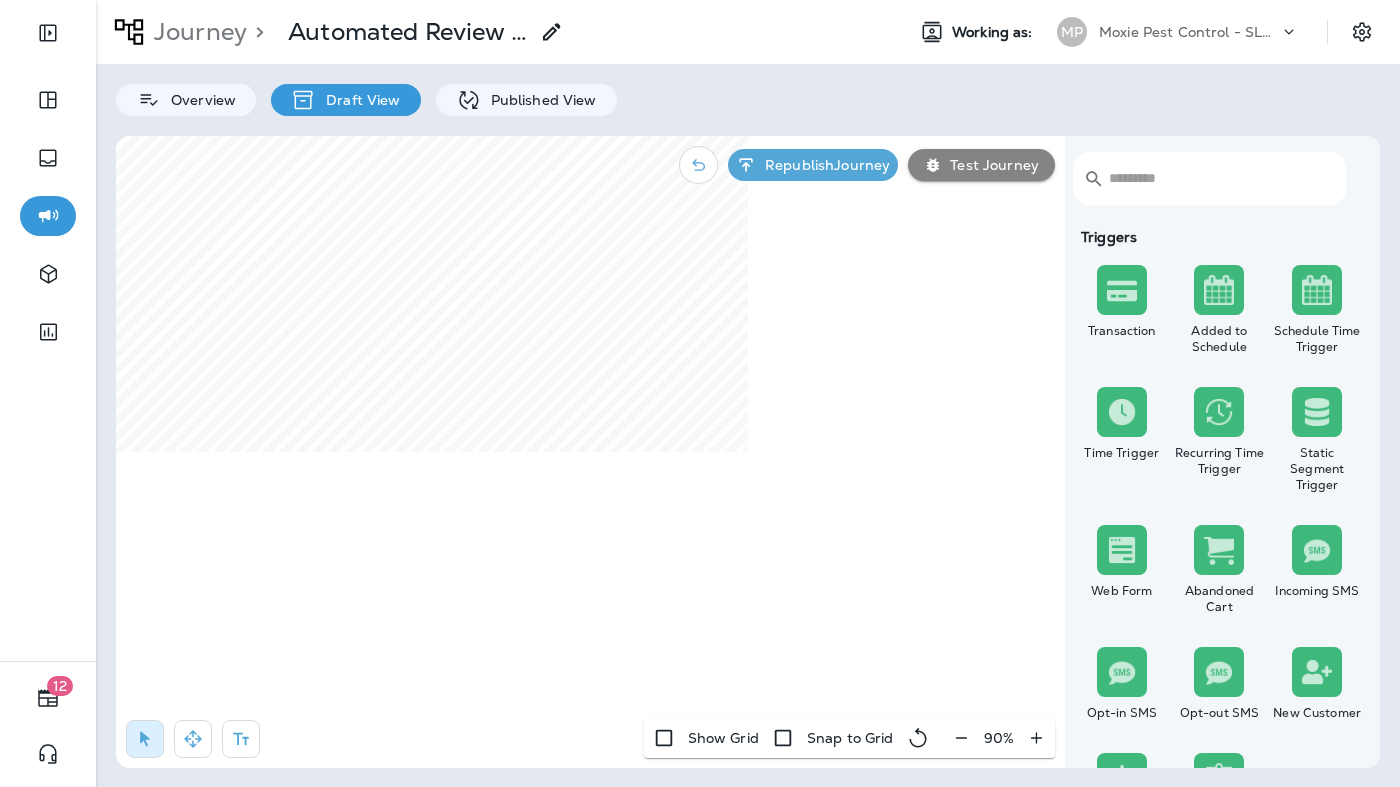 click 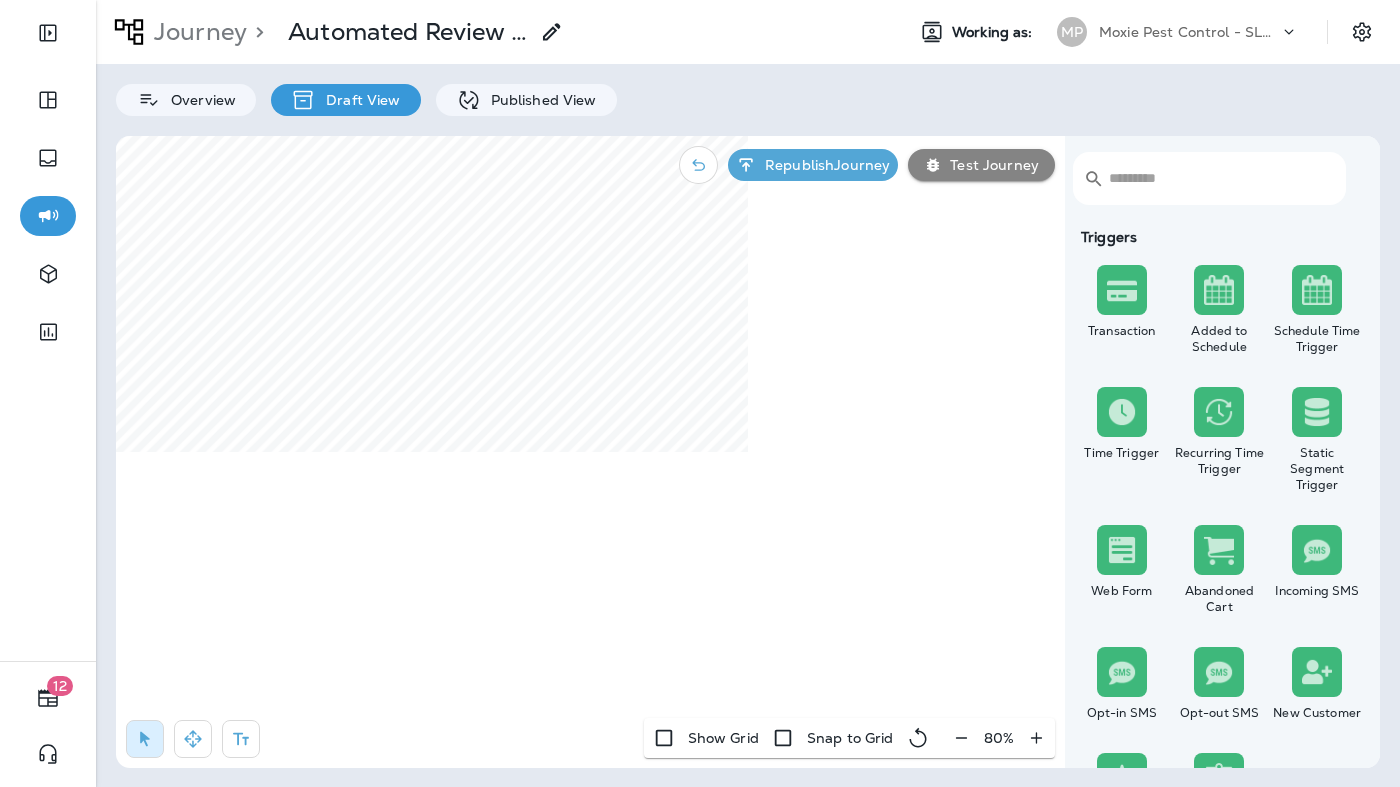 click 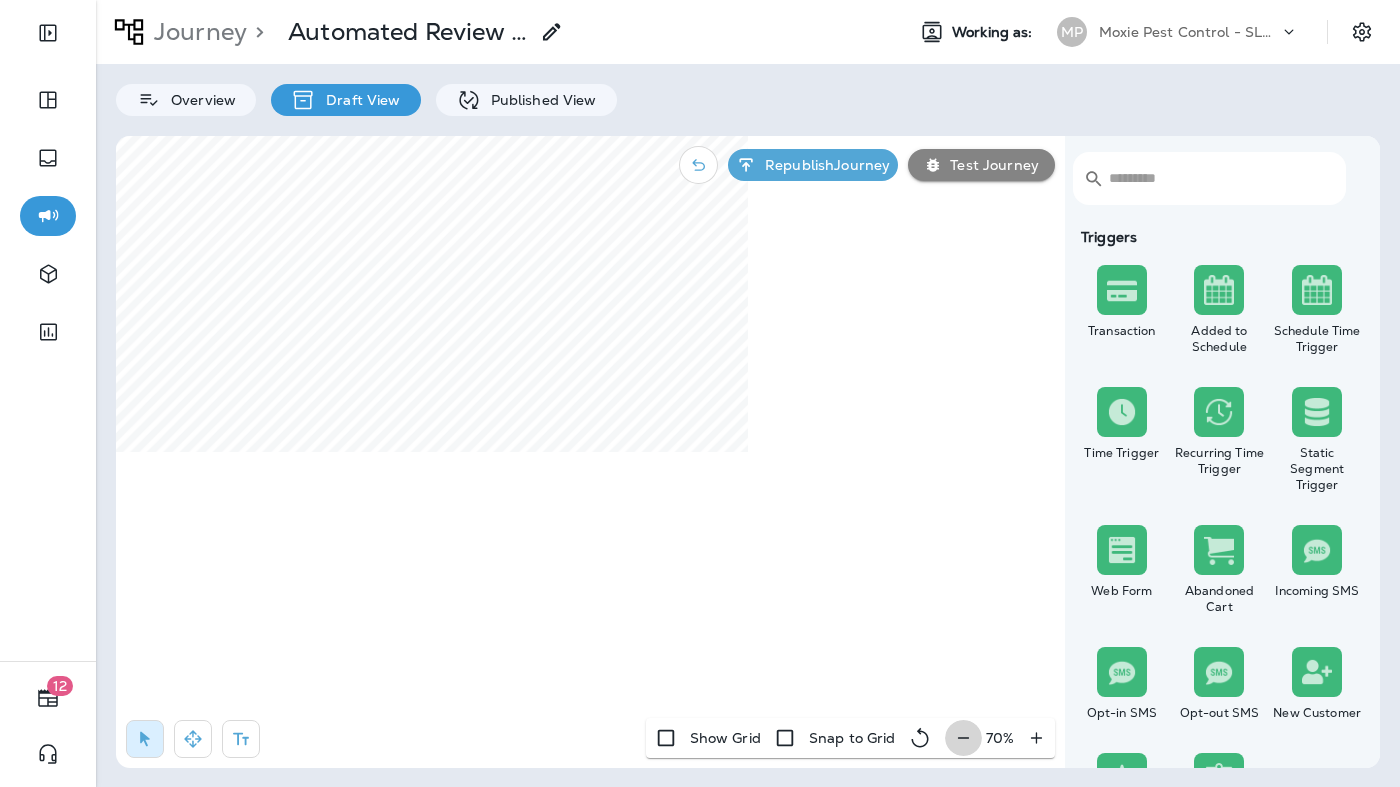 click 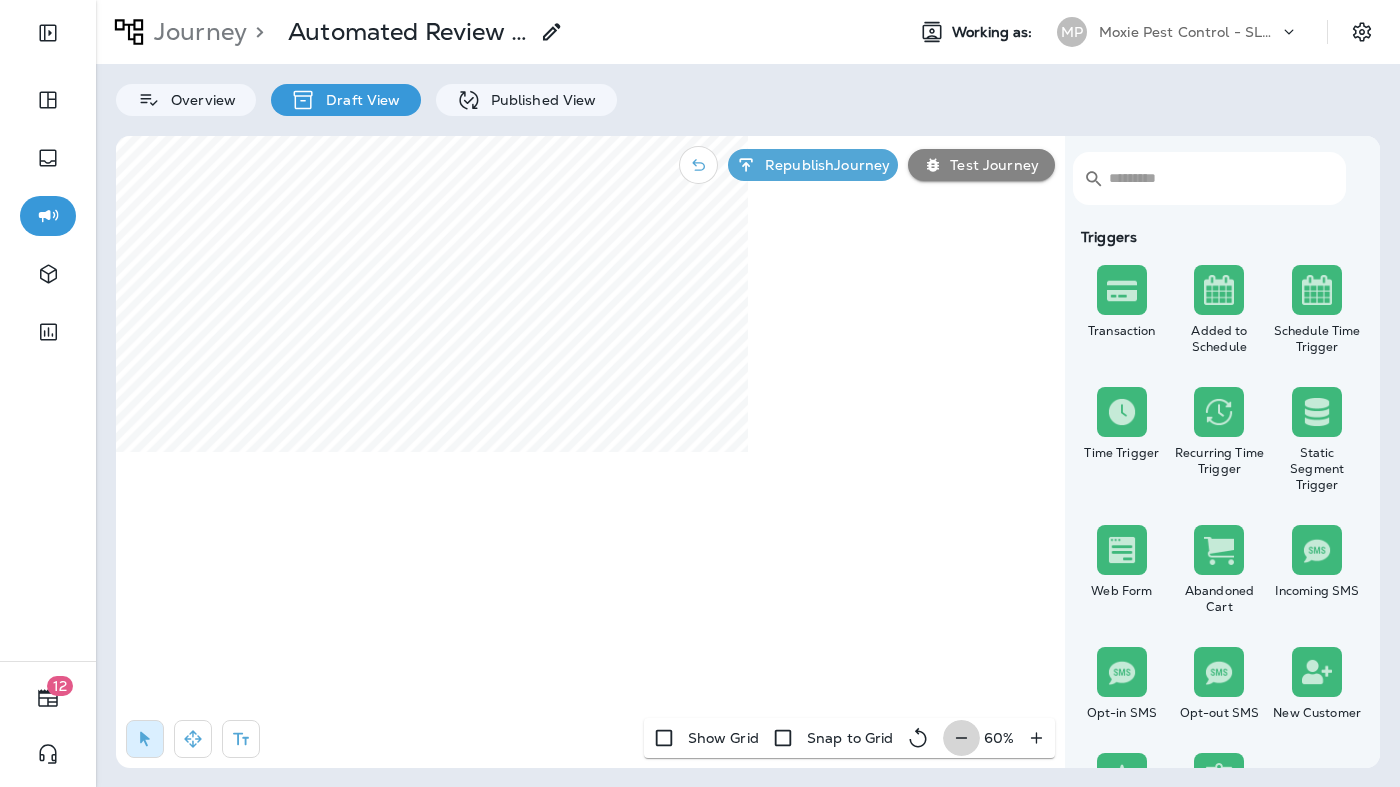 click 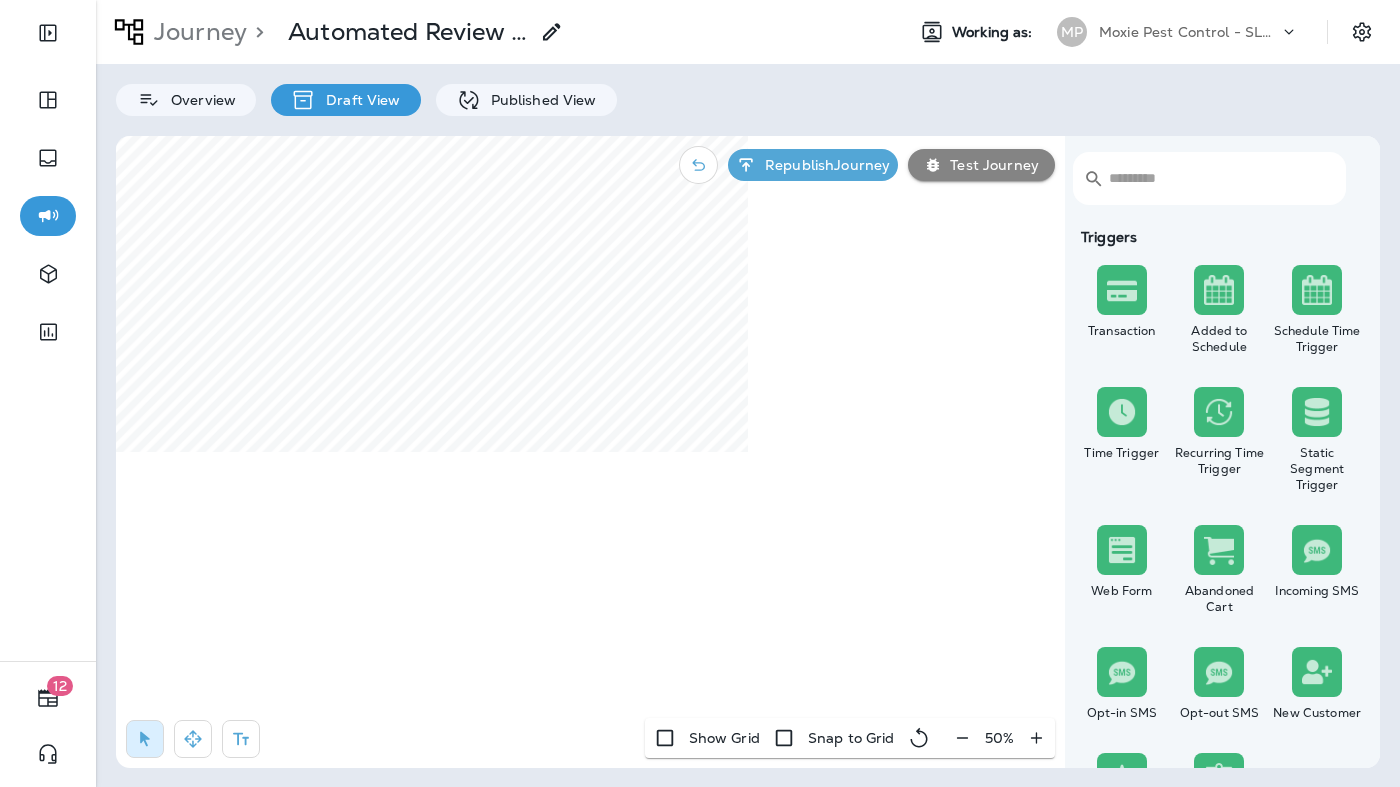click on "50 %" at bounding box center [999, 738] 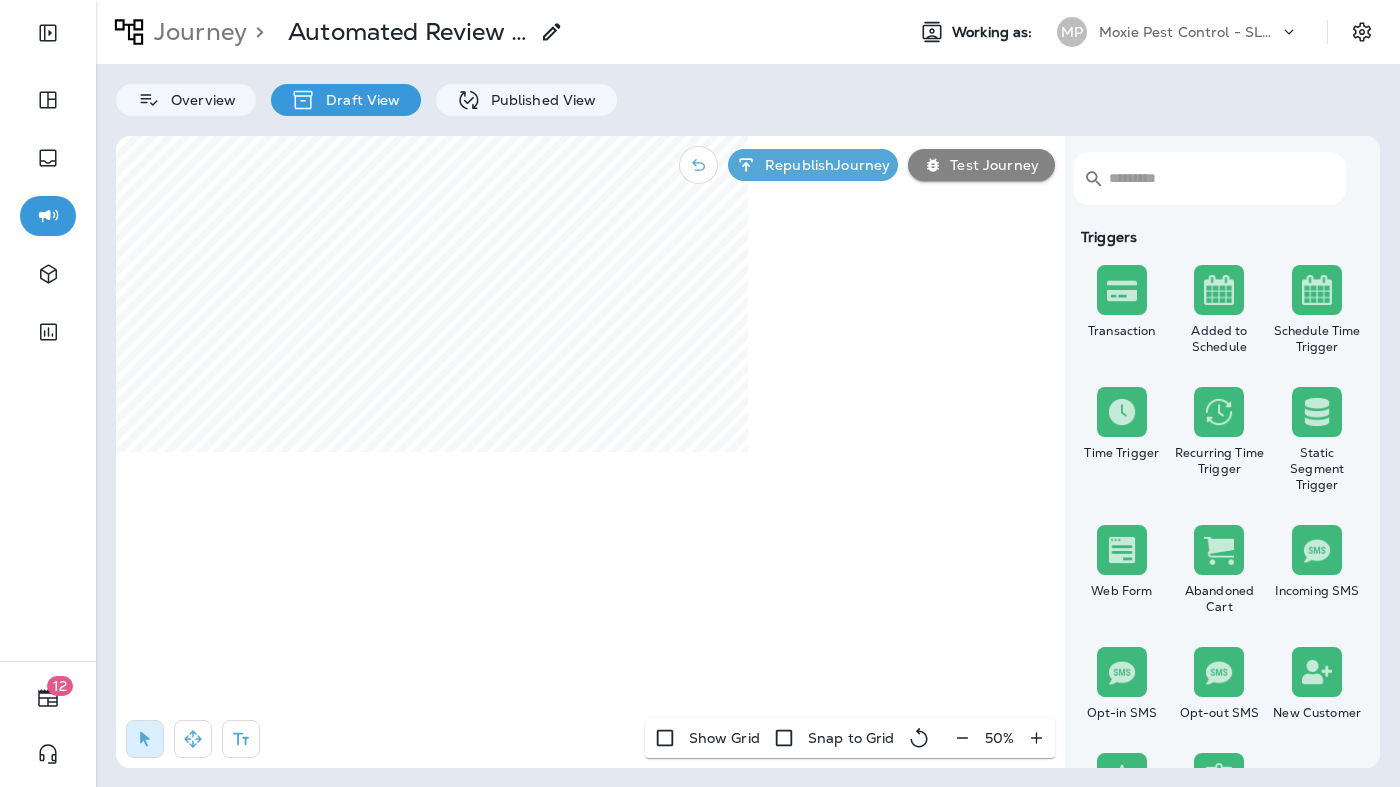 click 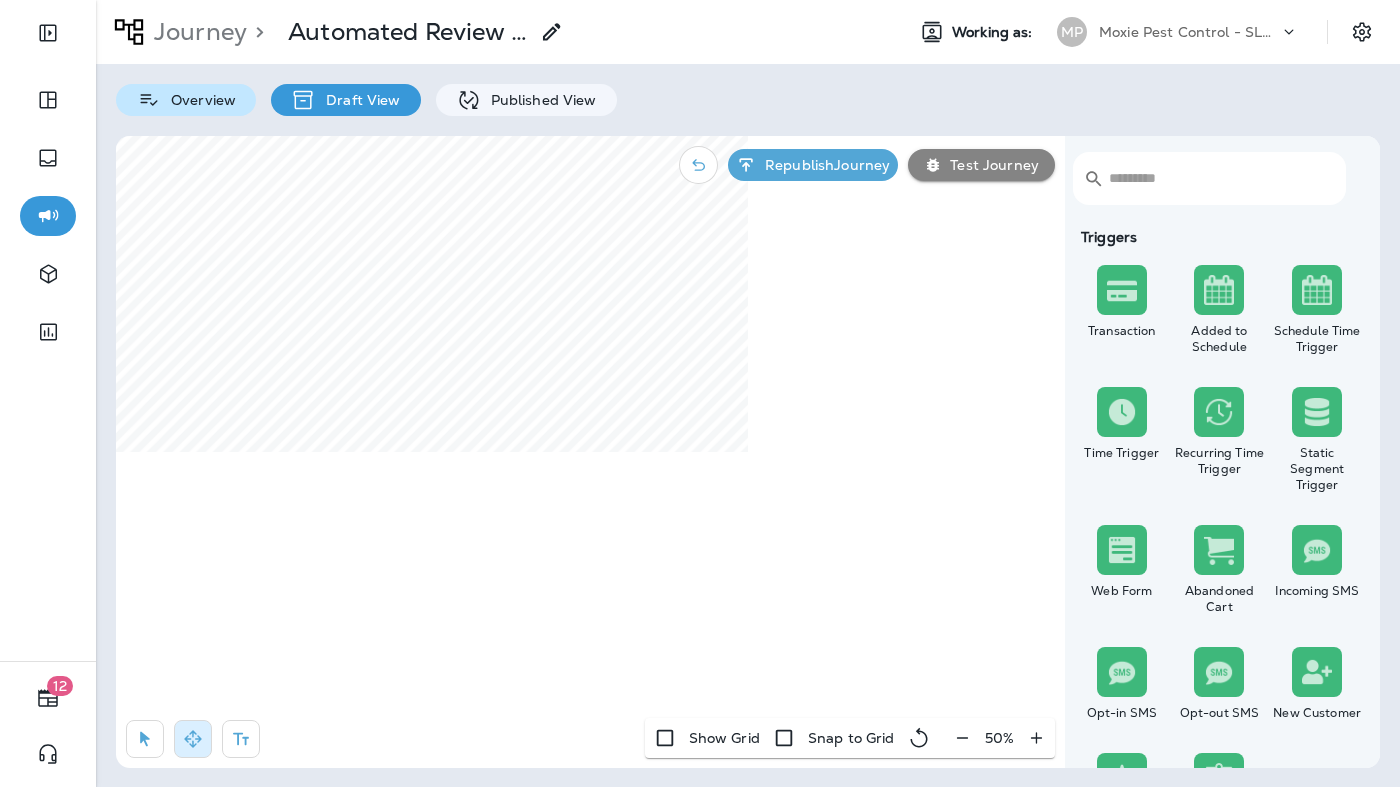 click on "Journey > Automated Review Response - Moxie Advisors Working as: MP Moxie Pest Control - SLC STG PHL Overview Draft View Published View ​ ​ Triggers Transaction Added to Schedule Schedule Time Trigger Time Trigger Recurring Time Trigger Static Segment Trigger Web Form Abandoned Cart Incoming SMS Opt-in SMS Opt-out SMS New Customer New Review Survey Completed Actions Time Delay Await SMS Reply Rate Limit Send Email Send SMS Send MMS Send Mailer Send Notification End Journey A/B Split A/B Testing Add to Static Segment Remove from Static Segment Add to Facebook Audience Remove from Facebook Audience Add to Google Ads Audience Remove from Google Ads Audience Add to Mailbox Power Remove from Mailbox Power Send Survey SMS Send Survey Email Webhook Contest Winners Recurring Contest Winners Add to DripDrop Reply to Review Conditions Check Data Field Check Email Status Repeat Customer Has Transaction Distance from Location SMS Subscription Status In Static Segment Has Offer Advanced SQL Condition Wizard Republish" at bounding box center [748, 393] 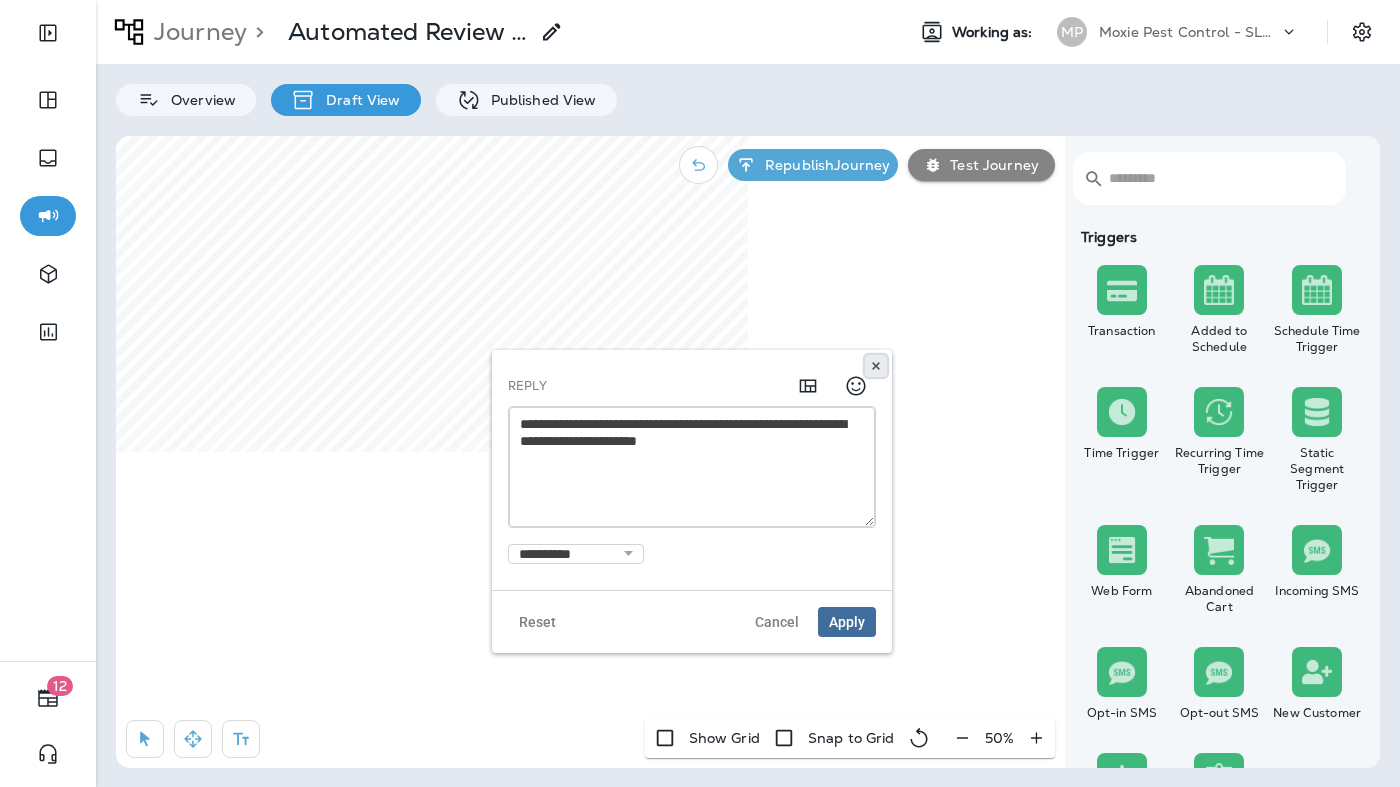 click 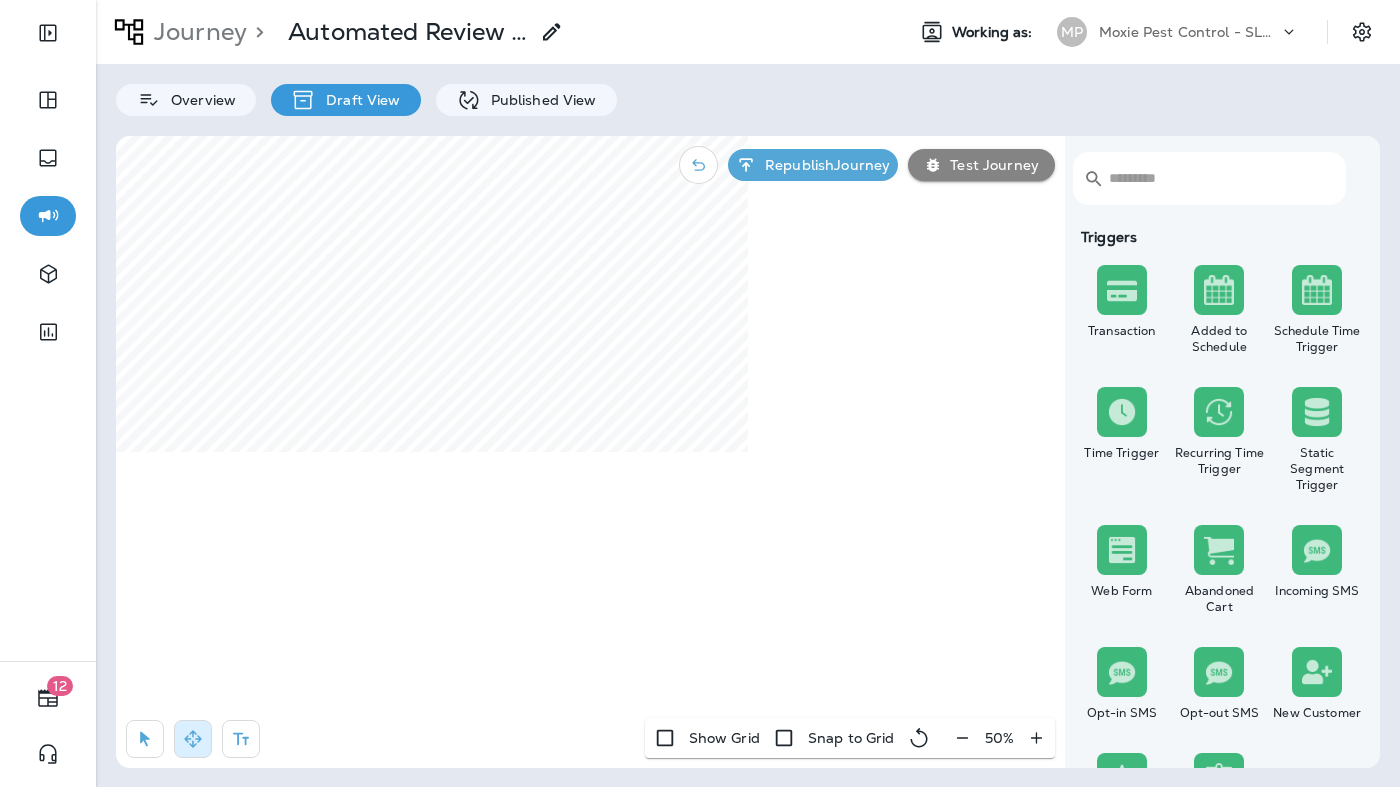 select on "*****" 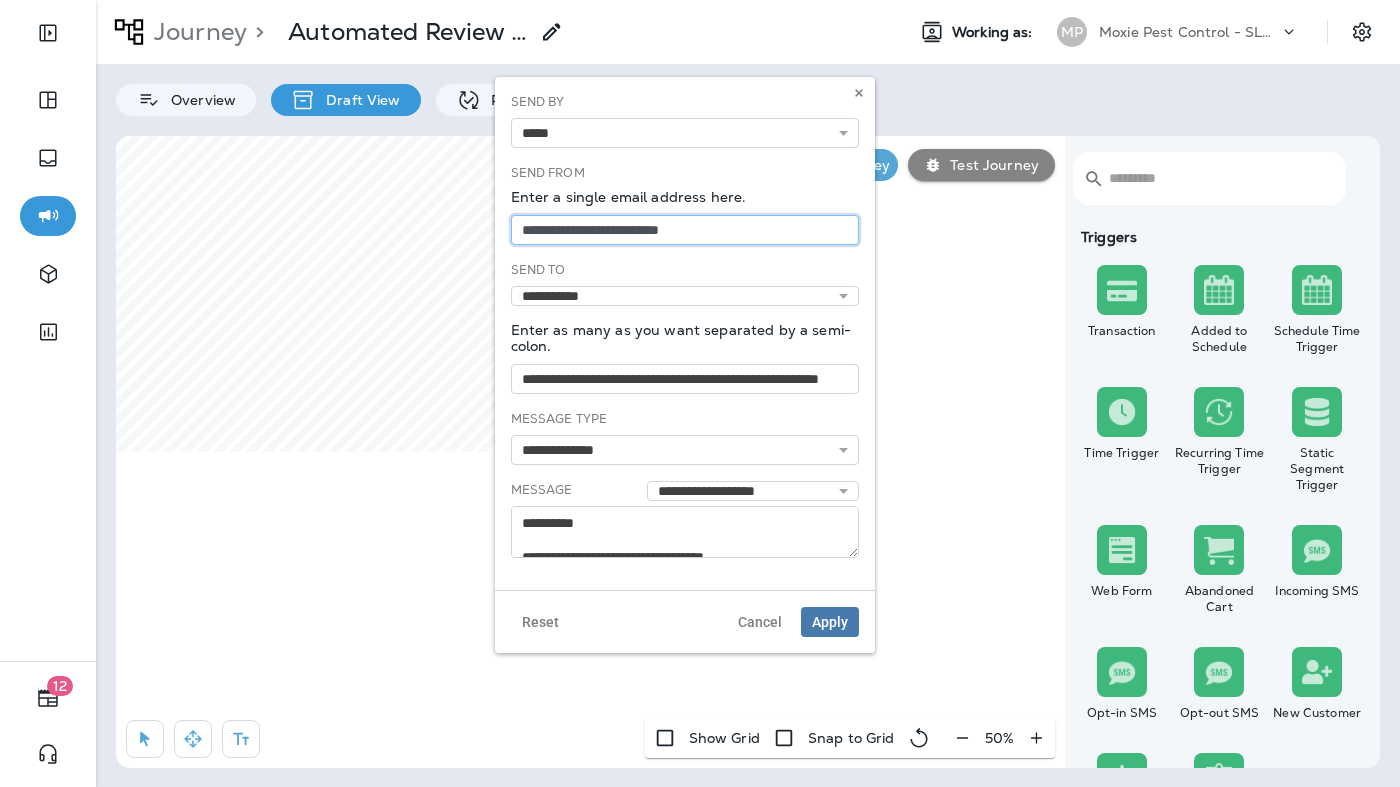 click on "**********" at bounding box center (685, 230) 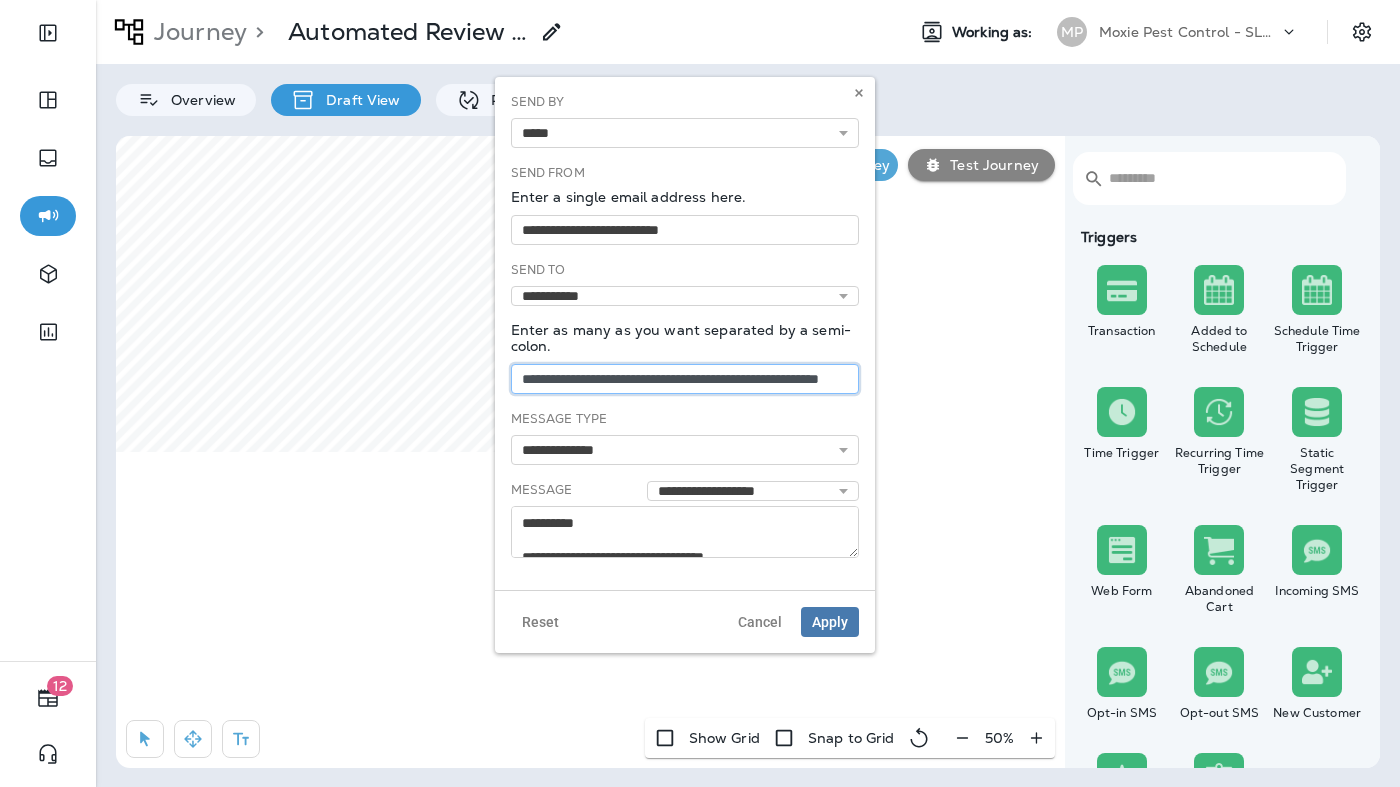drag, startPoint x: 686, startPoint y: 385, endPoint x: 791, endPoint y: 382, distance: 105.04285 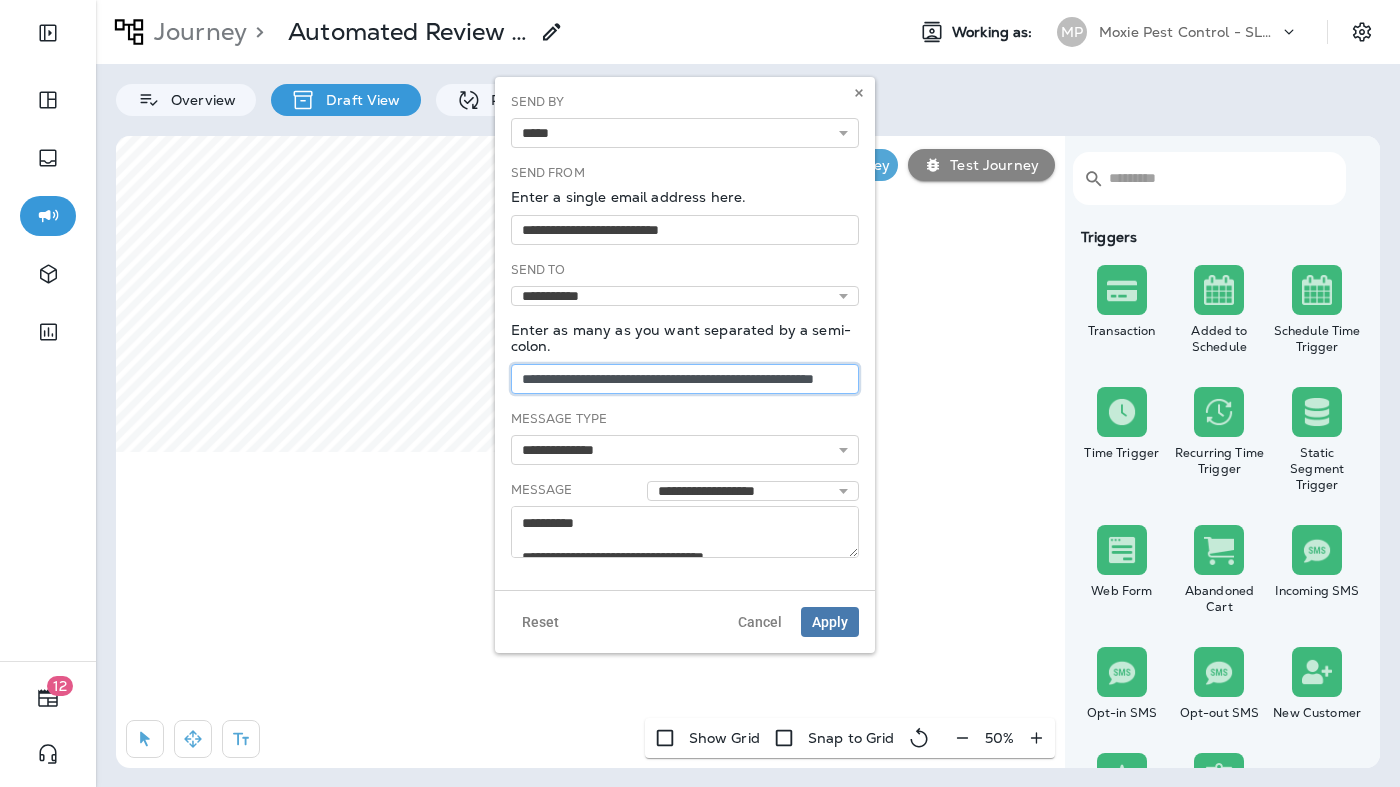 scroll, scrollTop: 0, scrollLeft: 75, axis: horizontal 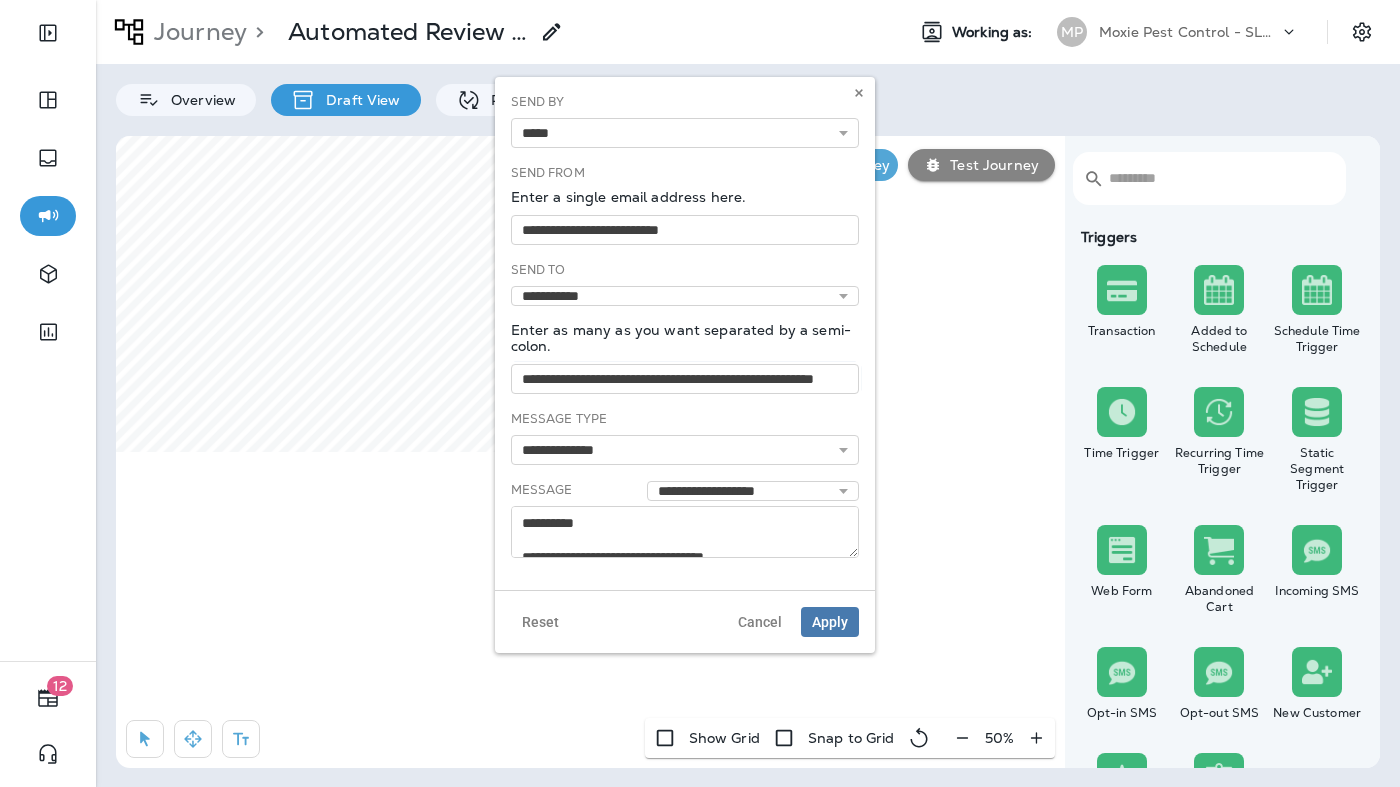 click on "**********" at bounding box center [685, 437] 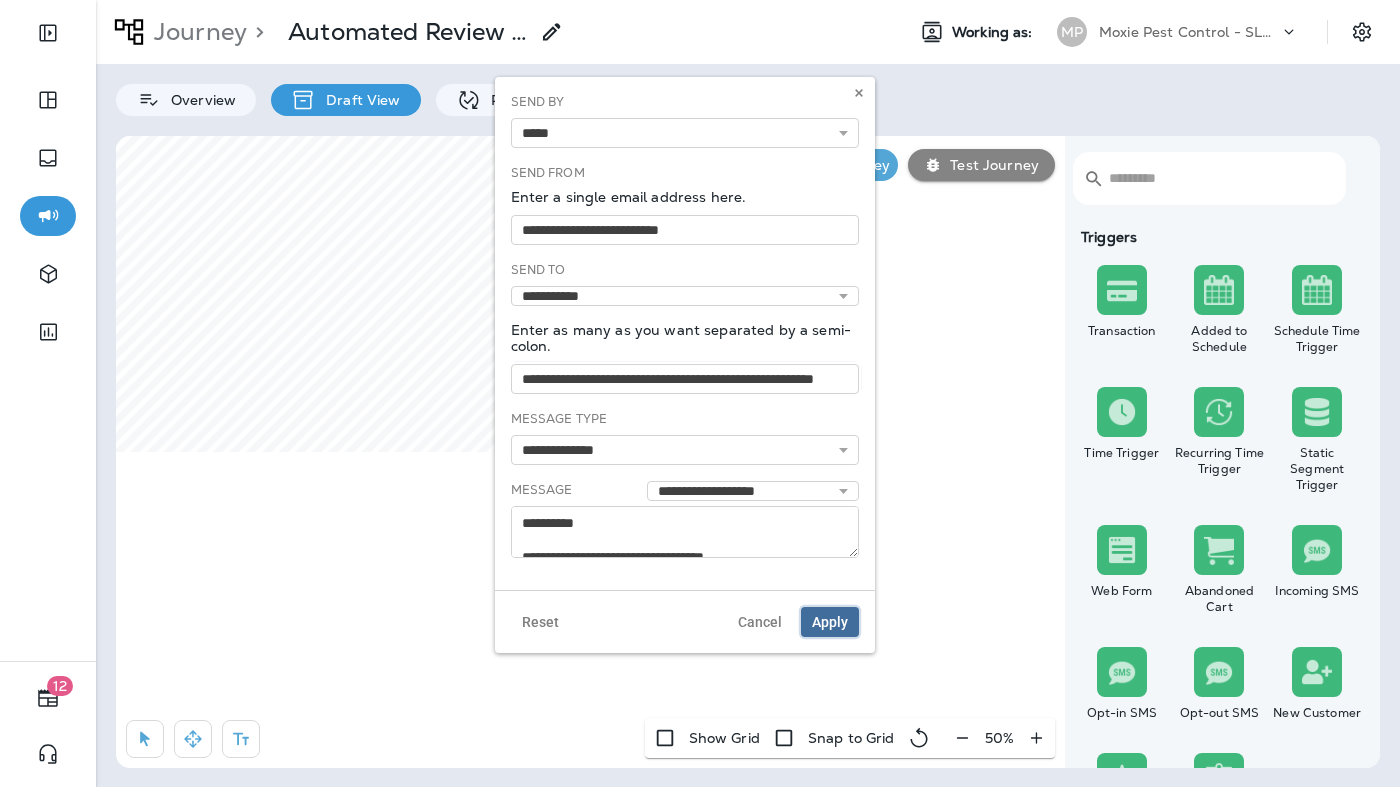 click on "Apply" at bounding box center [830, 622] 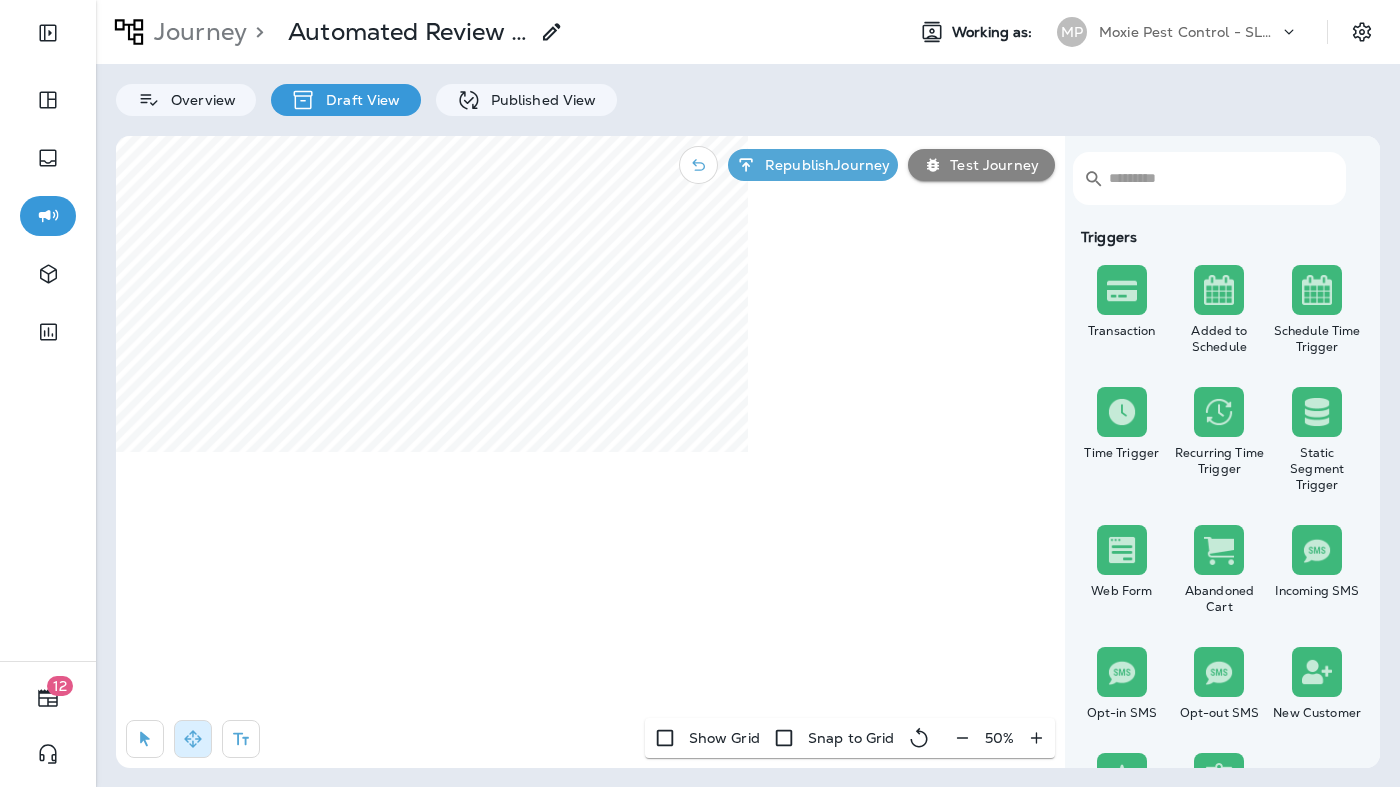 select on "*****" 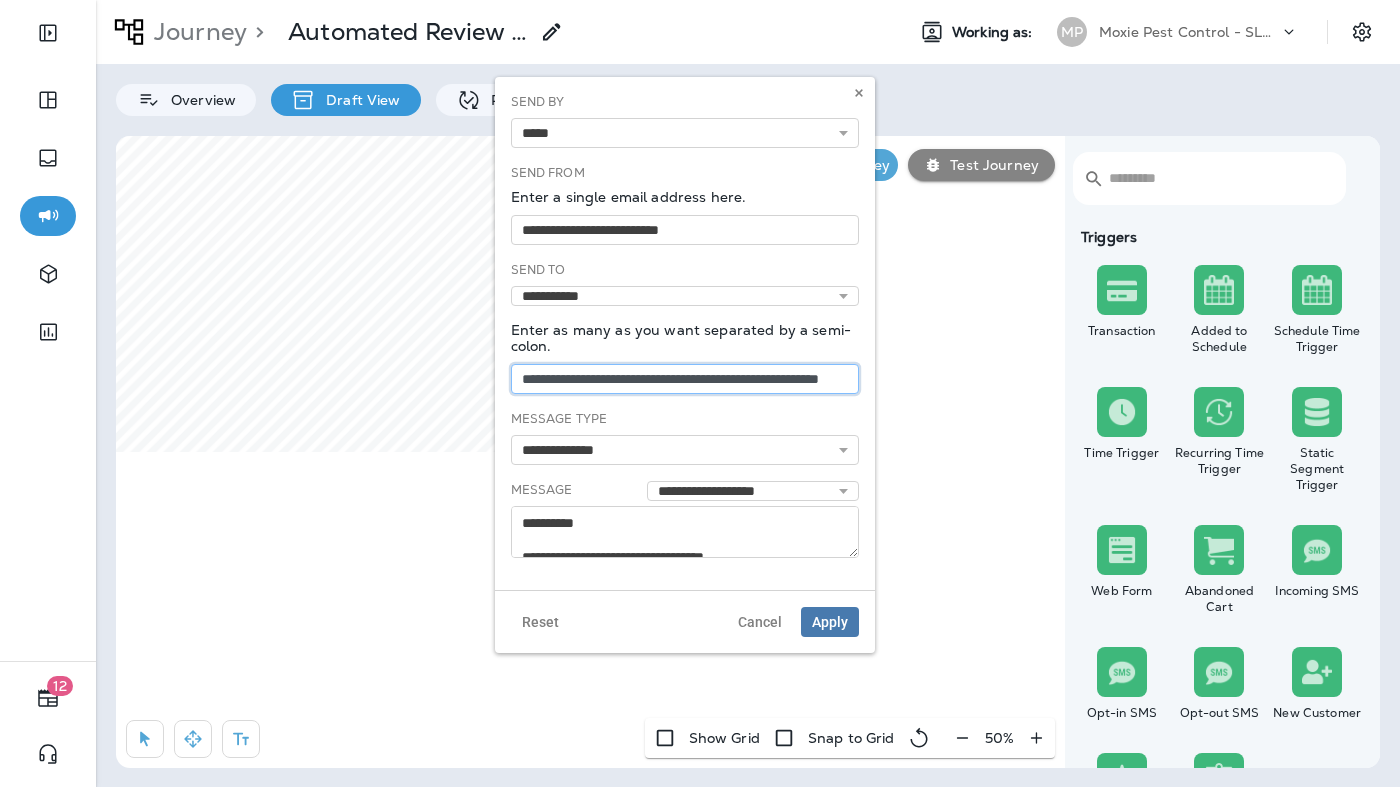 click on "**********" at bounding box center (685, 379) 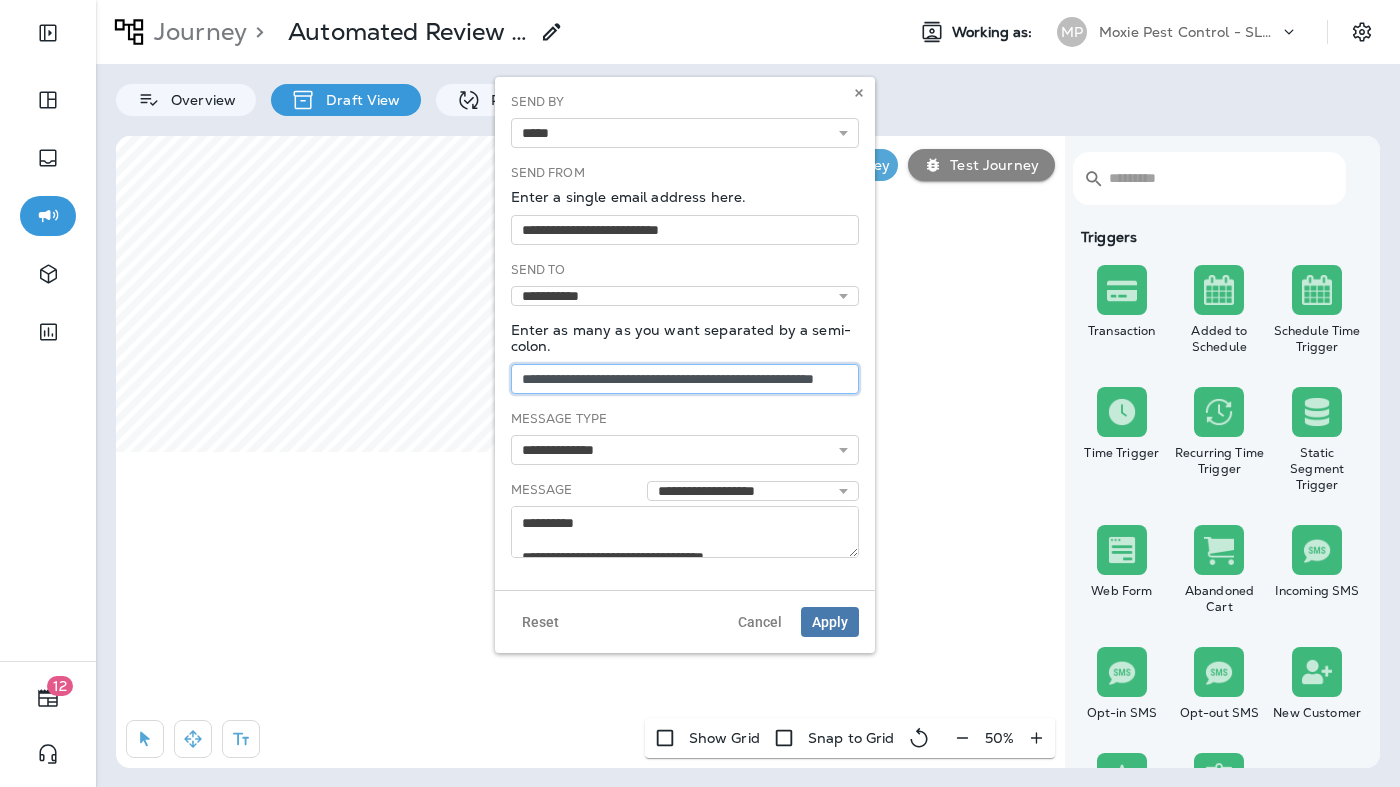 drag, startPoint x: 712, startPoint y: 383, endPoint x: 517, endPoint y: 381, distance: 195.01025 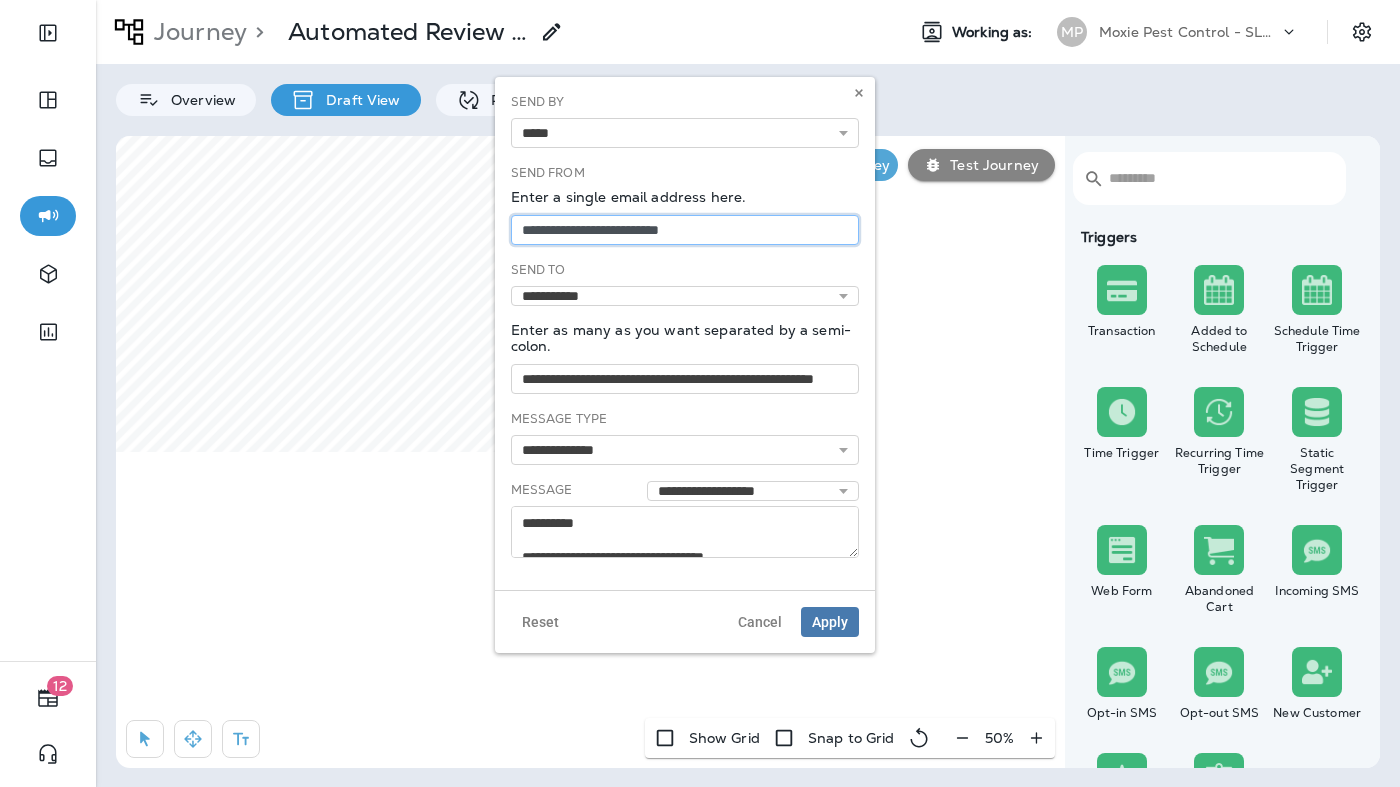 click on "**********" at bounding box center (685, 230) 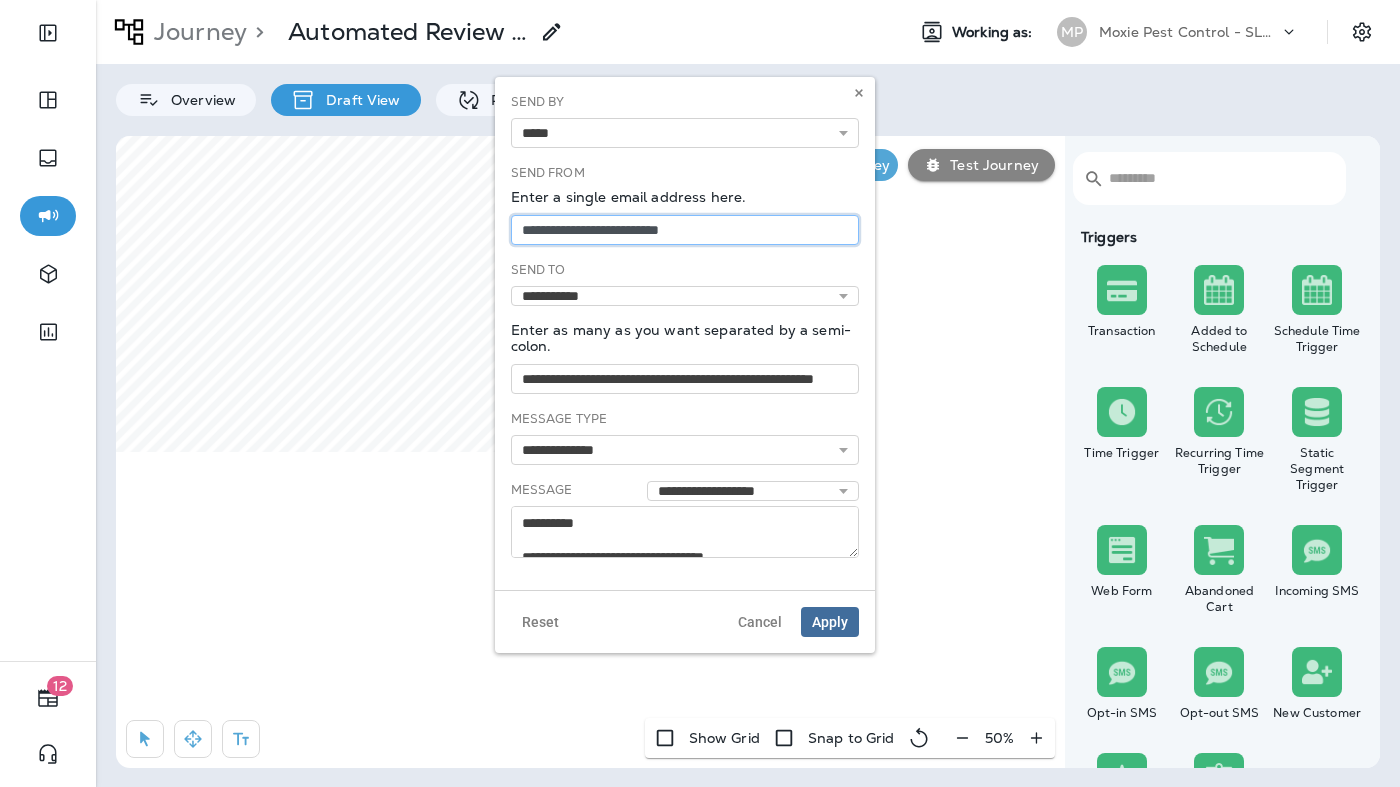 type on "**********" 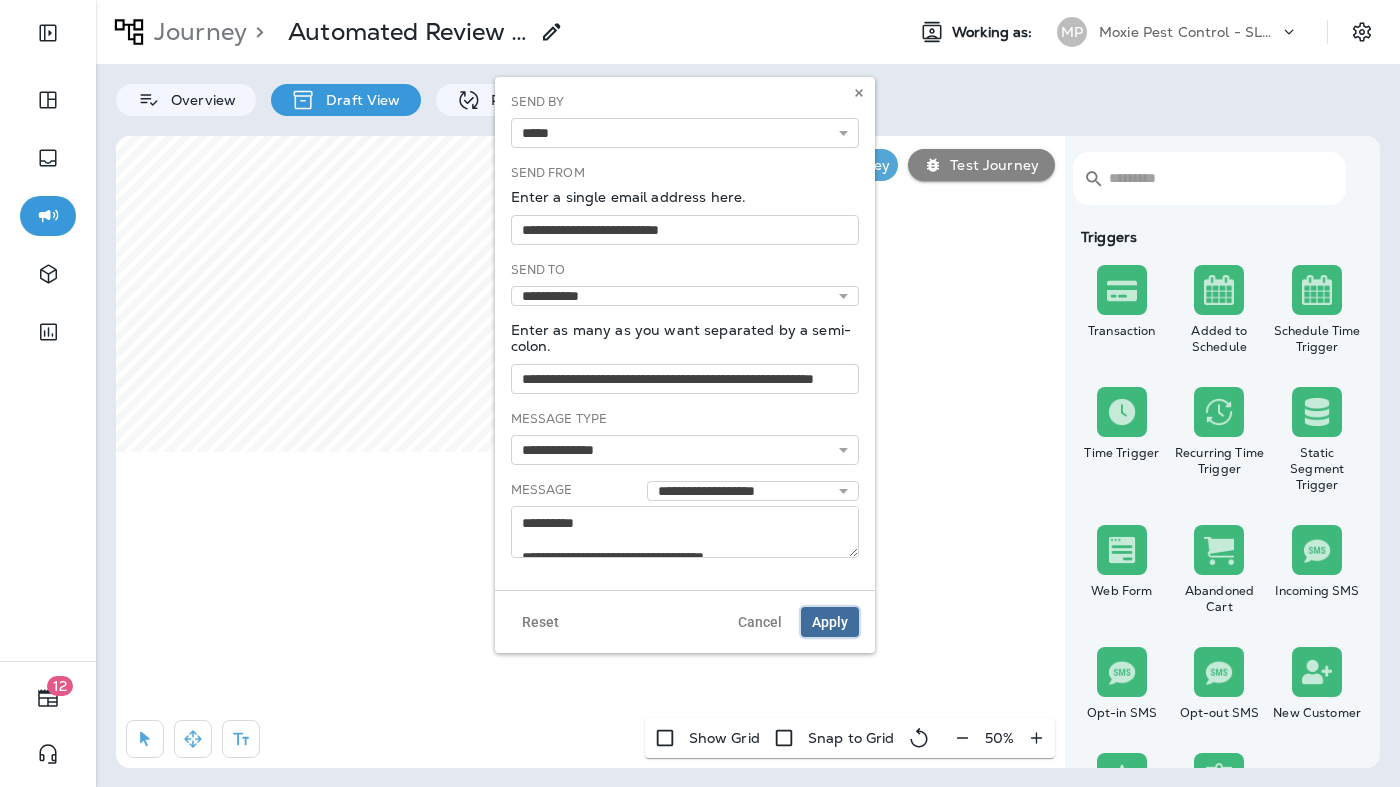 click on "Apply" at bounding box center (830, 622) 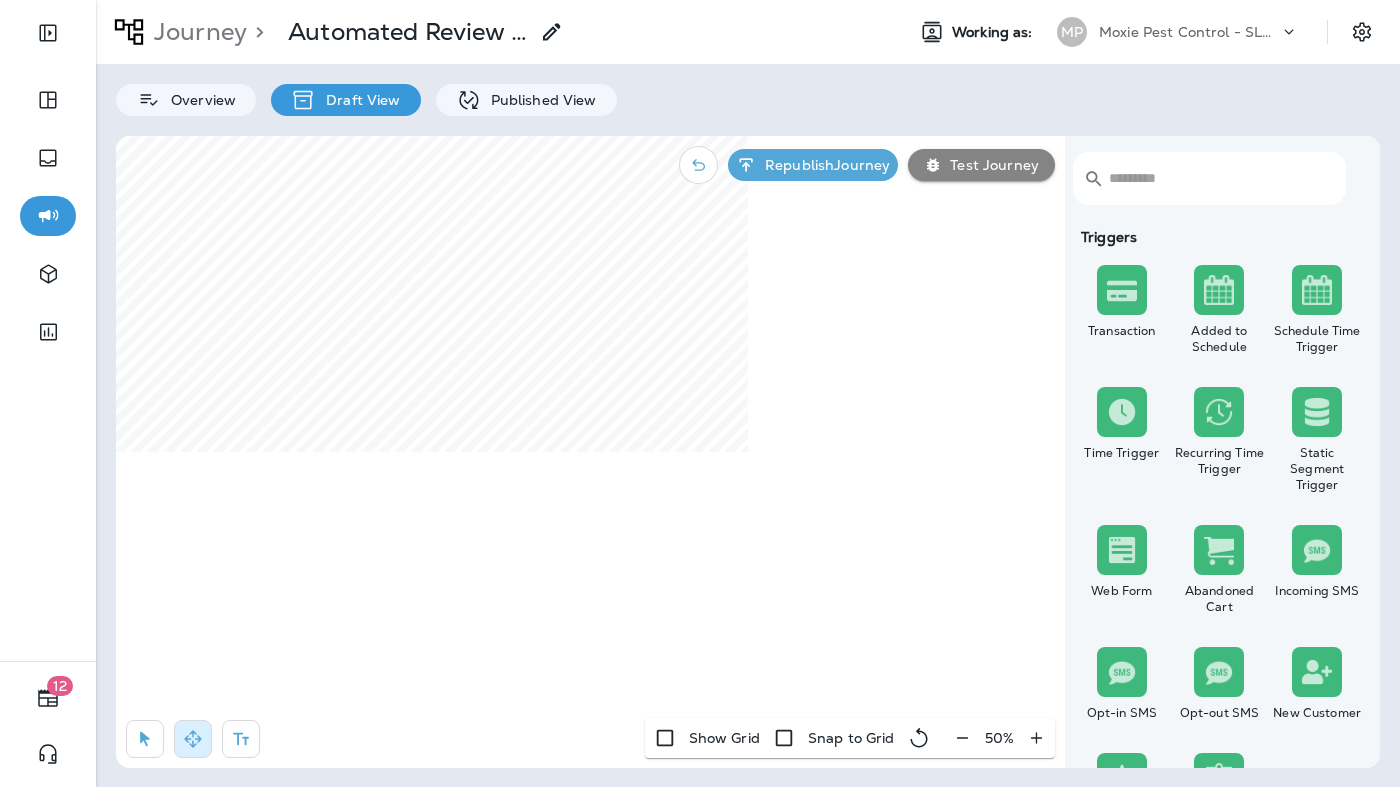 select on "*****" 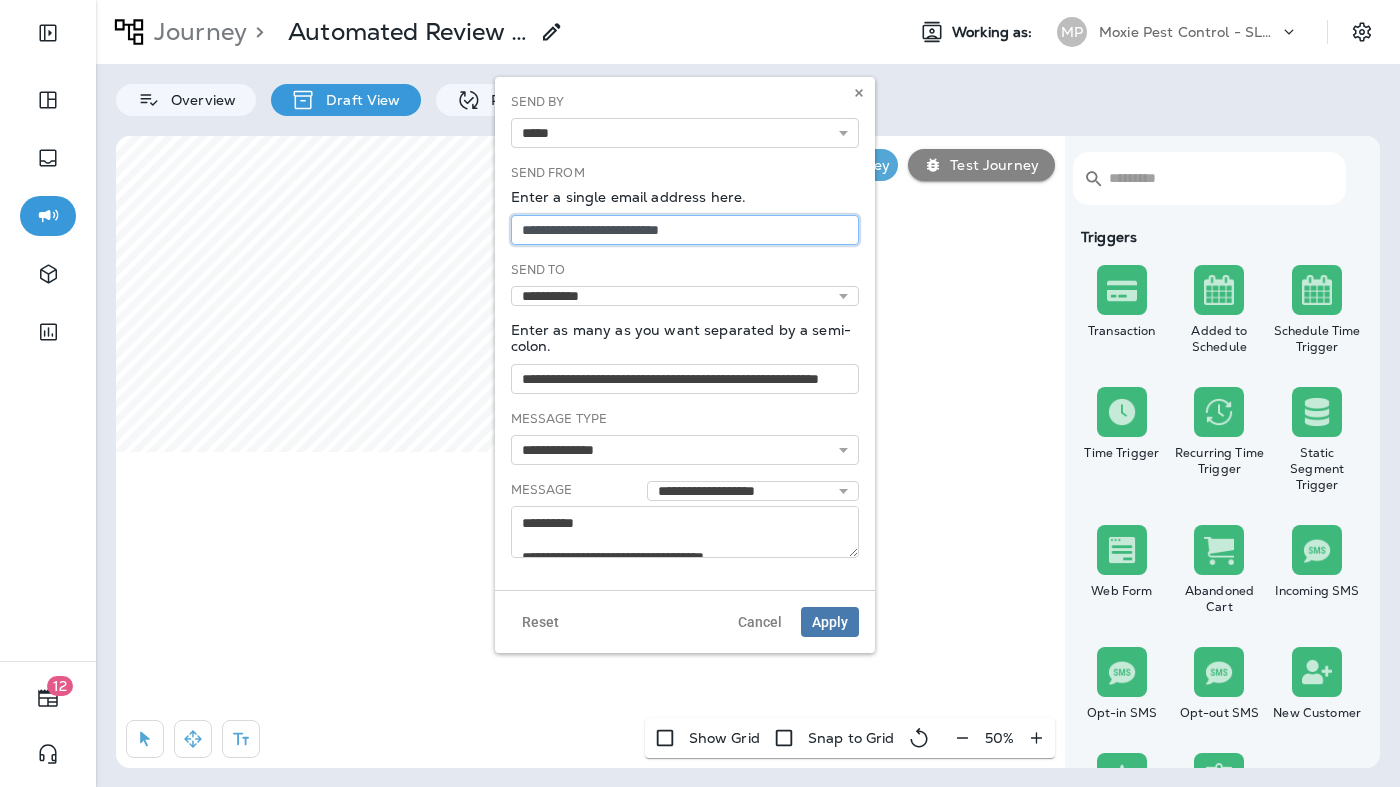 click on "**********" at bounding box center [685, 230] 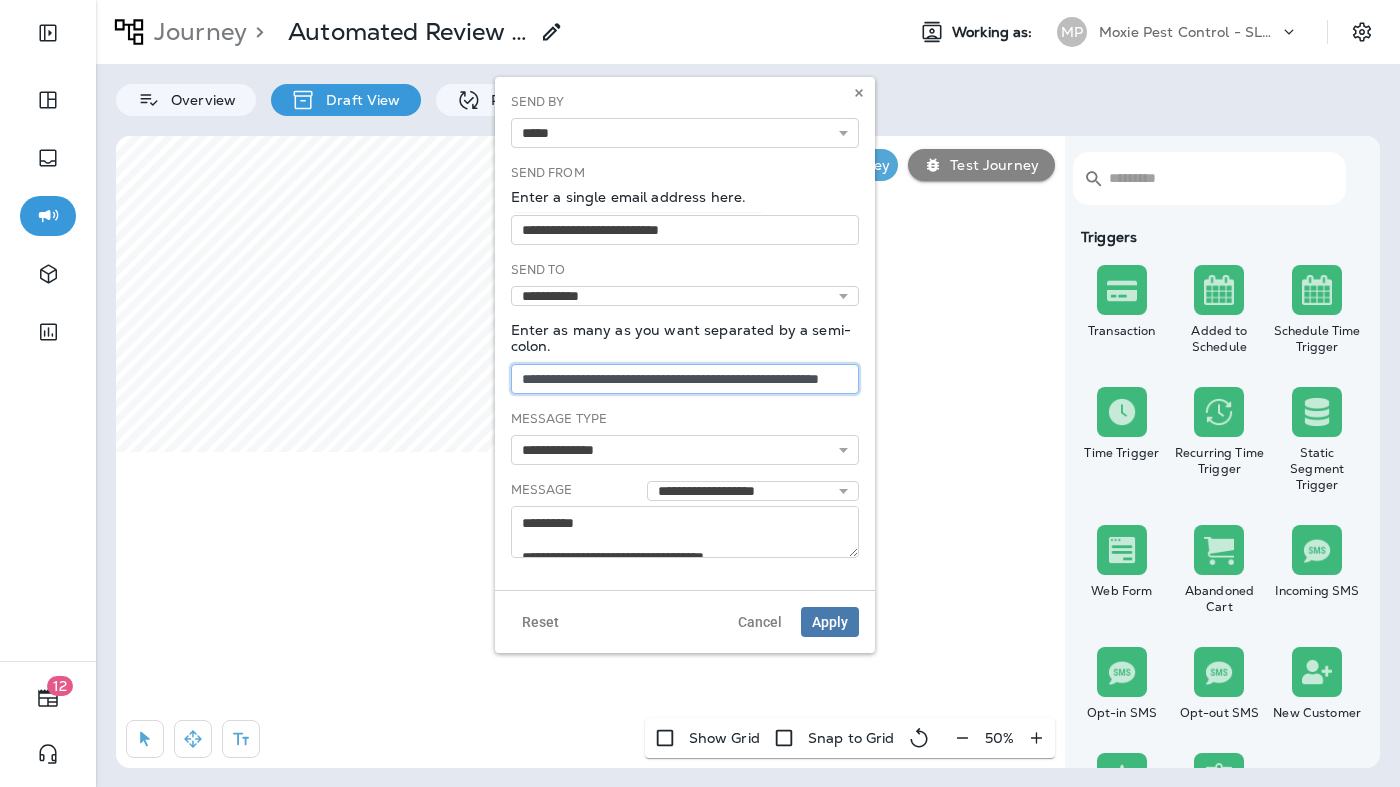 click on "**********" at bounding box center (685, 379) 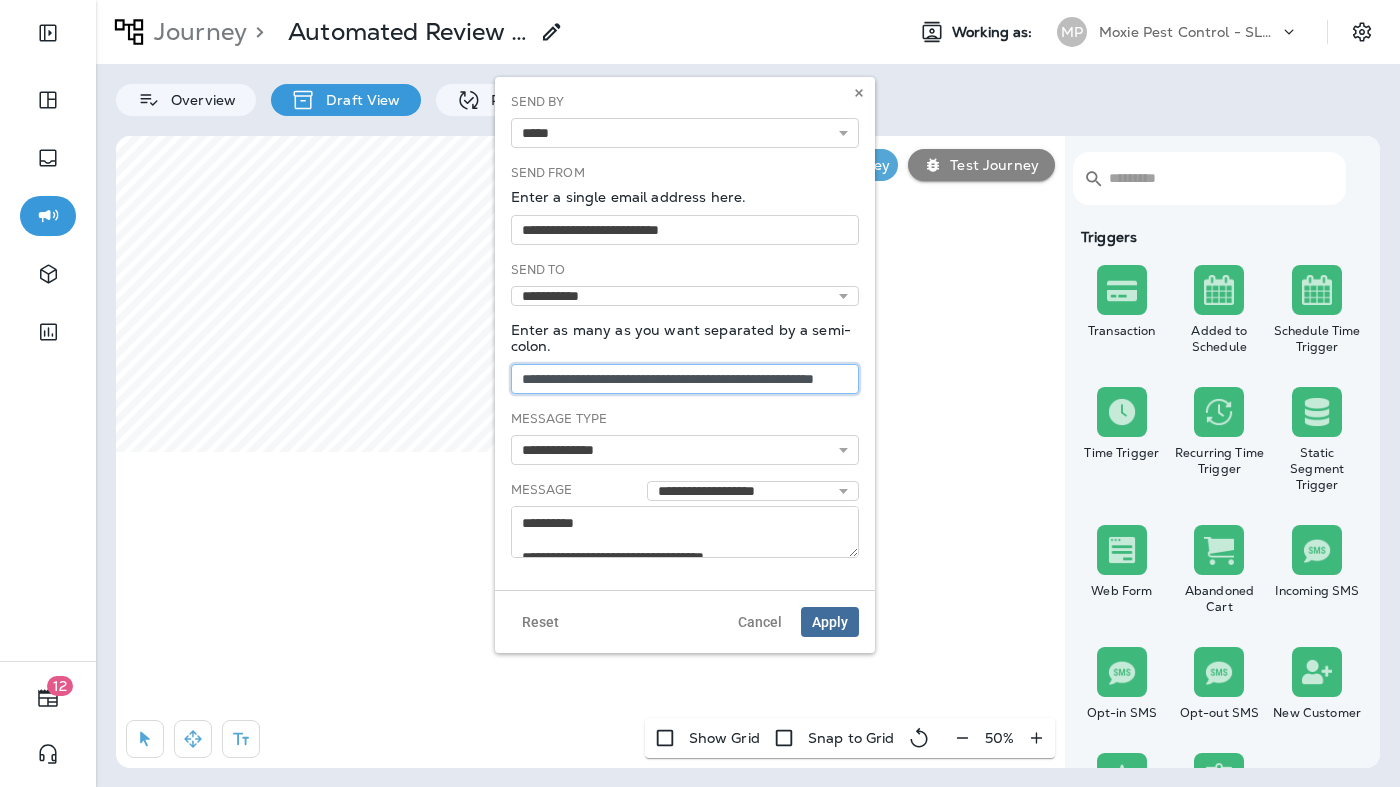 type on "**********" 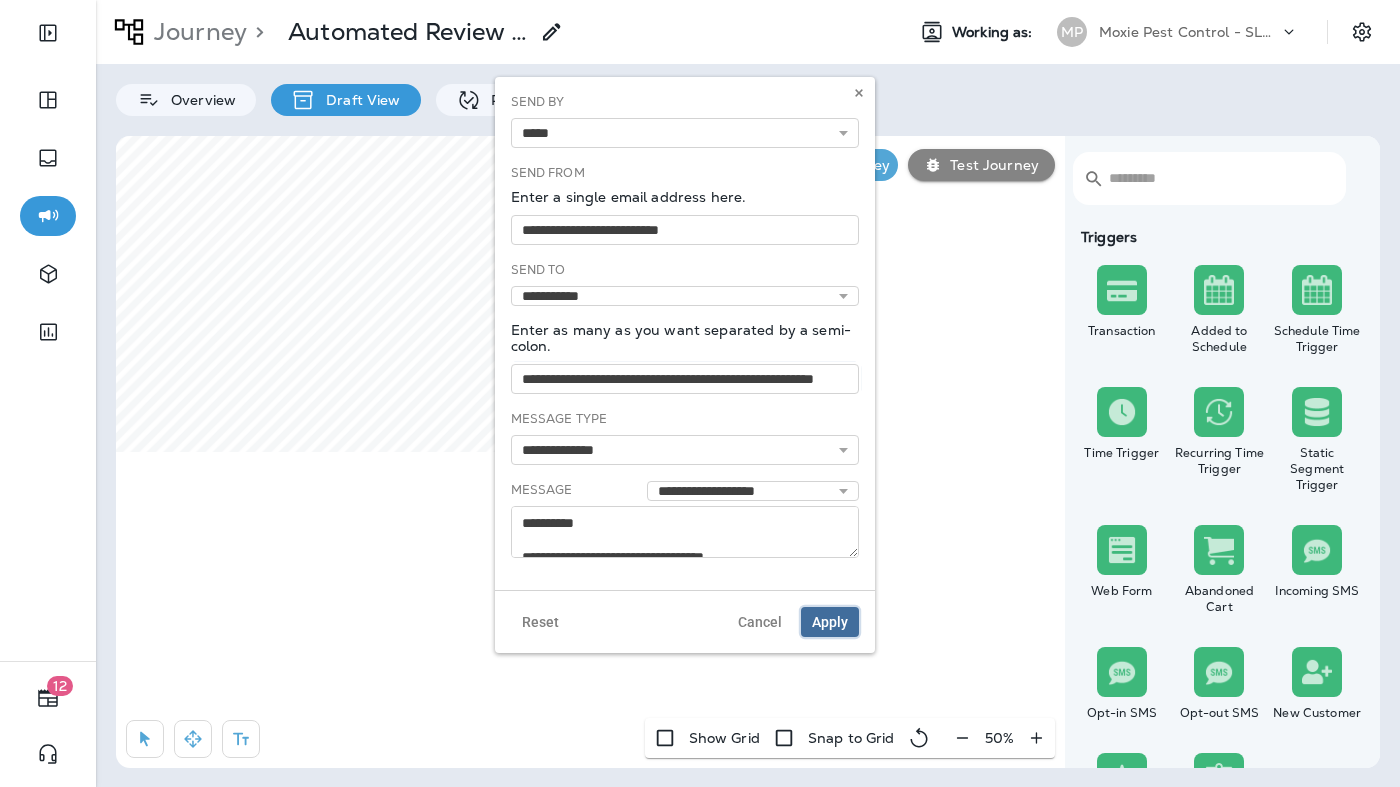 click on "Apply" at bounding box center [830, 622] 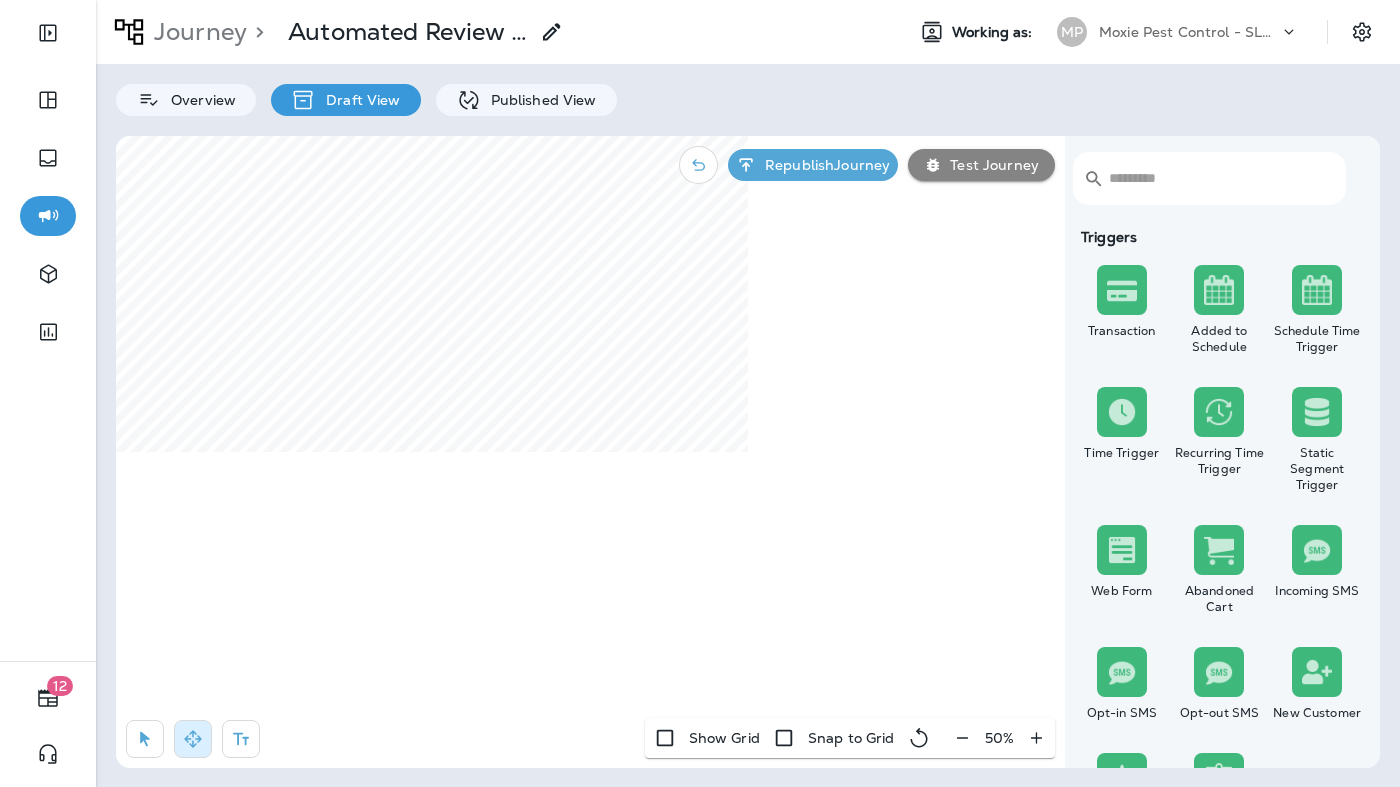 click on "Republish  Journey Test Journey" at bounding box center (867, 165) 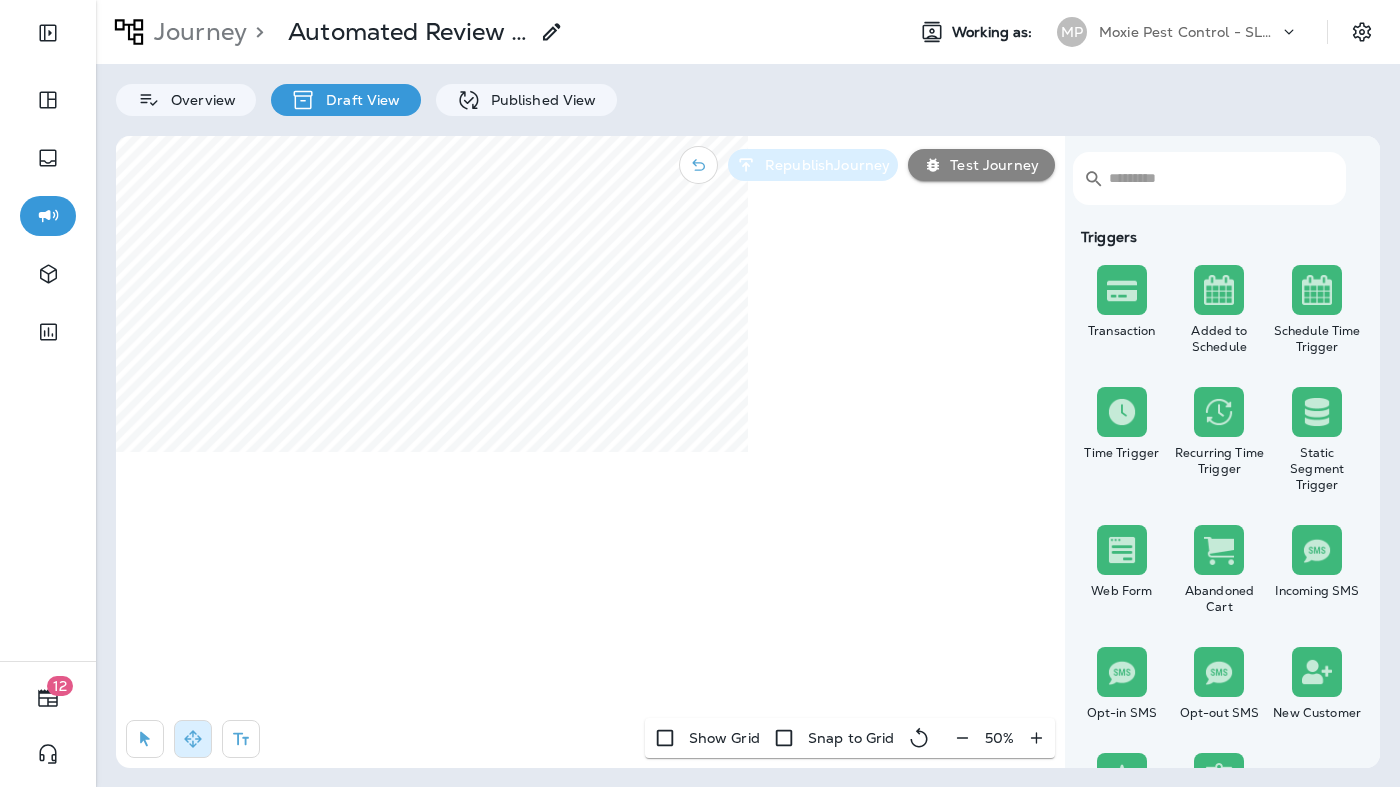 click on "Republish  Journey" at bounding box center (823, 165) 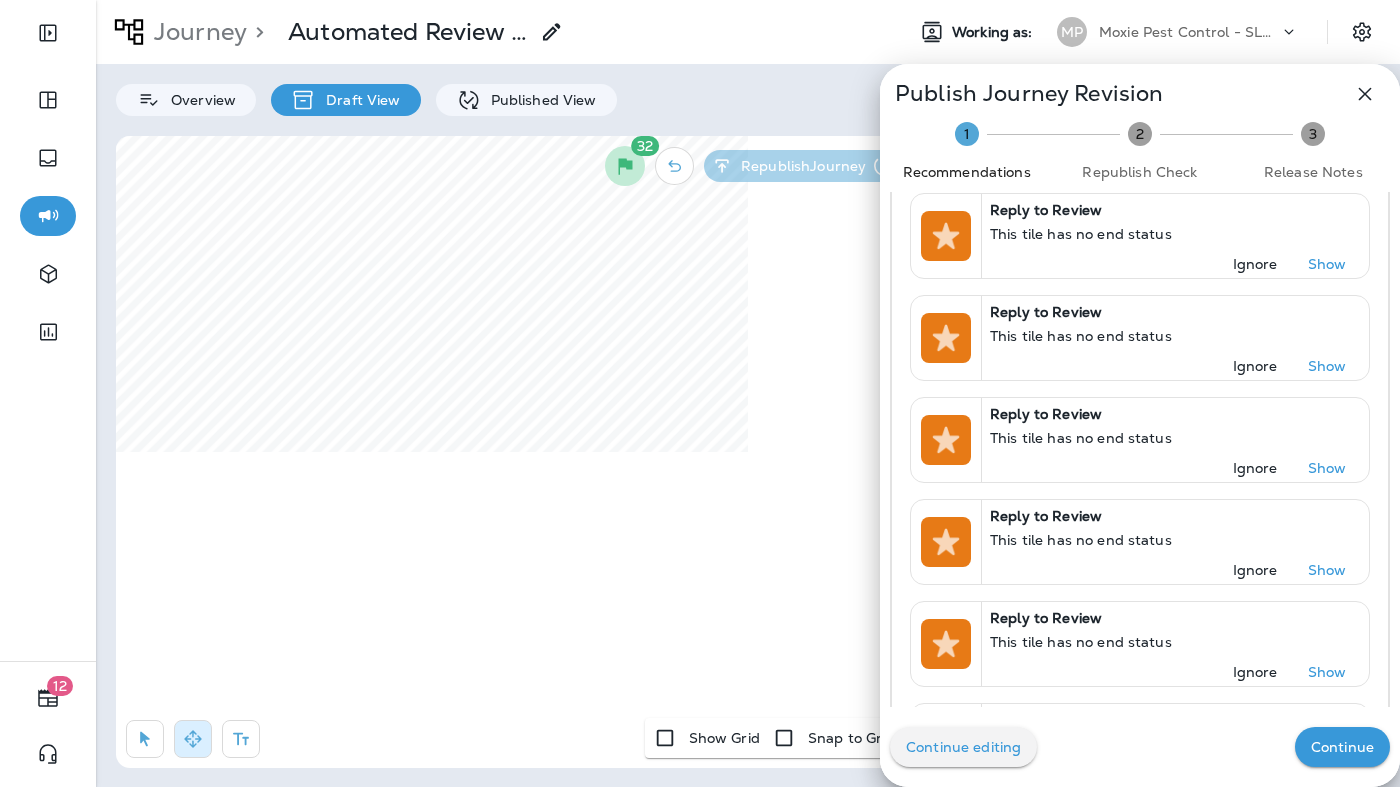 scroll, scrollTop: 2896, scrollLeft: 0, axis: vertical 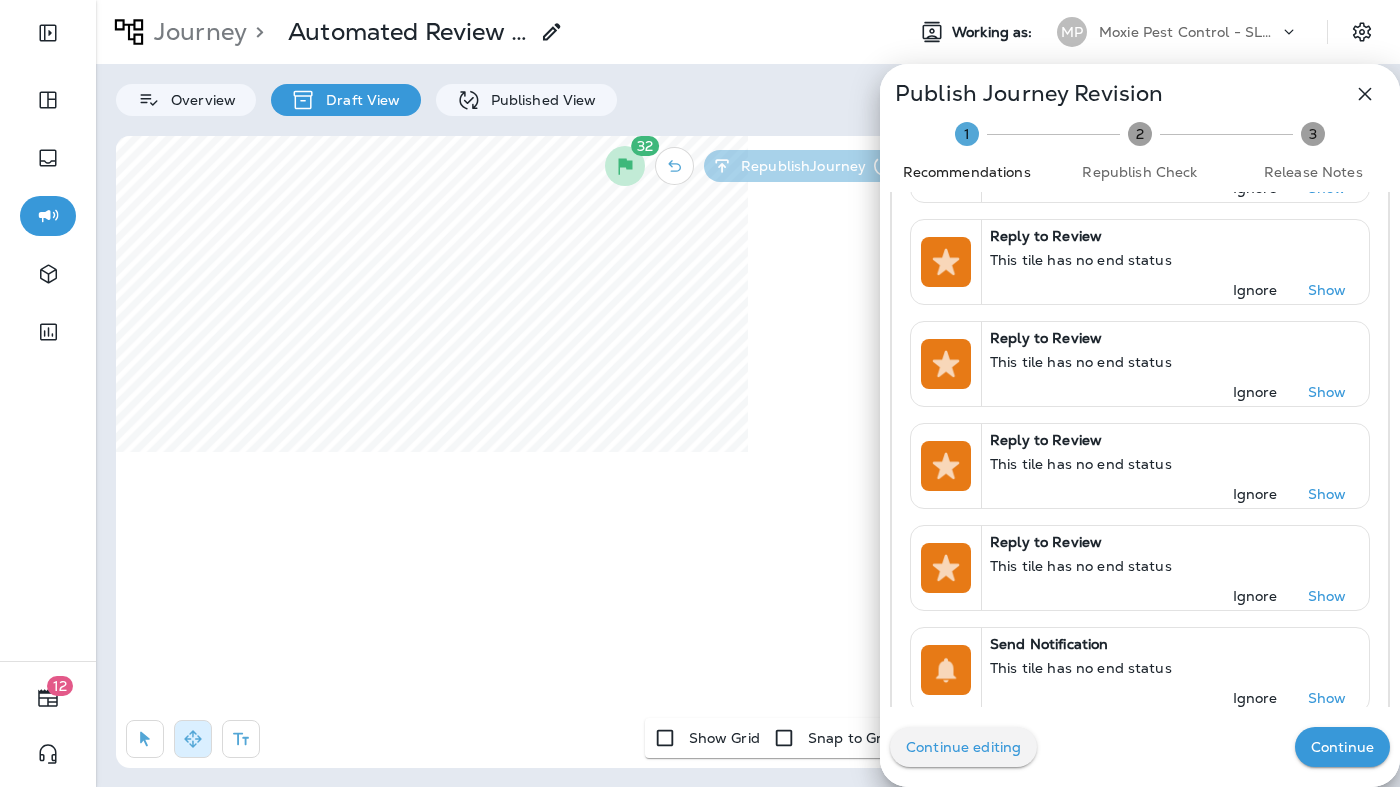 click on "Continue" at bounding box center (1342, 747) 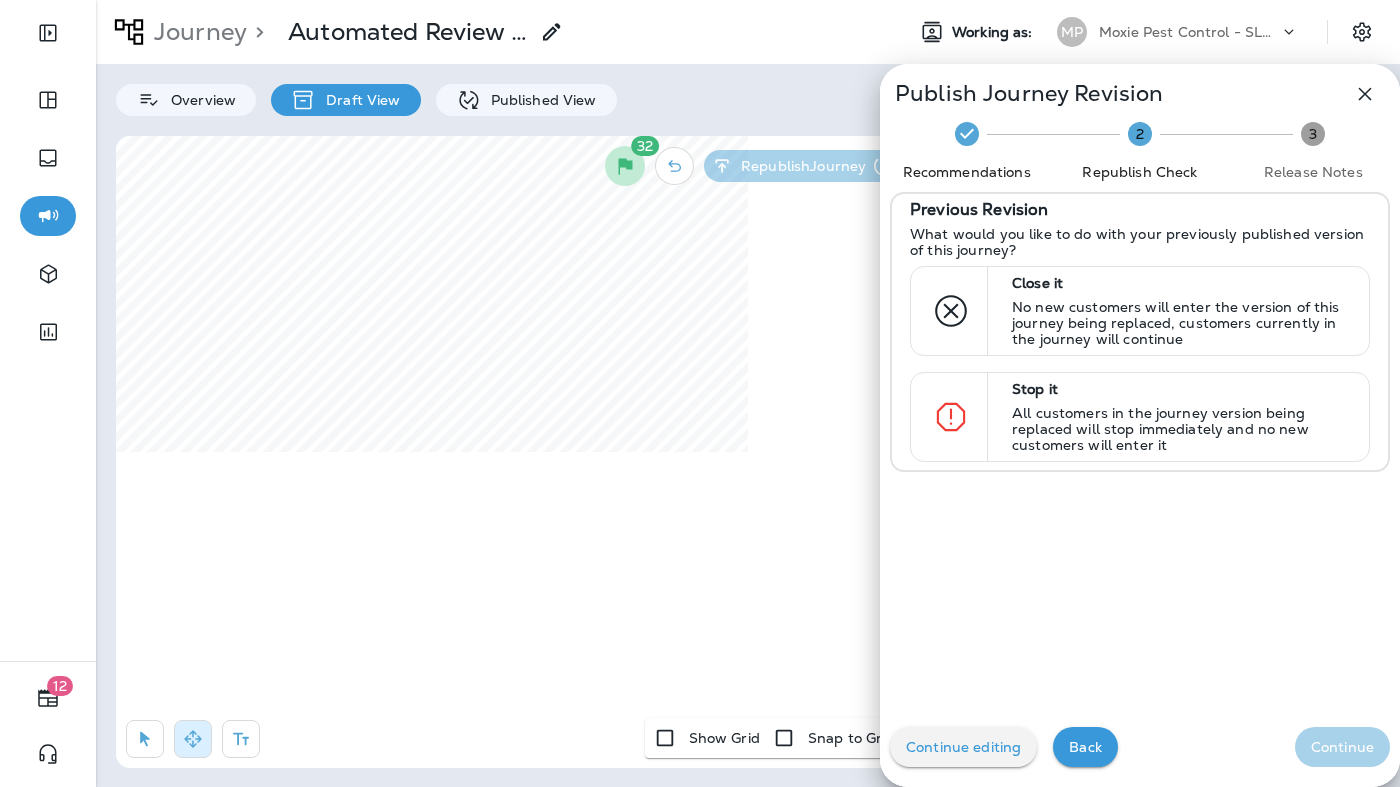 click on "Back" at bounding box center [1085, 747] 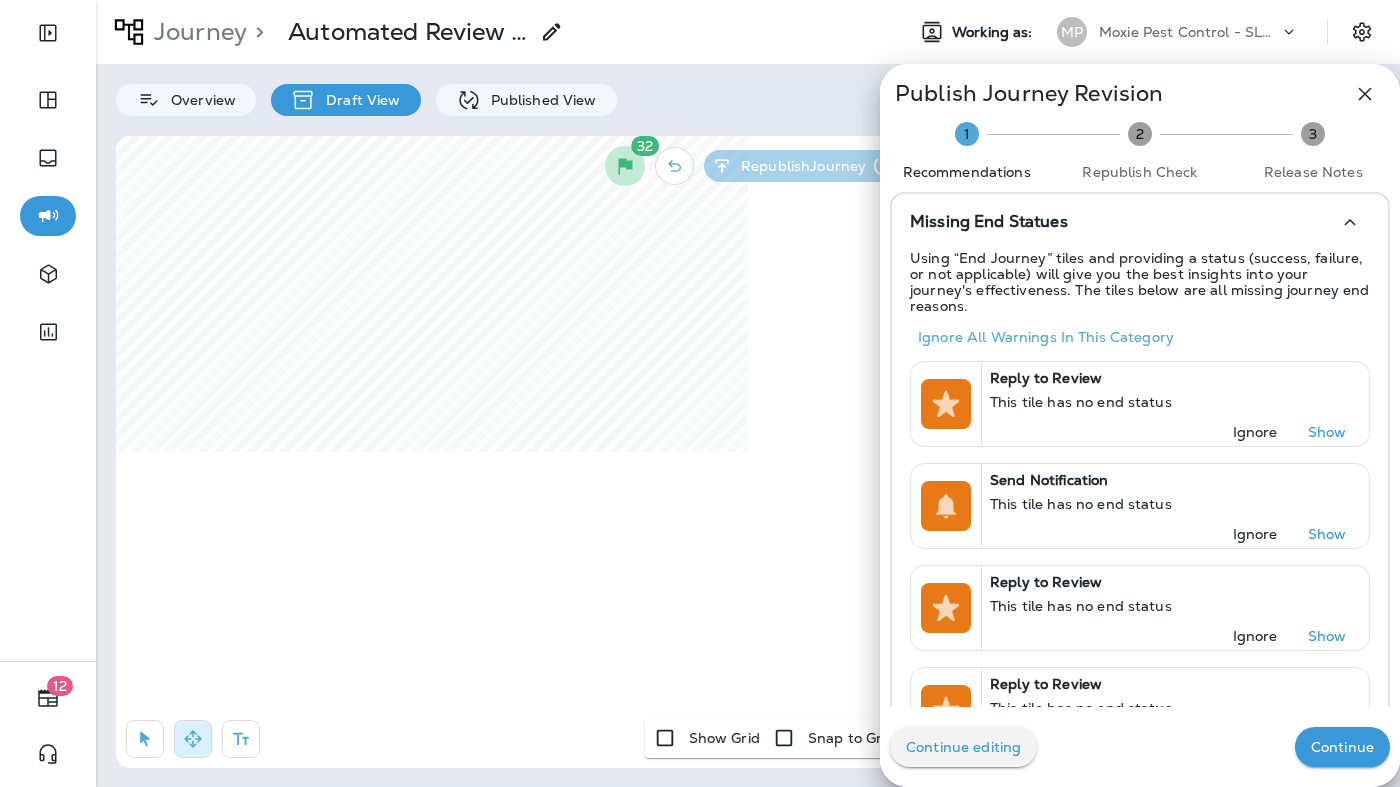click 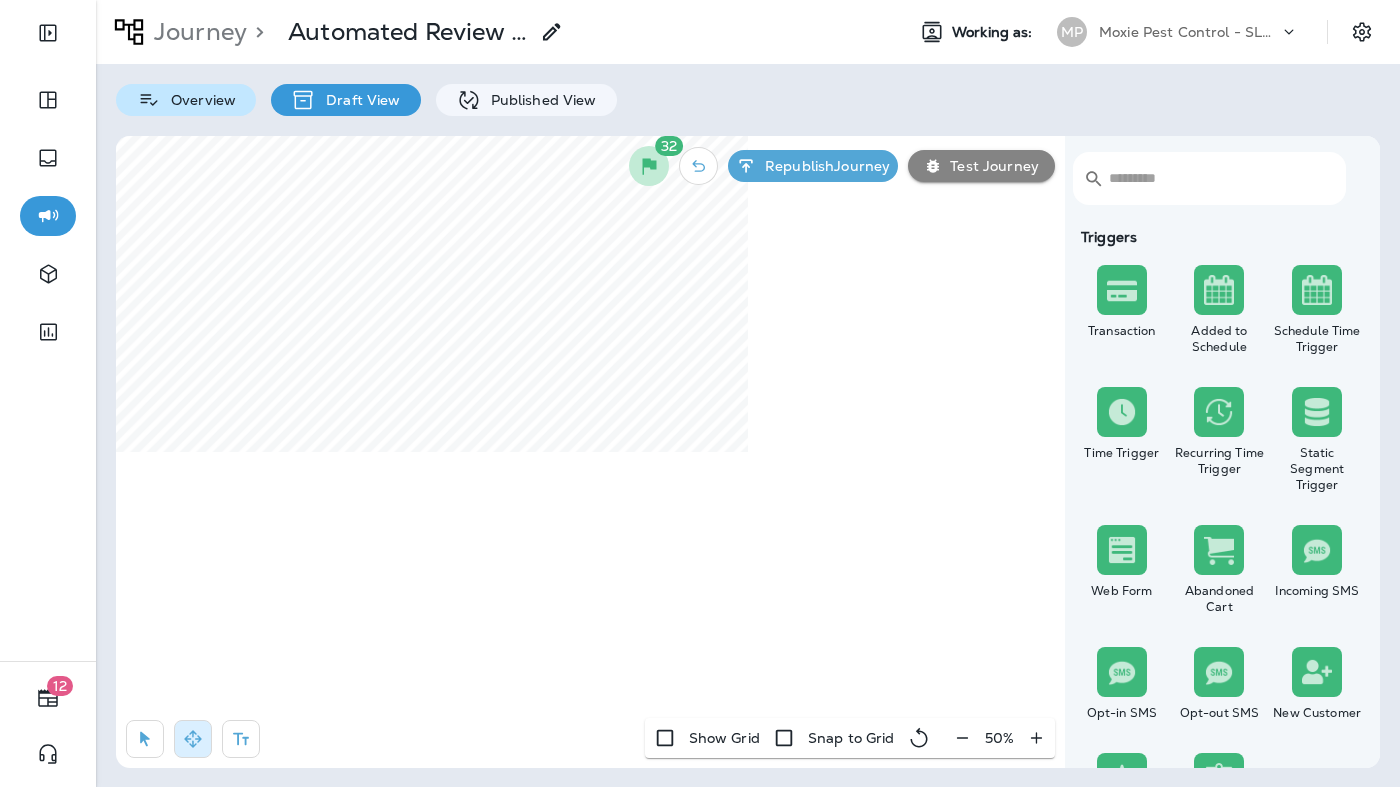 click on "Overview" at bounding box center [186, 100] 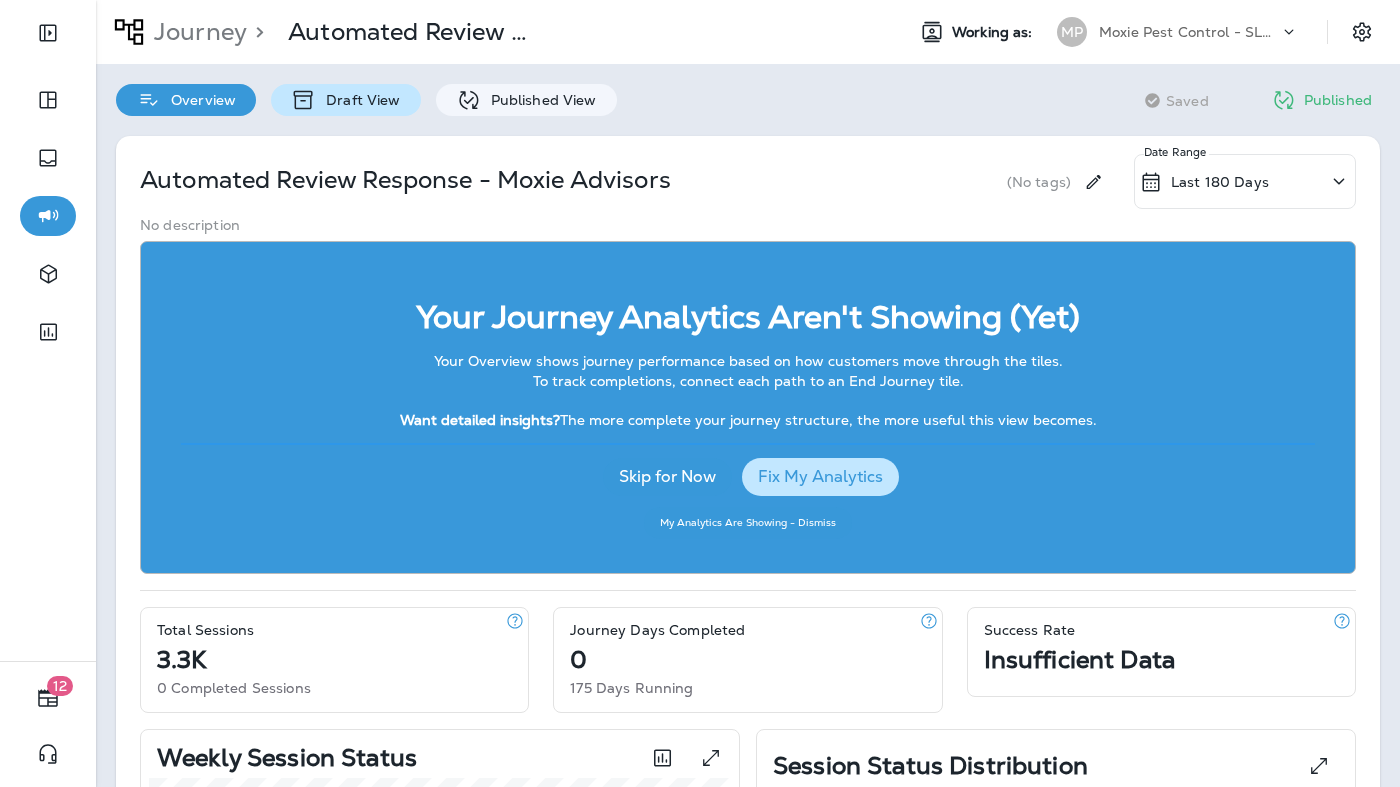 click on "Draft View" at bounding box center [345, 100] 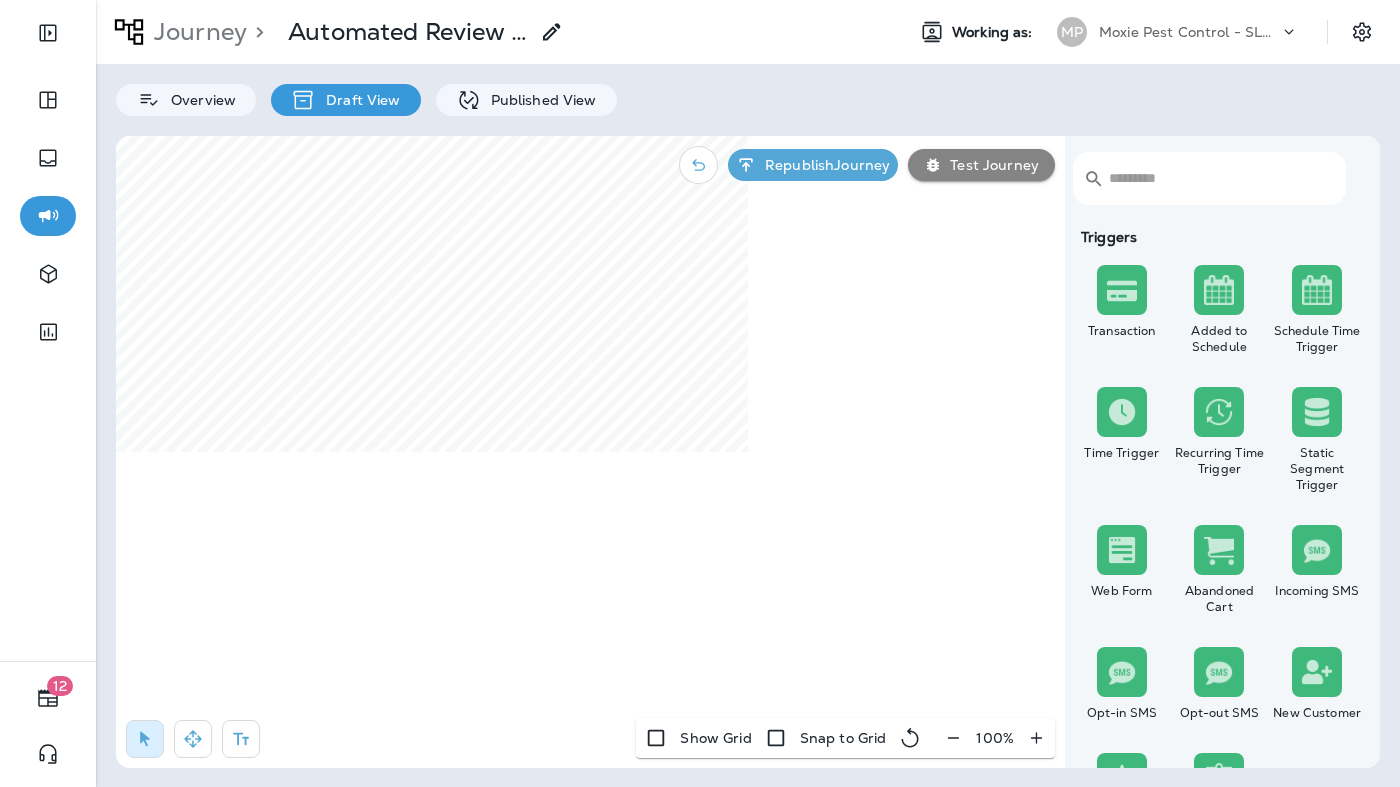 click 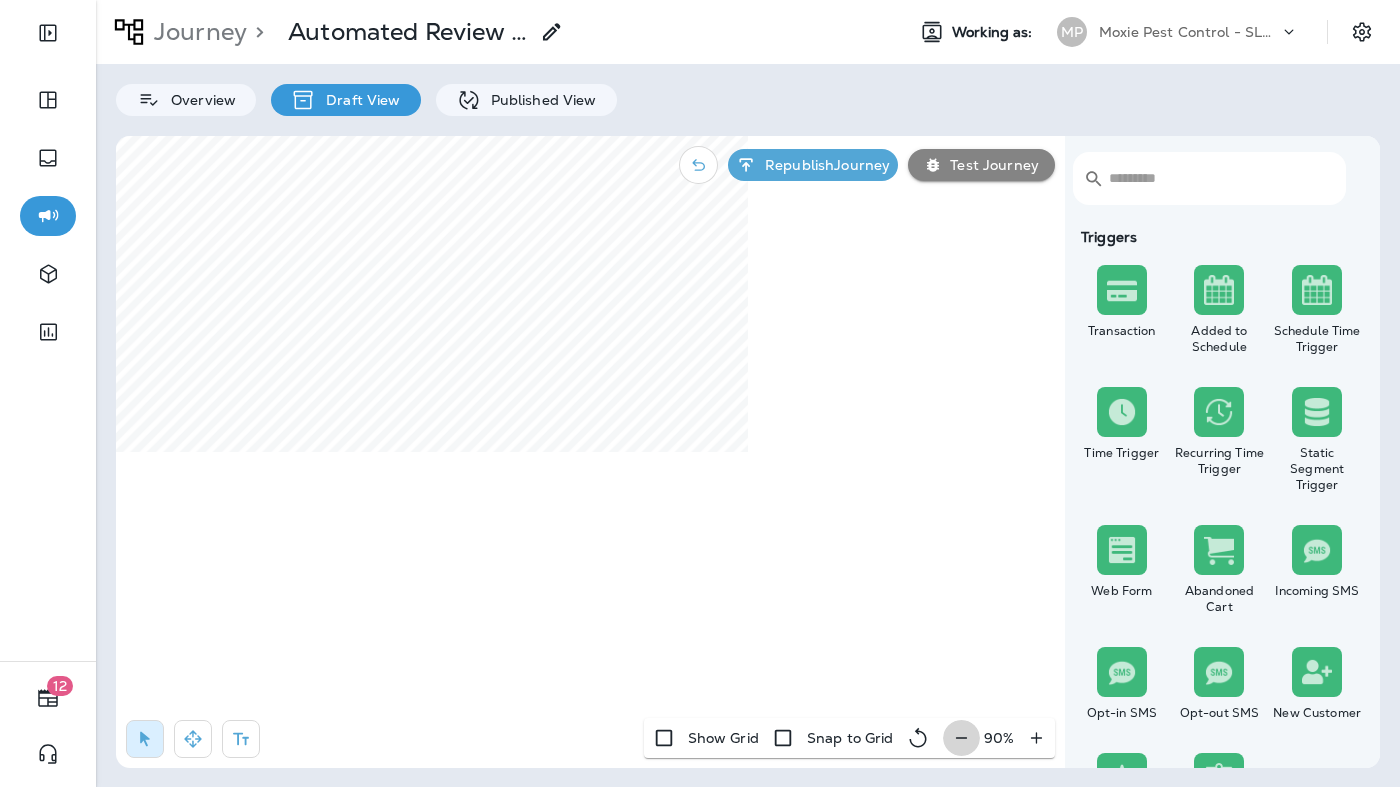 click at bounding box center (961, 738) 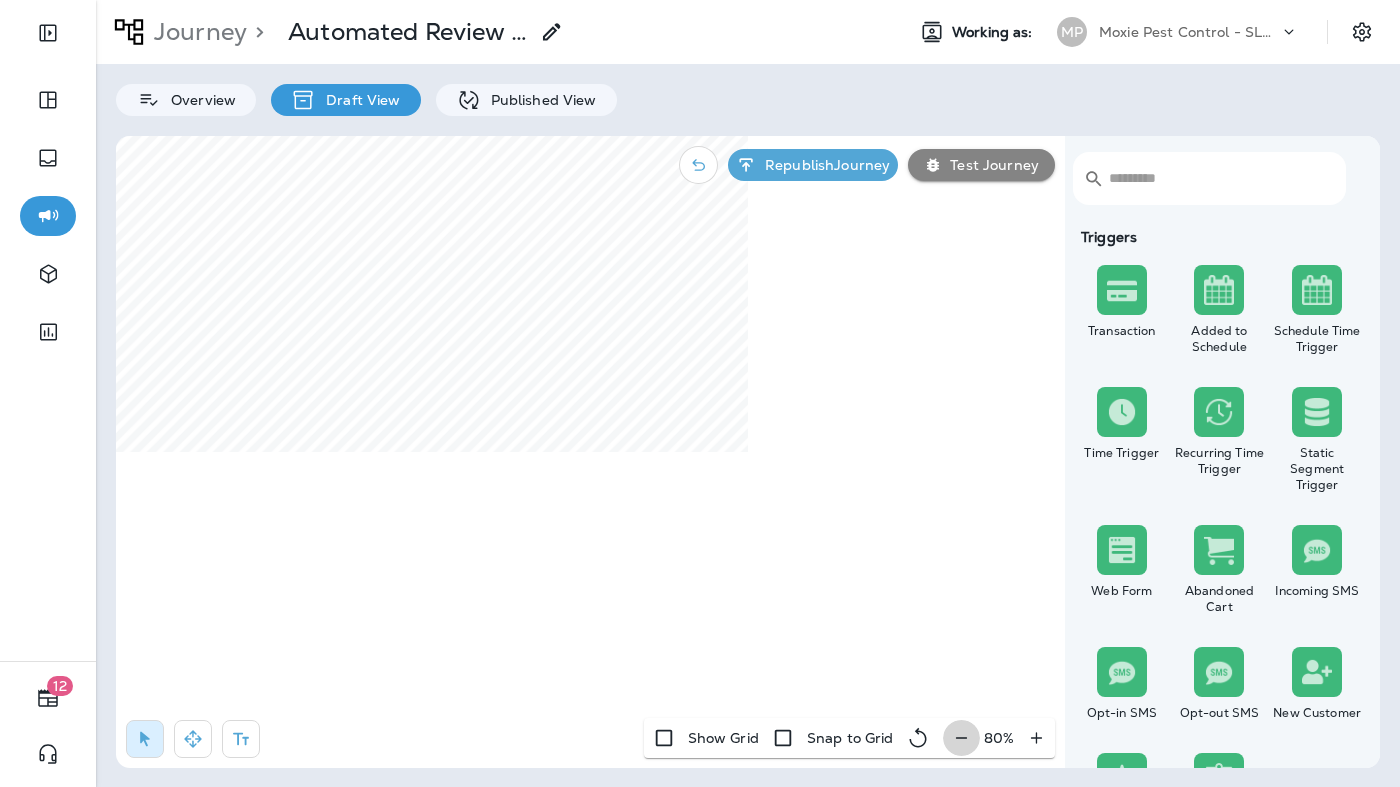 click at bounding box center [961, 738] 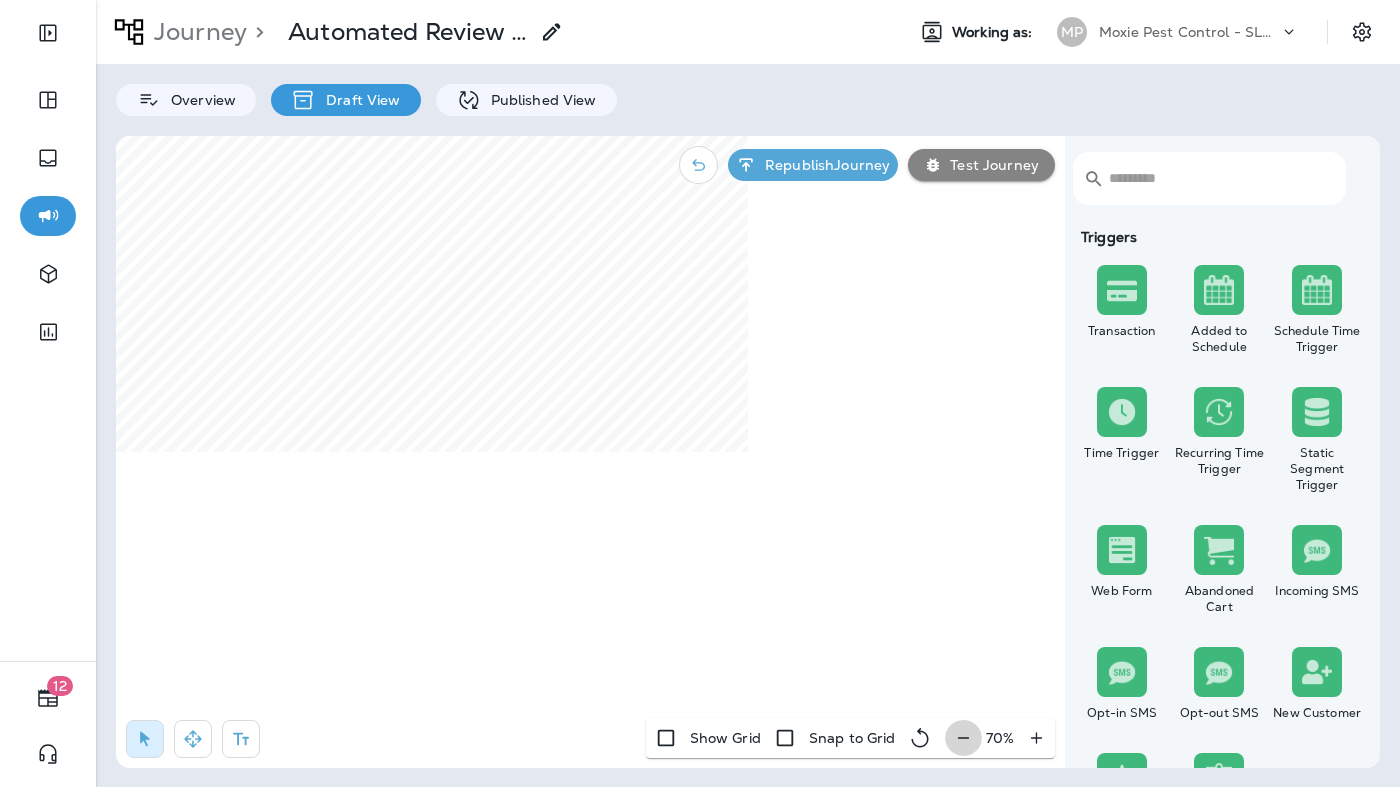 click at bounding box center (963, 738) 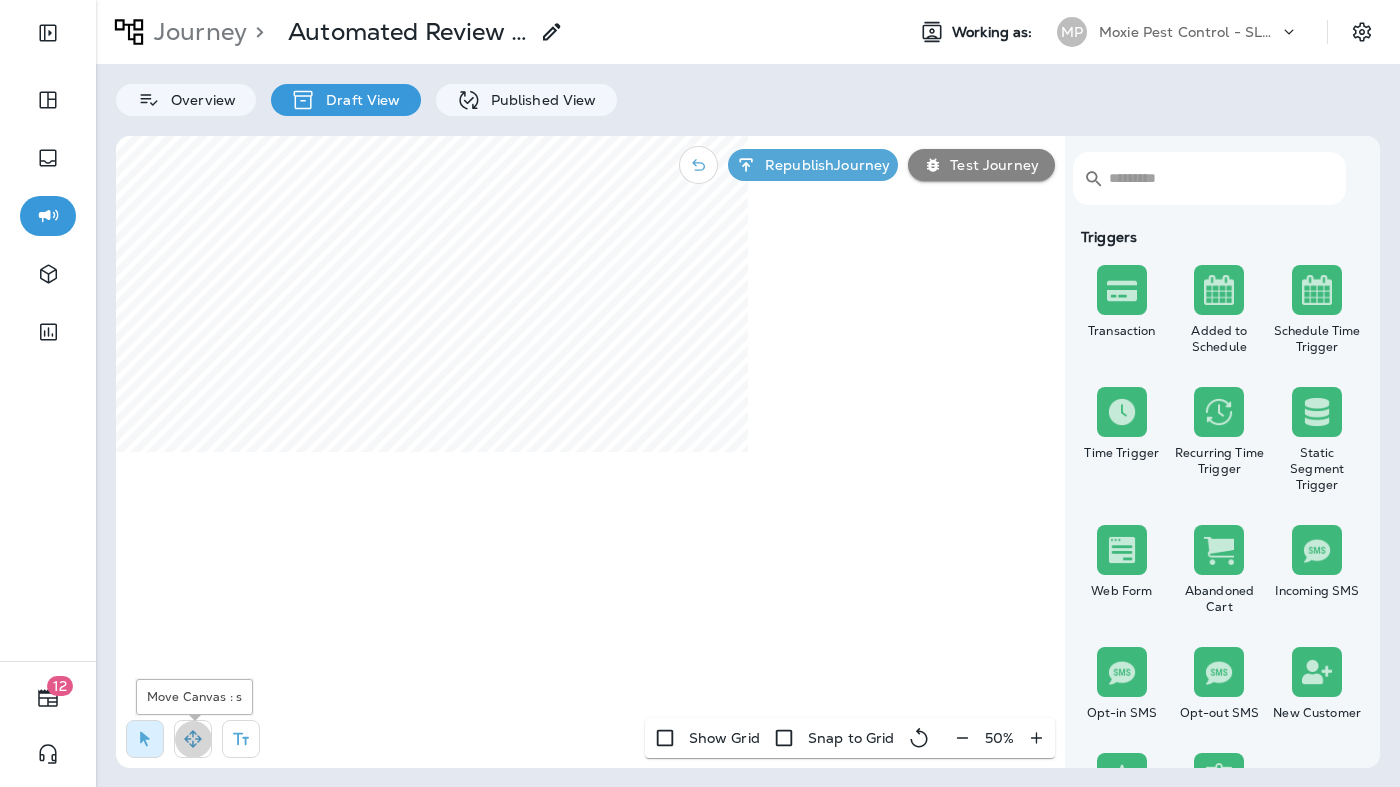 click 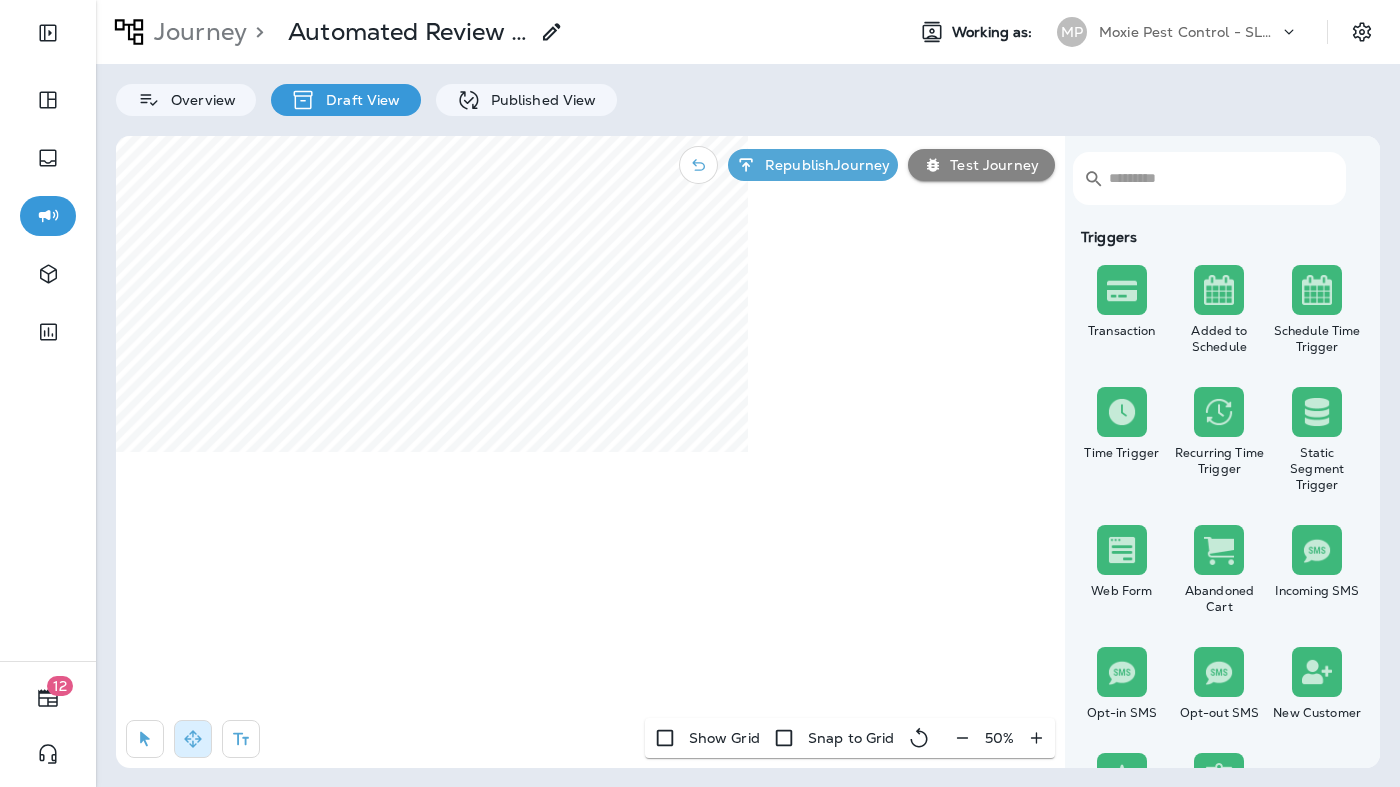 select on "*****" 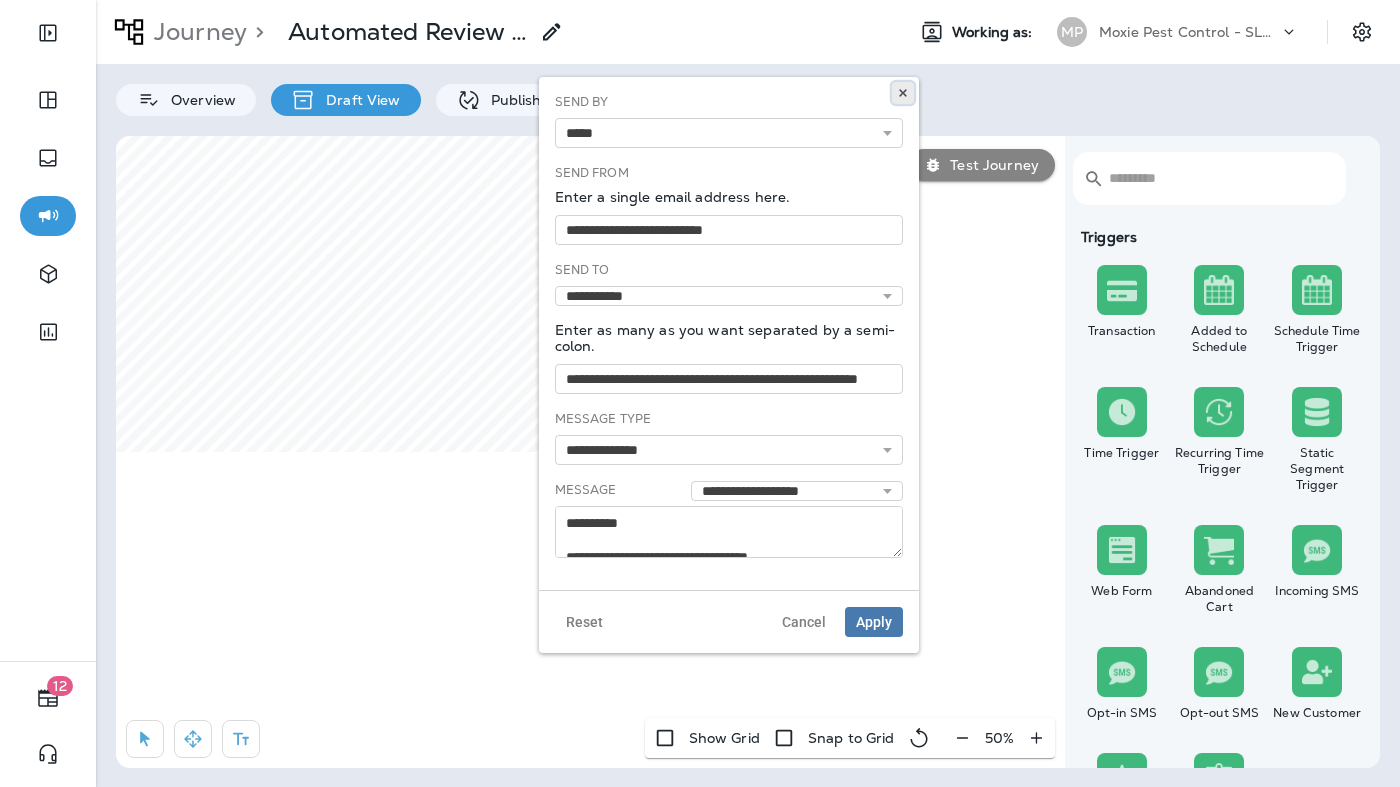 click 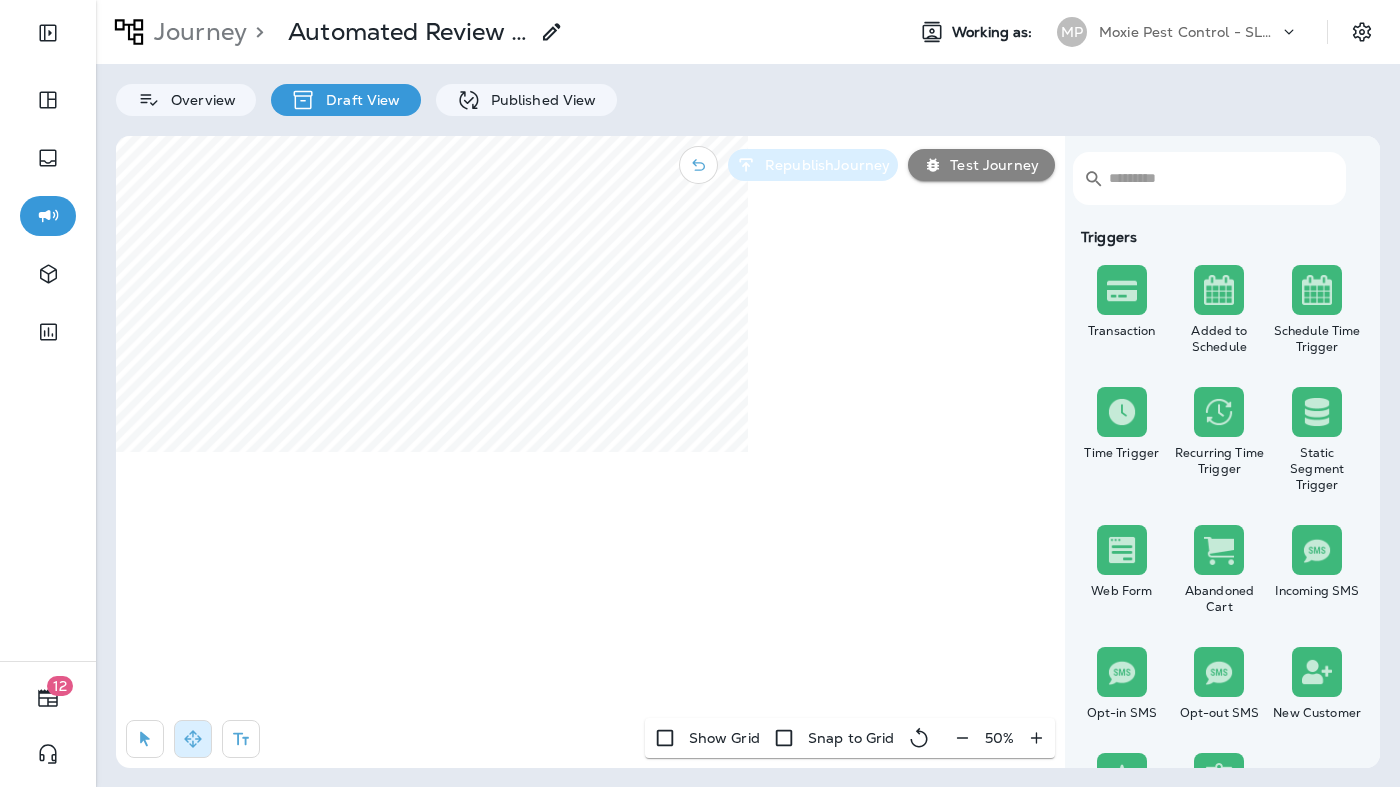 select on "*****" 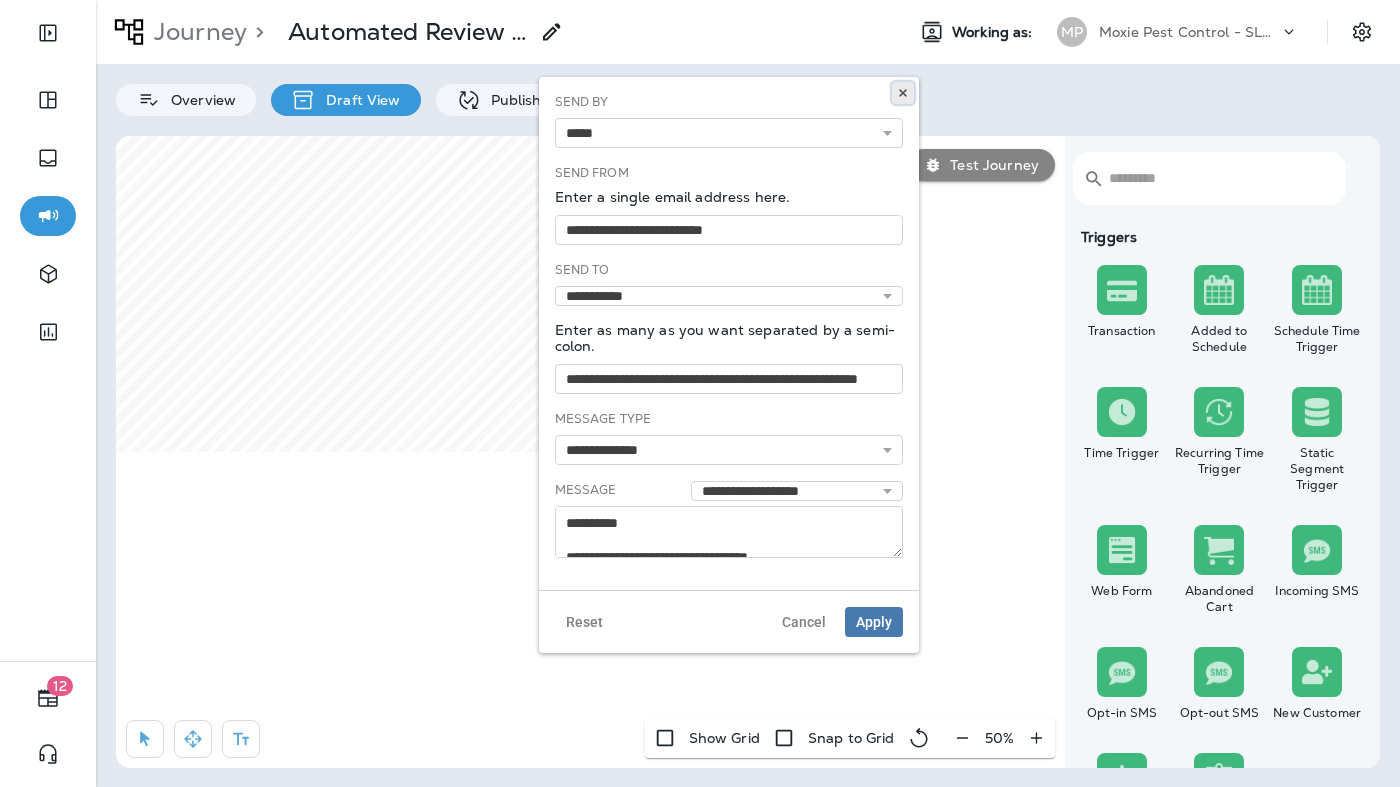 click 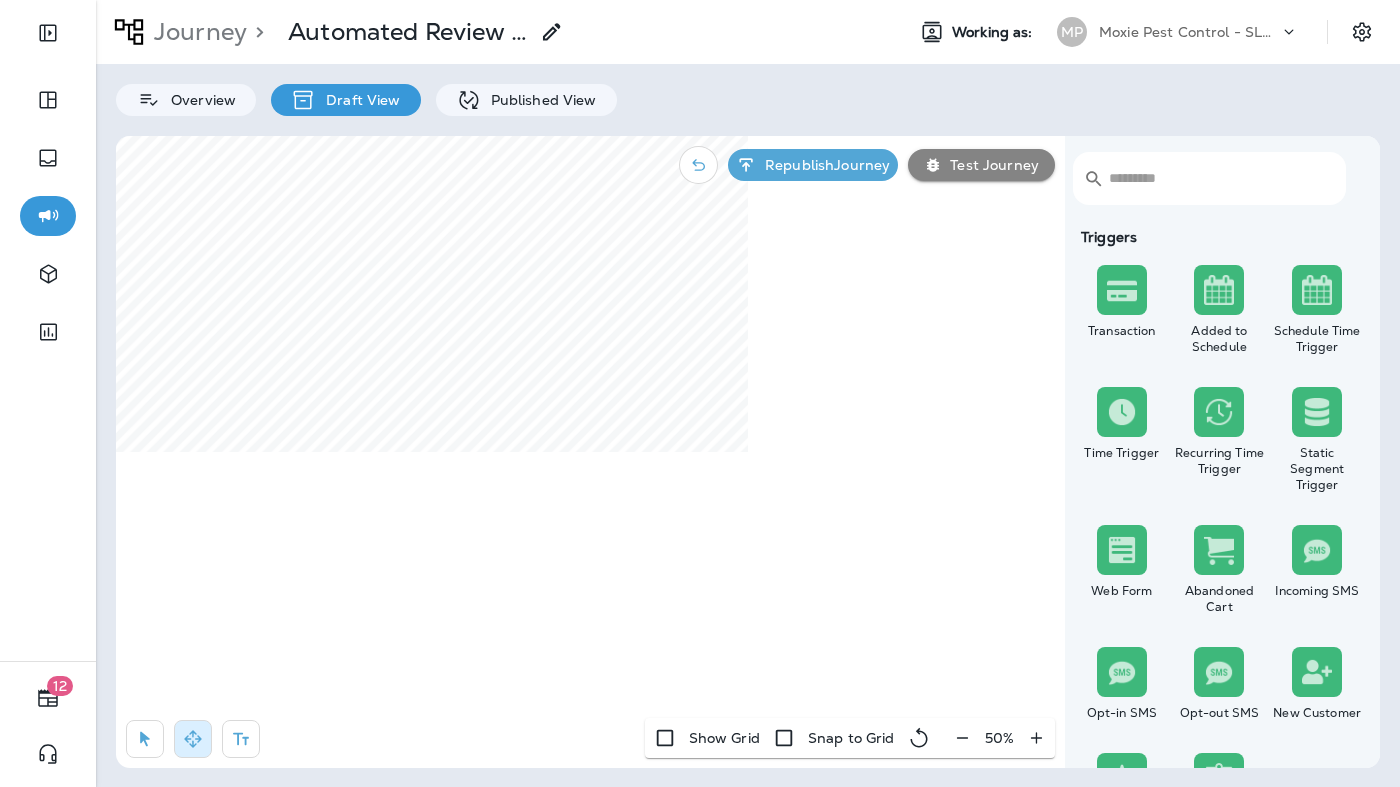 click on "12 Journey > Automated Review Response - Moxie Advisors Working as: MP Moxie Pest Control - SLC STG PHL Overview Draft View Published View ​ ​ Triggers Transaction Added to Schedule Schedule Time Trigger Time Trigger Recurring Time Trigger Static Segment Trigger Web Form Abandoned Cart Incoming SMS Opt-in SMS Opt-out SMS New Customer New Review Survey Completed Actions Time Delay Await SMS Reply Rate Limit Send Email Send SMS Send MMS Send Mailer Send Notification End Journey A/B Split A/B Testing Add to Static Segment Remove from Static Segment Add to Facebook Audience Remove from Facebook Audience Add to Google Ads Audience Remove from Google Ads Audience Add to Mailbox Power Remove from Mailbox Power Send Survey SMS Send Survey Email Webhook Contest Winners Recurring Contest Winners Add to DripDrop Reply to Review Conditions Check Data Field Check Email Status Repeat Customer Has Transaction Distance from Location SMS Subscription Status In Static Segment Has Offer Advanced SQL Condition Wizard   50 %" at bounding box center (700, 135) 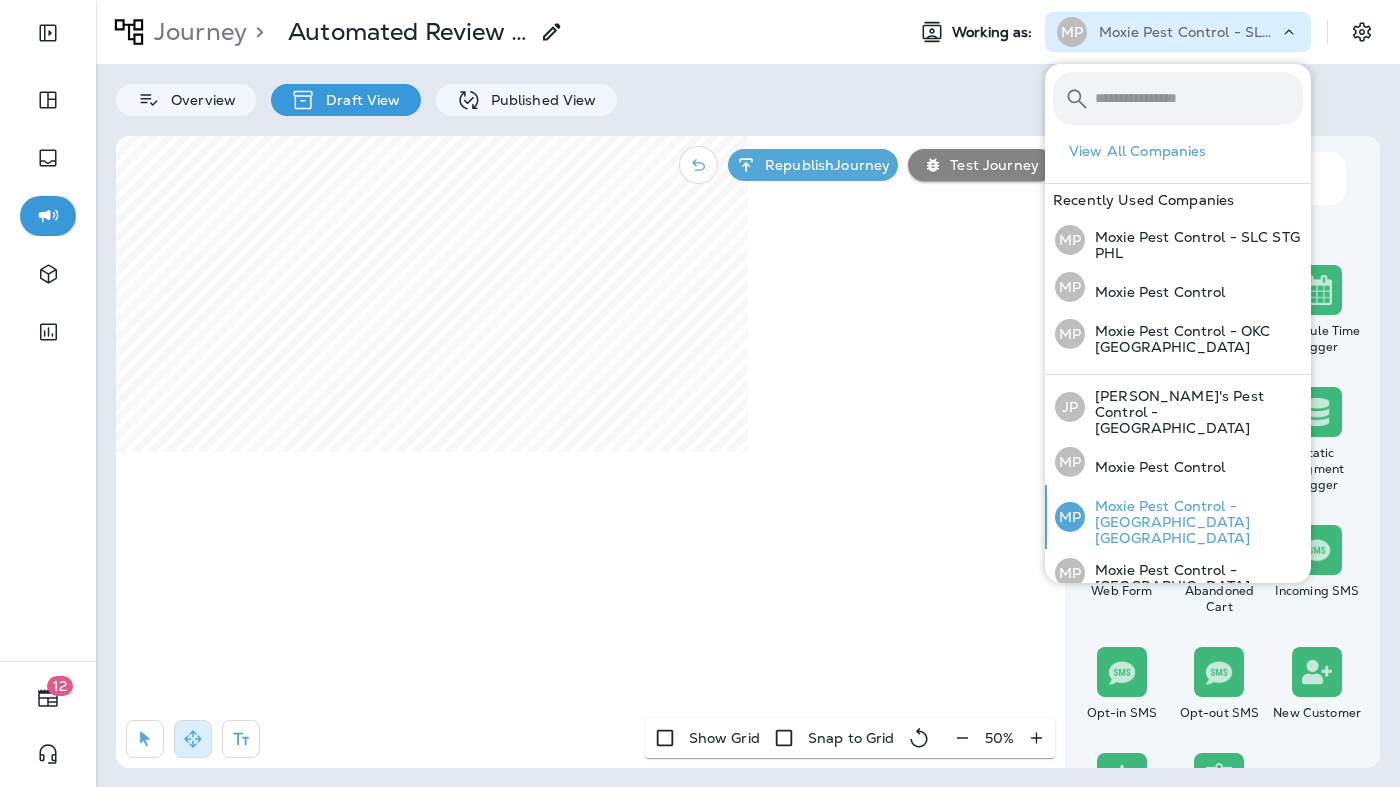 click on "Moxie Pest Control - [GEOGRAPHIC_DATA] [GEOGRAPHIC_DATA]" at bounding box center (1194, 522) 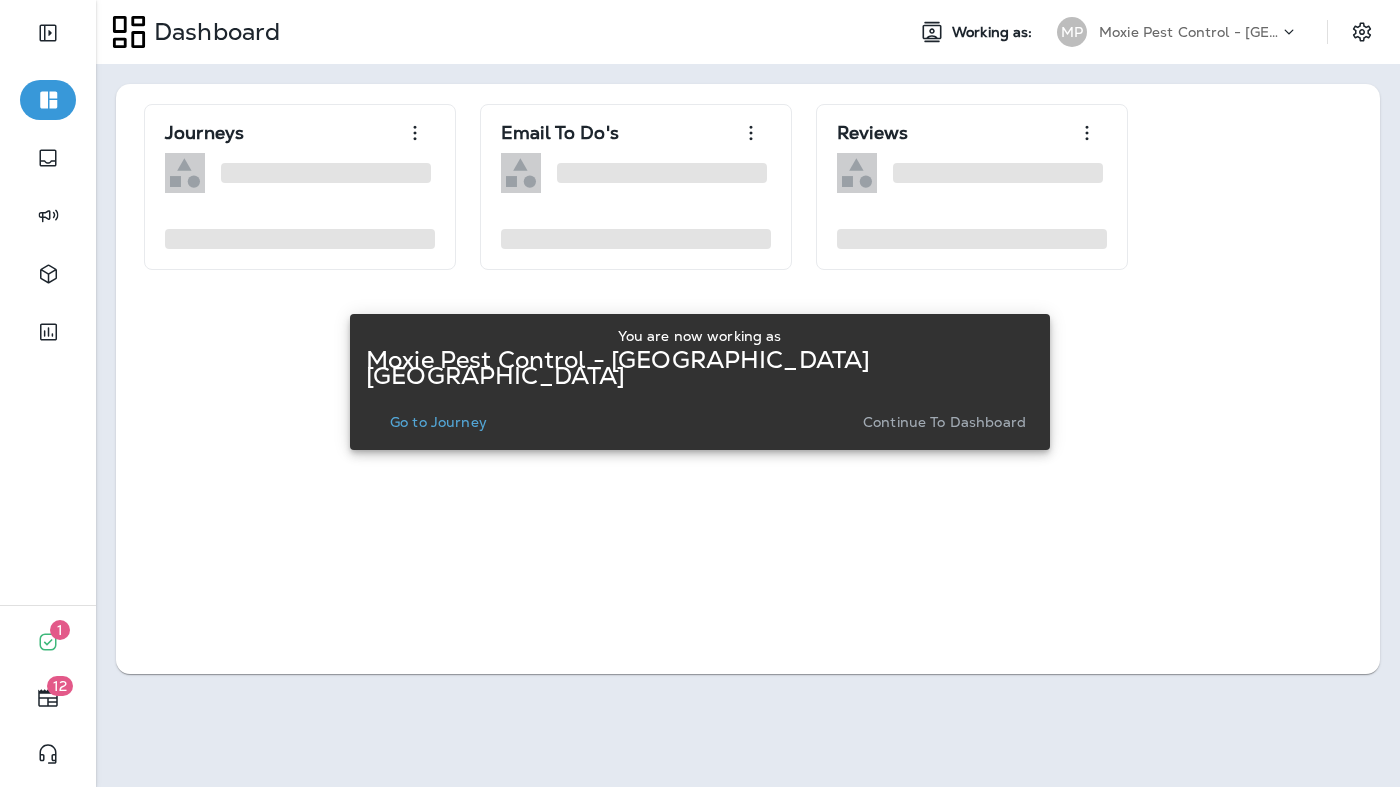 click on "Go to Journey" at bounding box center [438, 422] 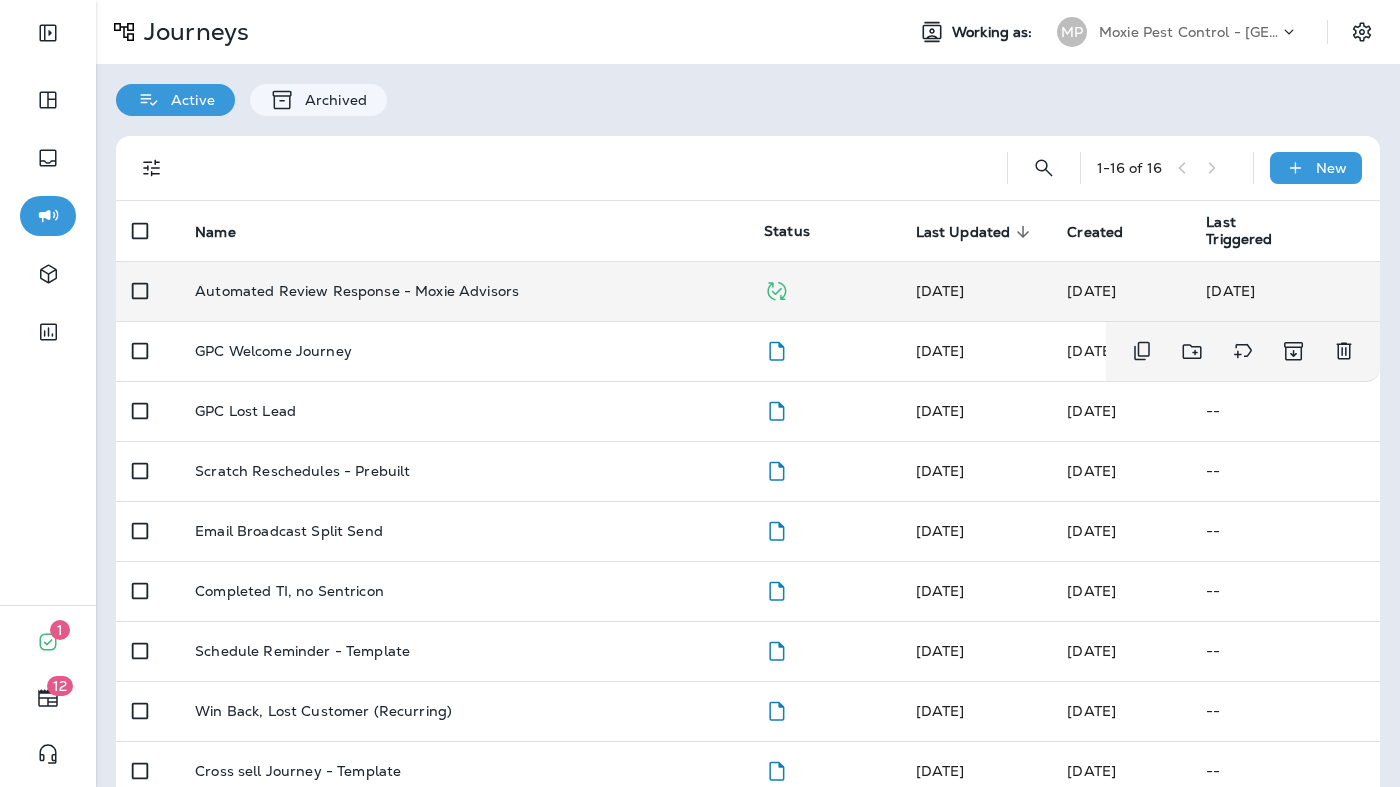 click on "Automated Review Response - Moxie Advisors" at bounding box center [463, 291] 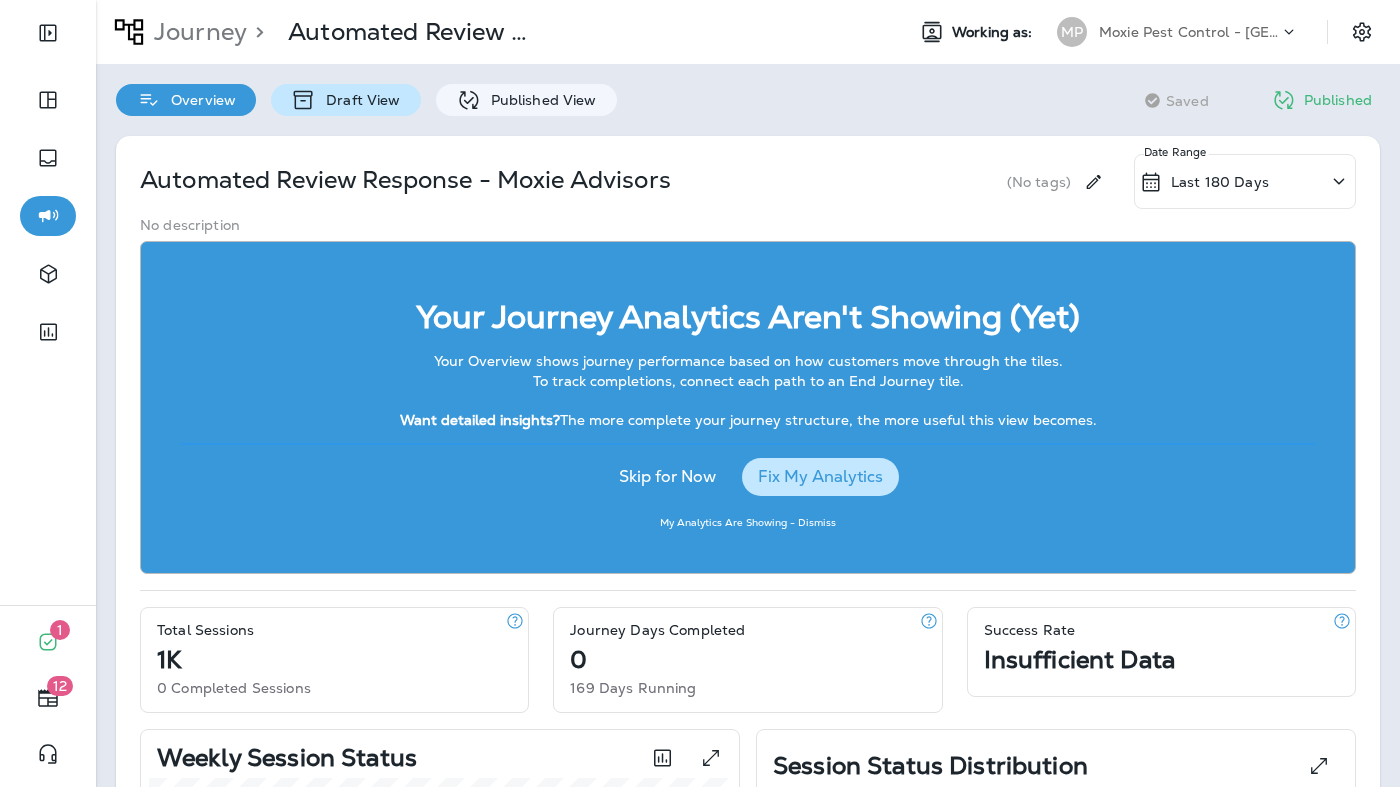 click on "Draft View" at bounding box center [358, 100] 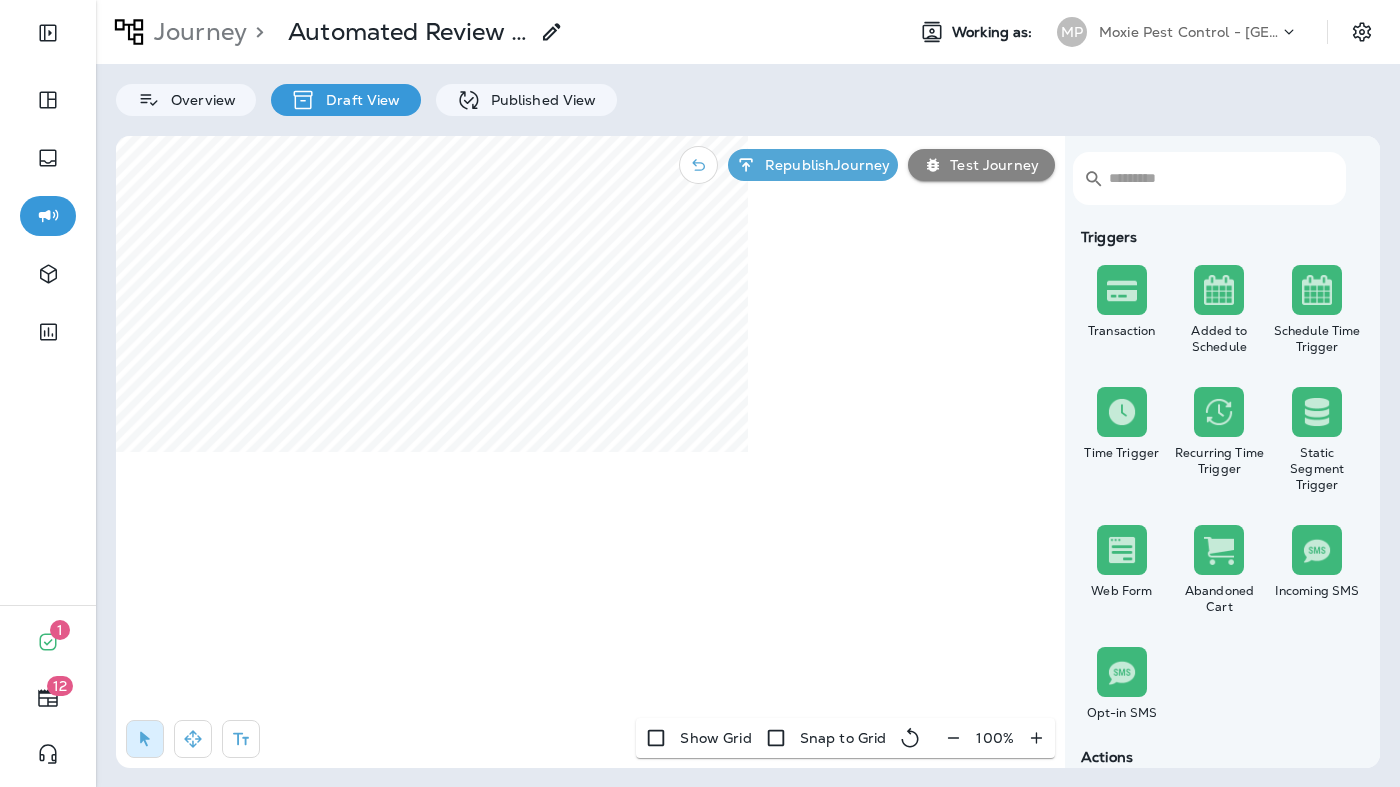 click 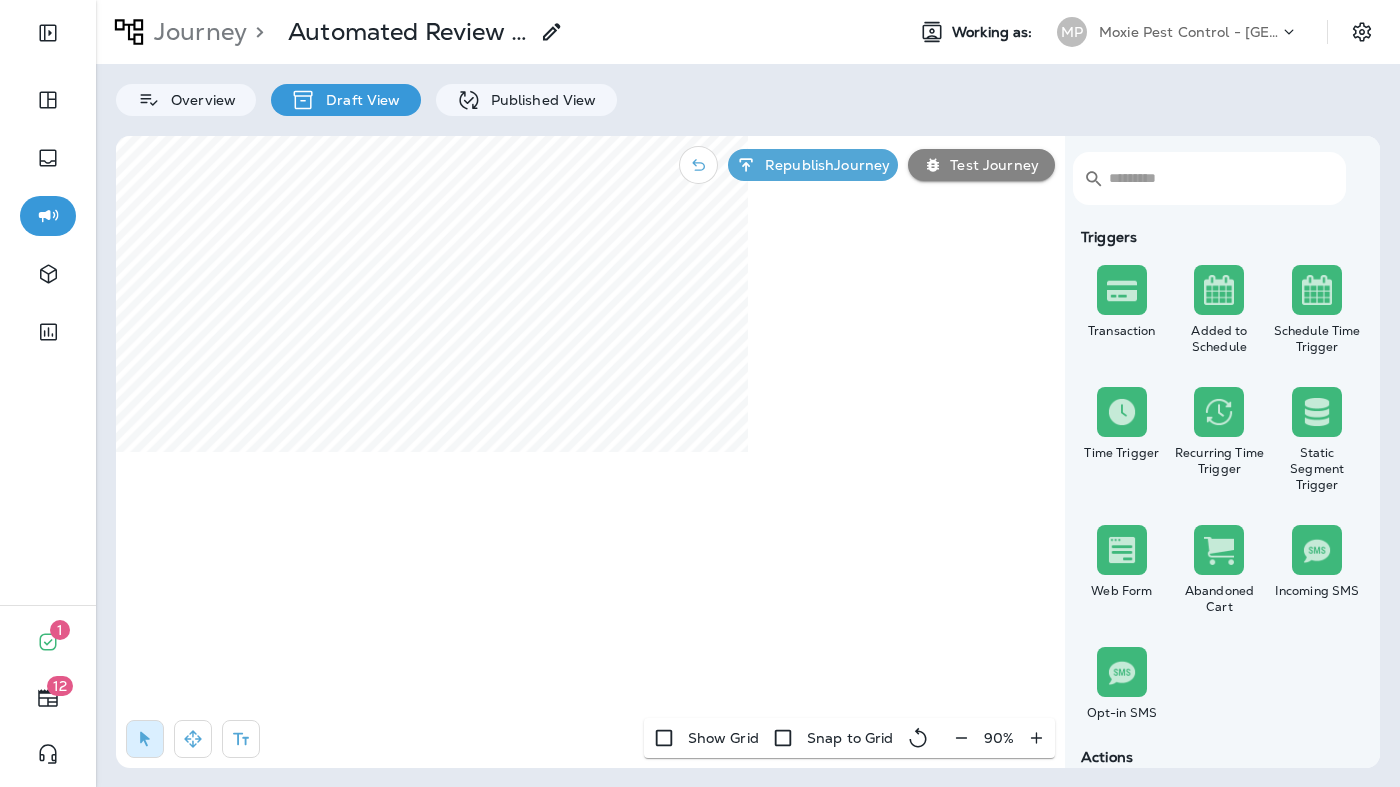 click 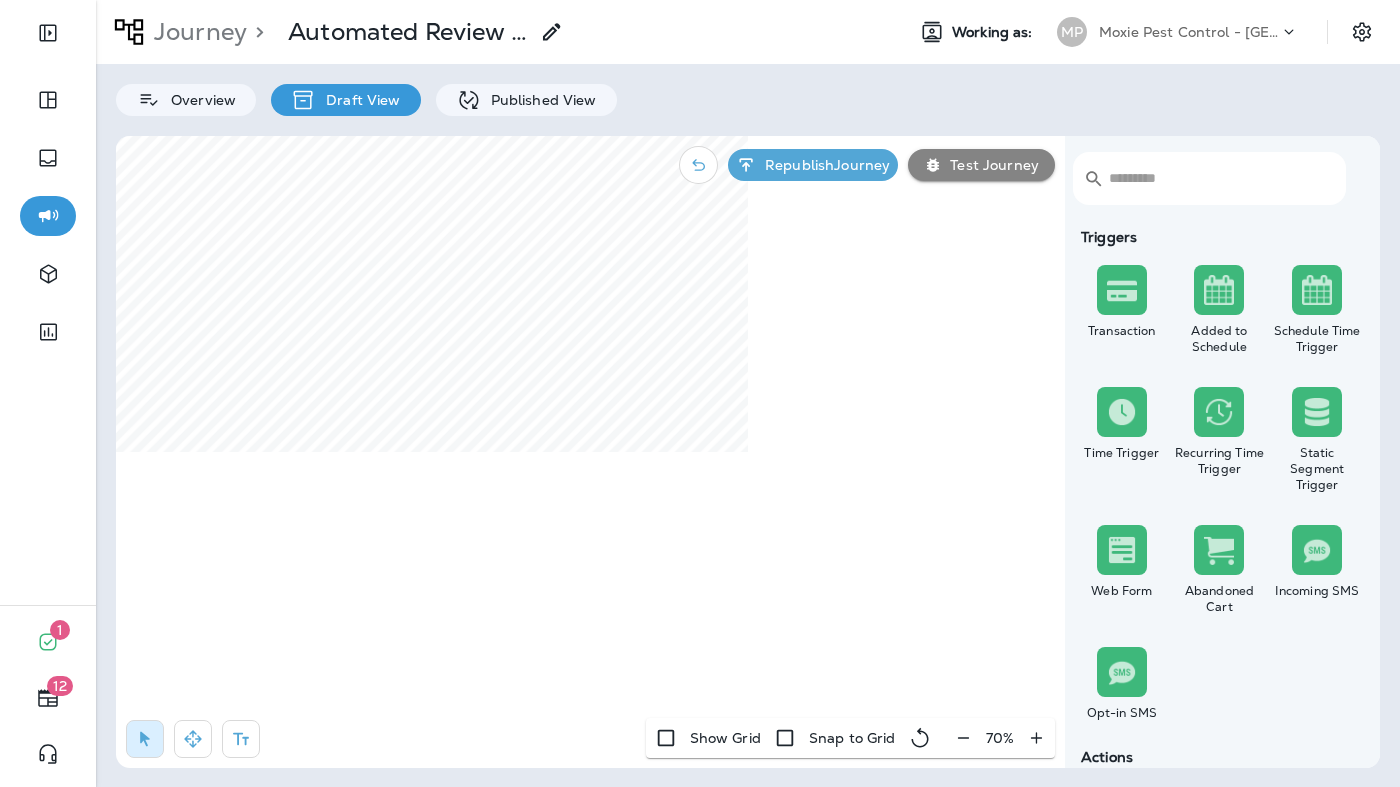 click 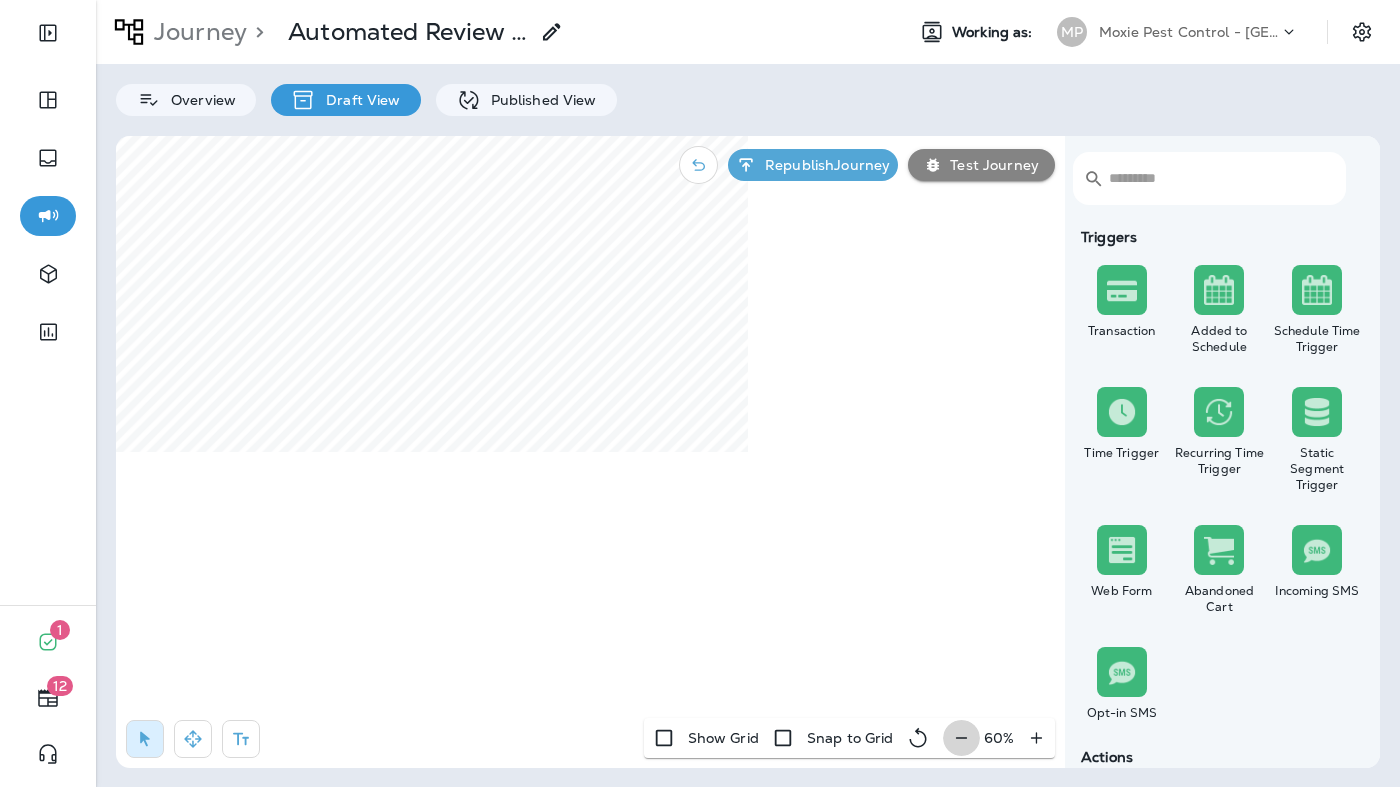 click 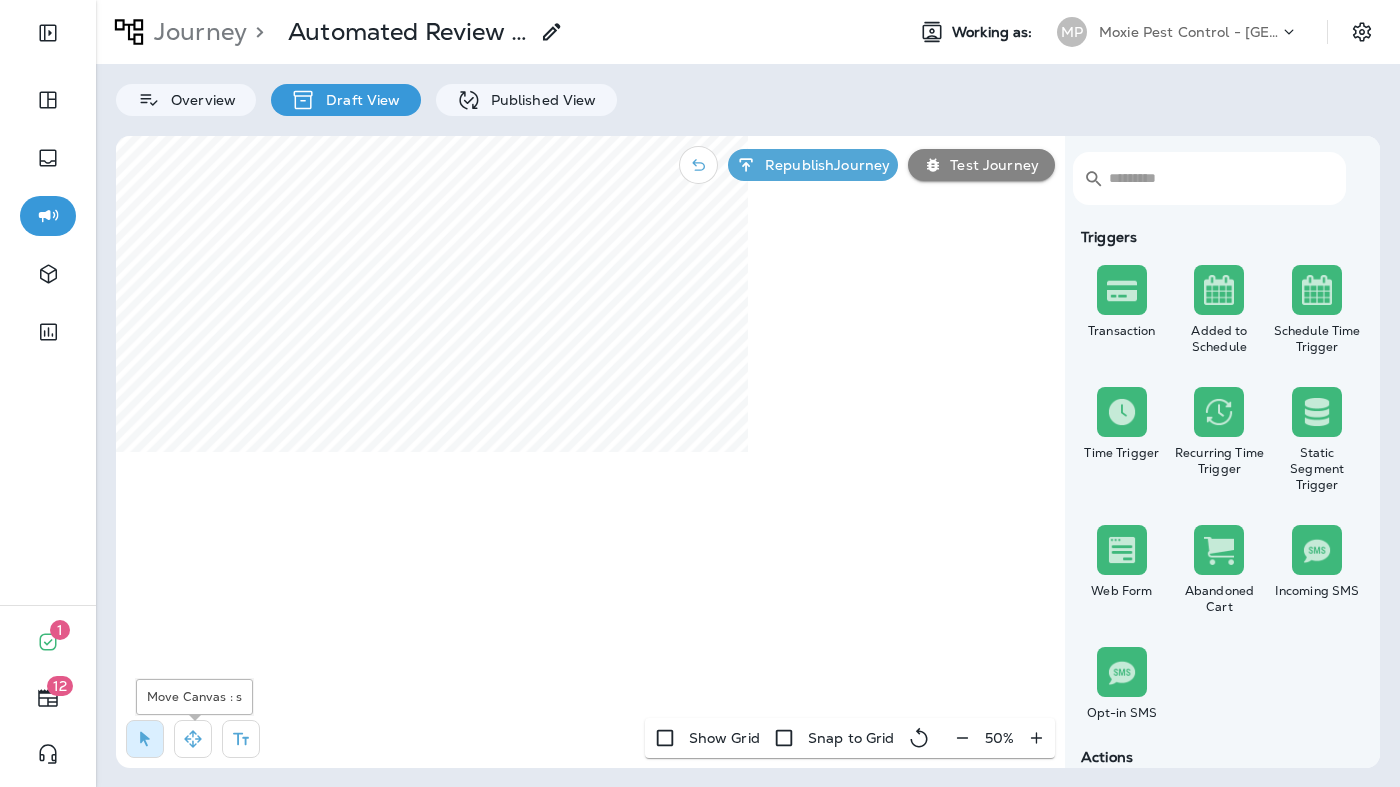 click 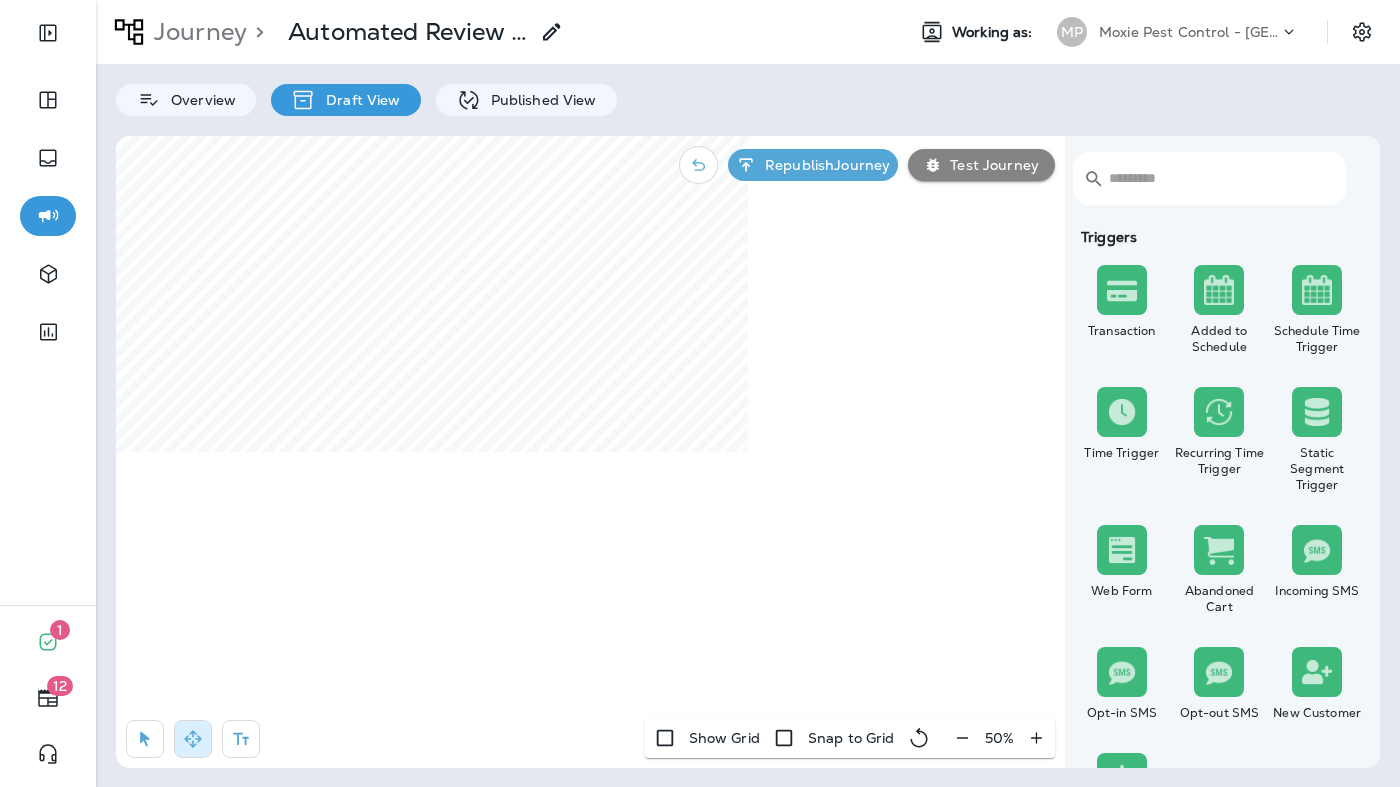 click on "Journey > Automated Review Response - Moxie Advisors Working as: MP Moxie Pest Control - Nashville Hendersonville Overview Draft View Published View ​ ​ Triggers Transaction Added to Schedule Schedule Time Trigger Time Trigger Recurring Time Trigger Static Segment Trigger Web Form Abandoned Cart Incoming SMS Opt-in SMS Opt-out SMS New Customer New Review Actions Time Delay Await SMS Reply Rate Limit Send Email Send SMS Send MMS Send Mailer Send Notification End Journey A/B Split A/B Testing Add to Static Segment Remove from Static Segment Add to Facebook Audience Remove from Facebook Audience Add to Google Ads Audience Remove from Google Ads Audience Add to Mailbox Power Remove from Mailbox Power Webhook Contest Winners Recurring Contest Winners Add to DripDrop Reply to Review Conditions Check Data Field Check Email Status Repeat Customer Has Transaction Distance from Location SMS Subscription Status In Static Segment Has Offer Advanced SQL Condition Wizard Check Schedule Status Termite Check Republish" at bounding box center [748, 393] 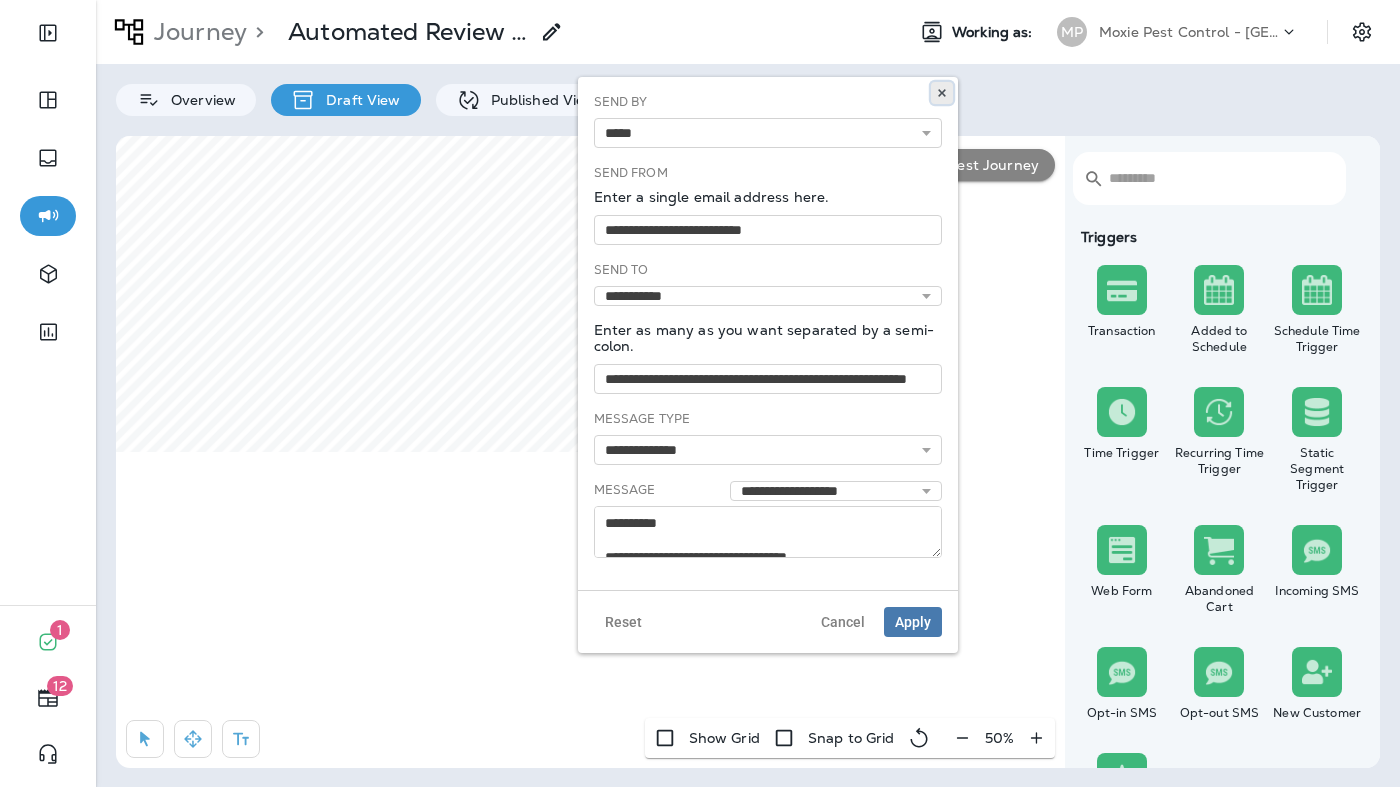 click 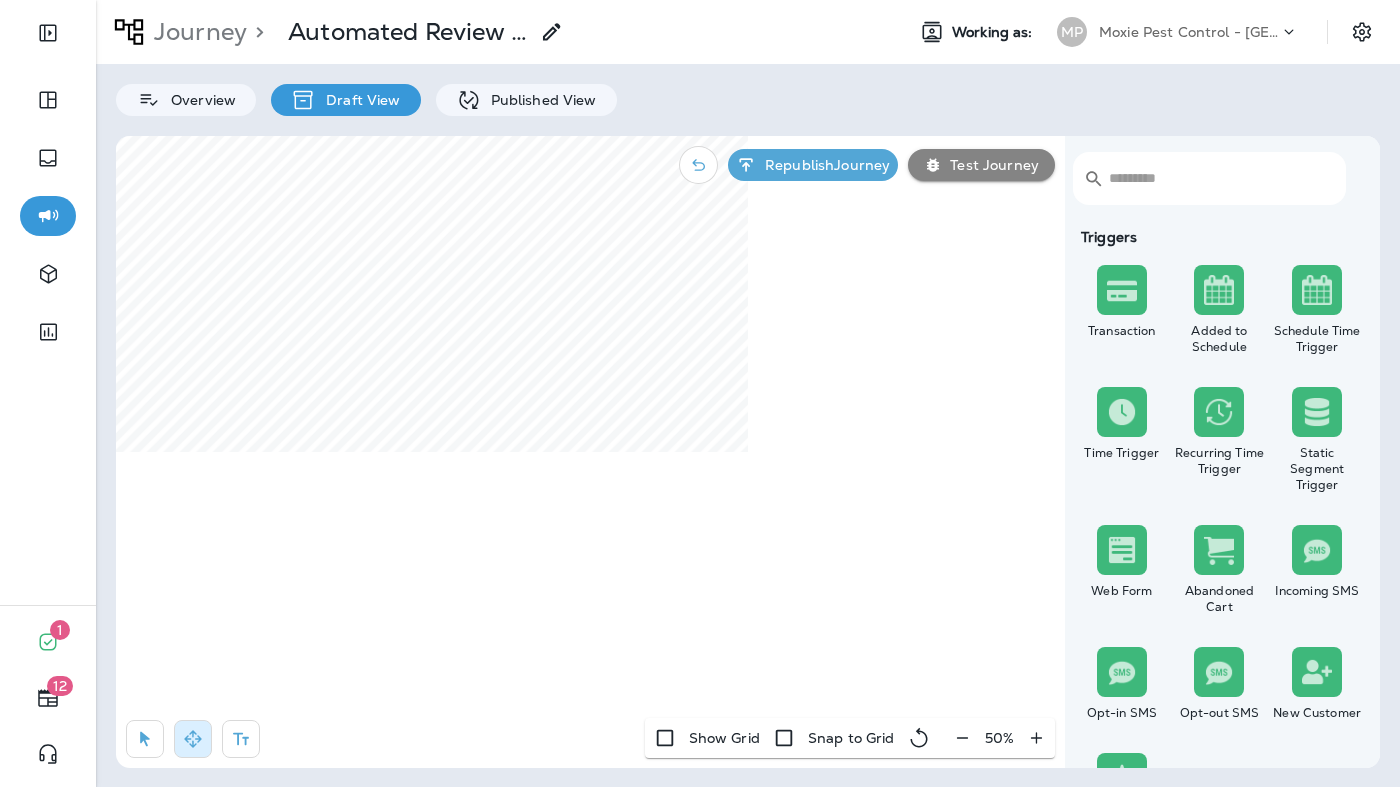 select on "*****" 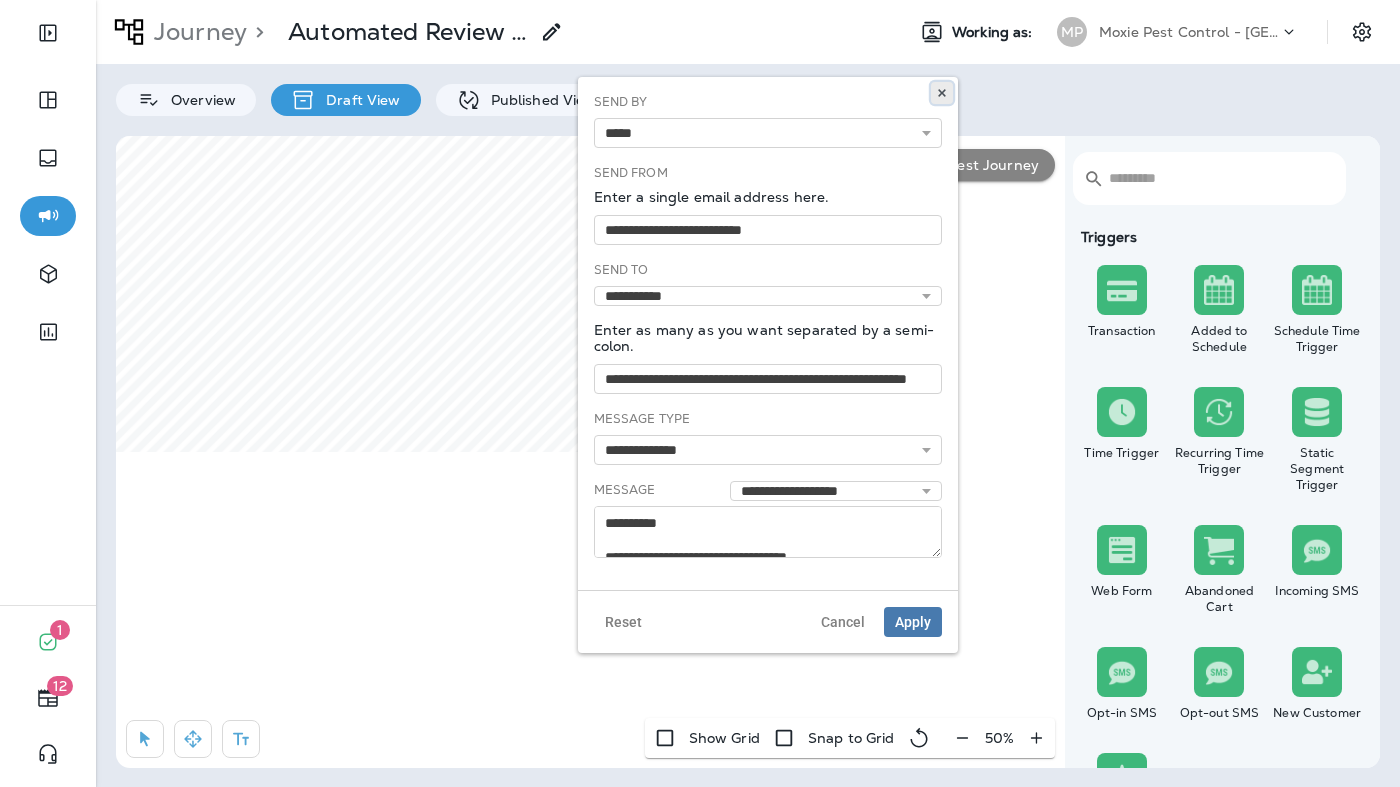 click 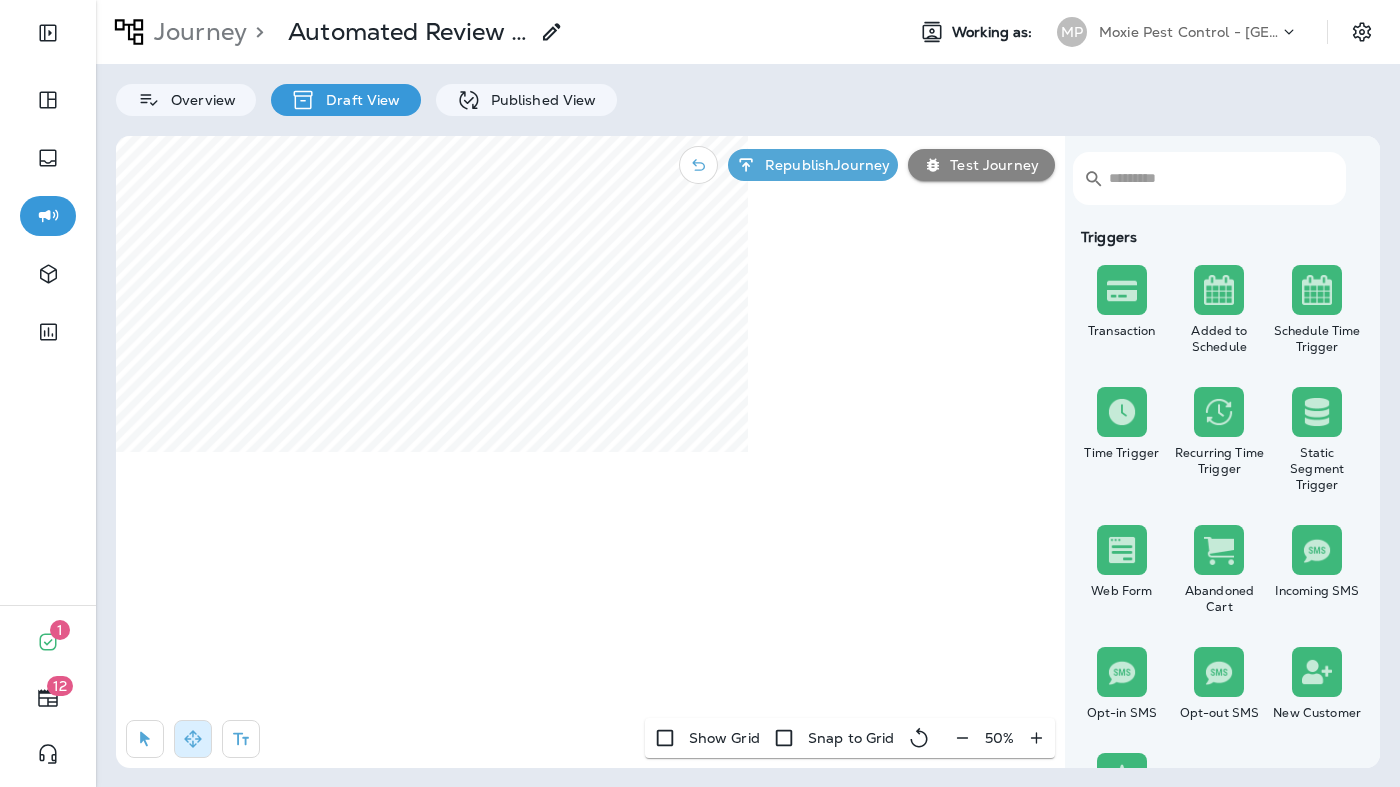 click 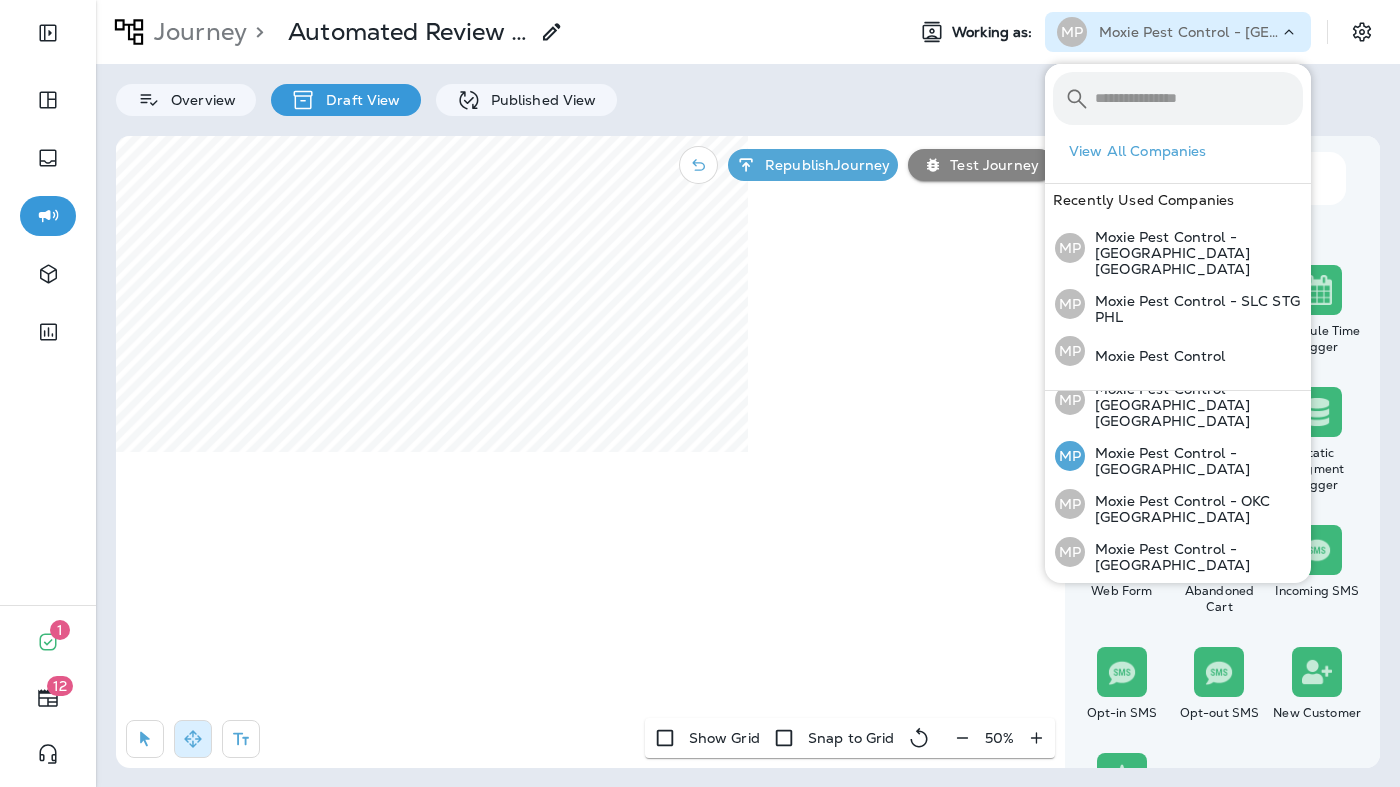 scroll, scrollTop: 137, scrollLeft: 0, axis: vertical 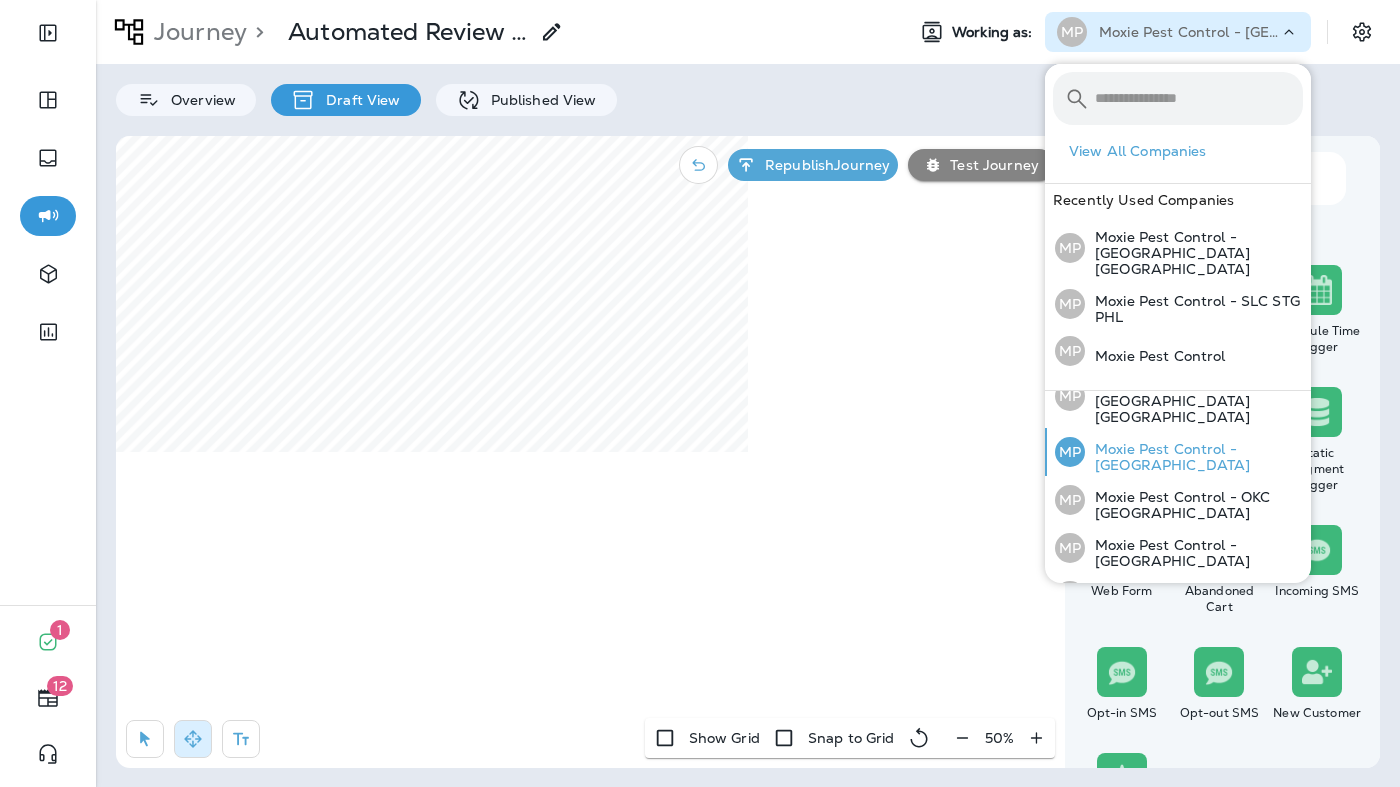 click on "Moxie Pest Control - [GEOGRAPHIC_DATA]" at bounding box center [1194, 457] 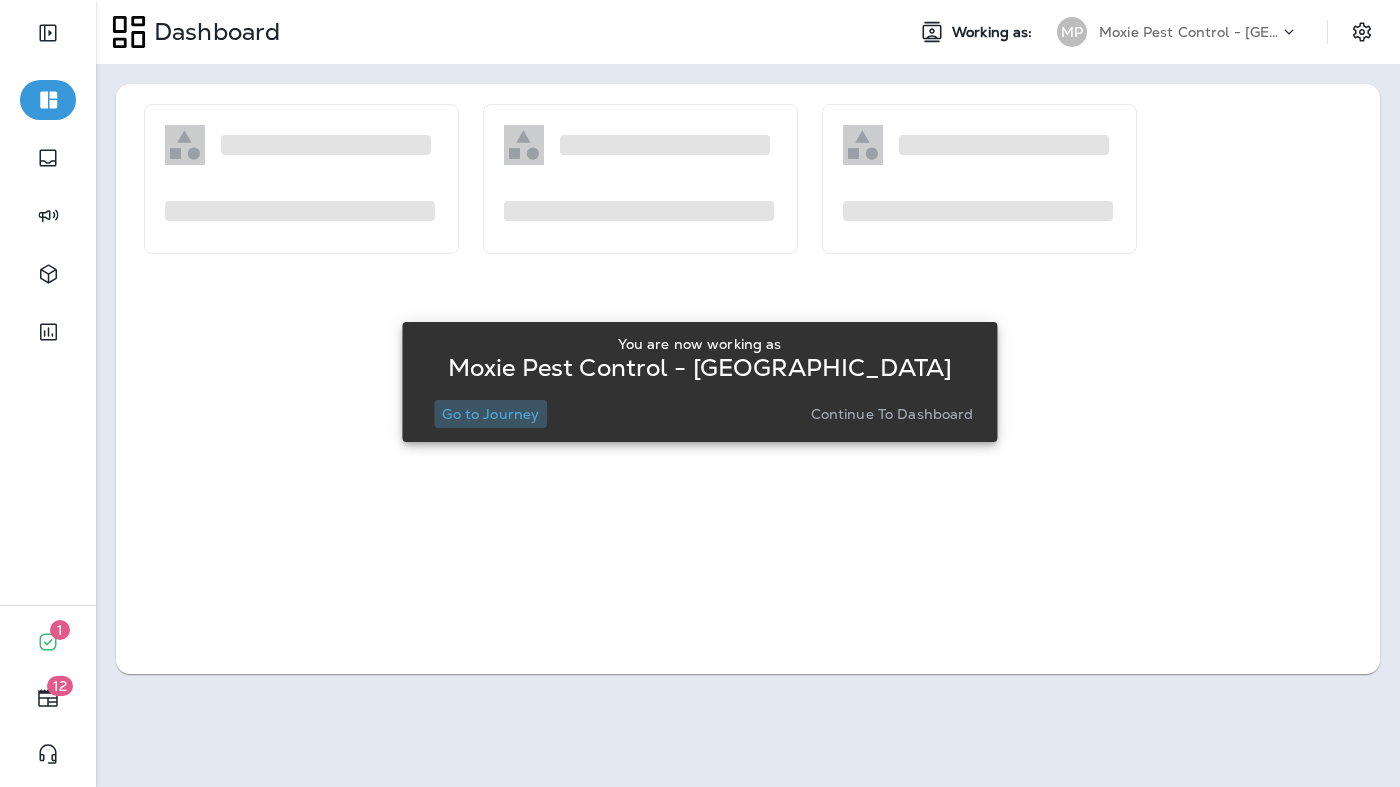 click on "Go to Journey" at bounding box center [490, 414] 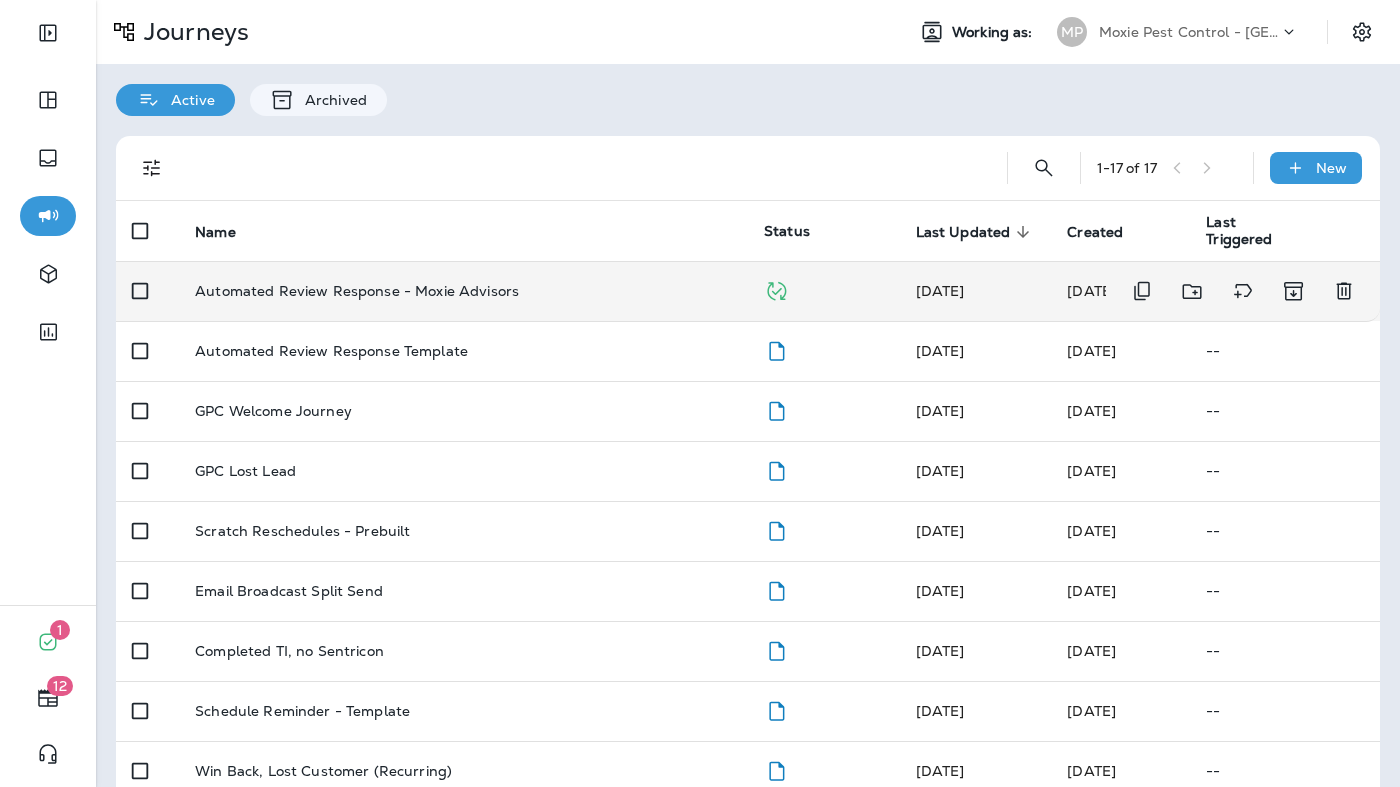 click on "Automated Review Response - Moxie Advisors" at bounding box center (463, 291) 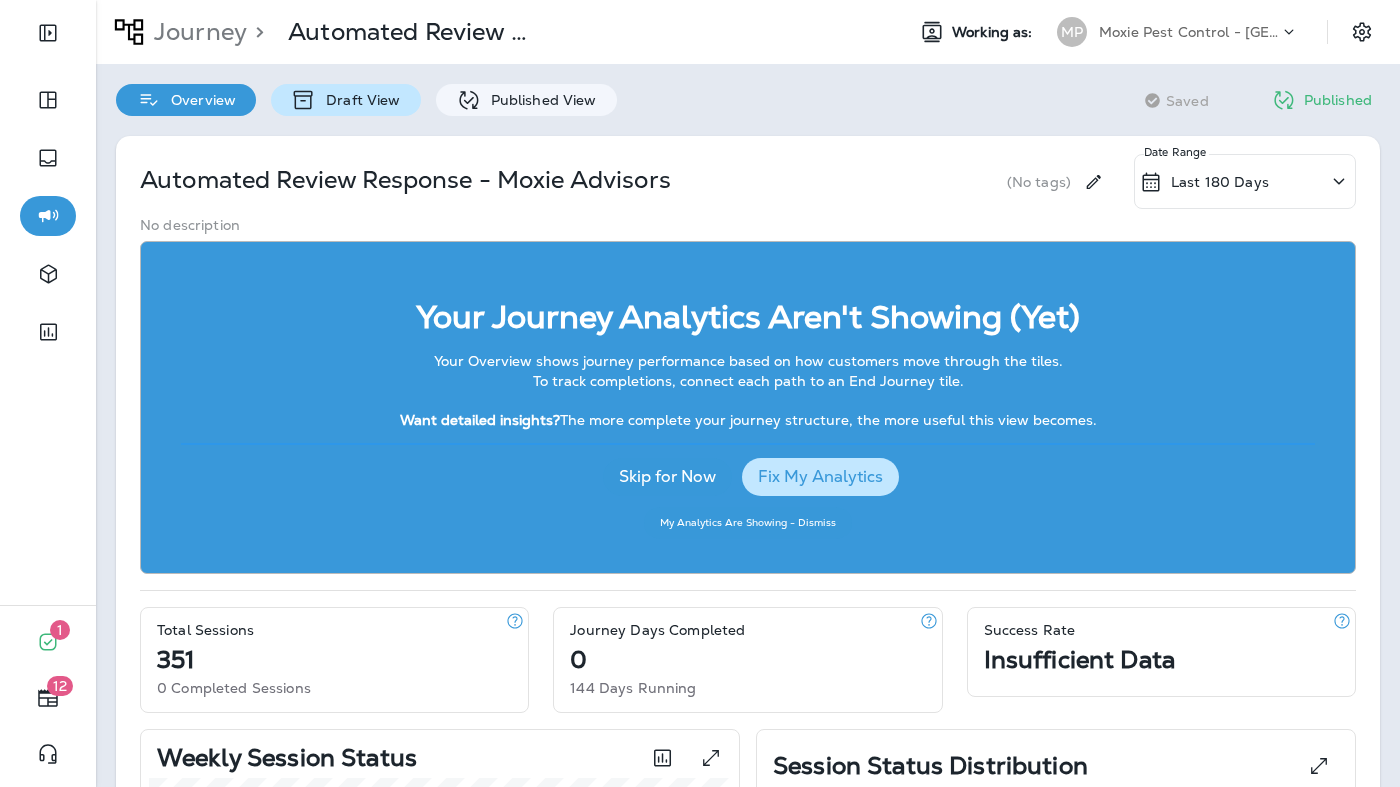 click on "Draft View" at bounding box center [358, 100] 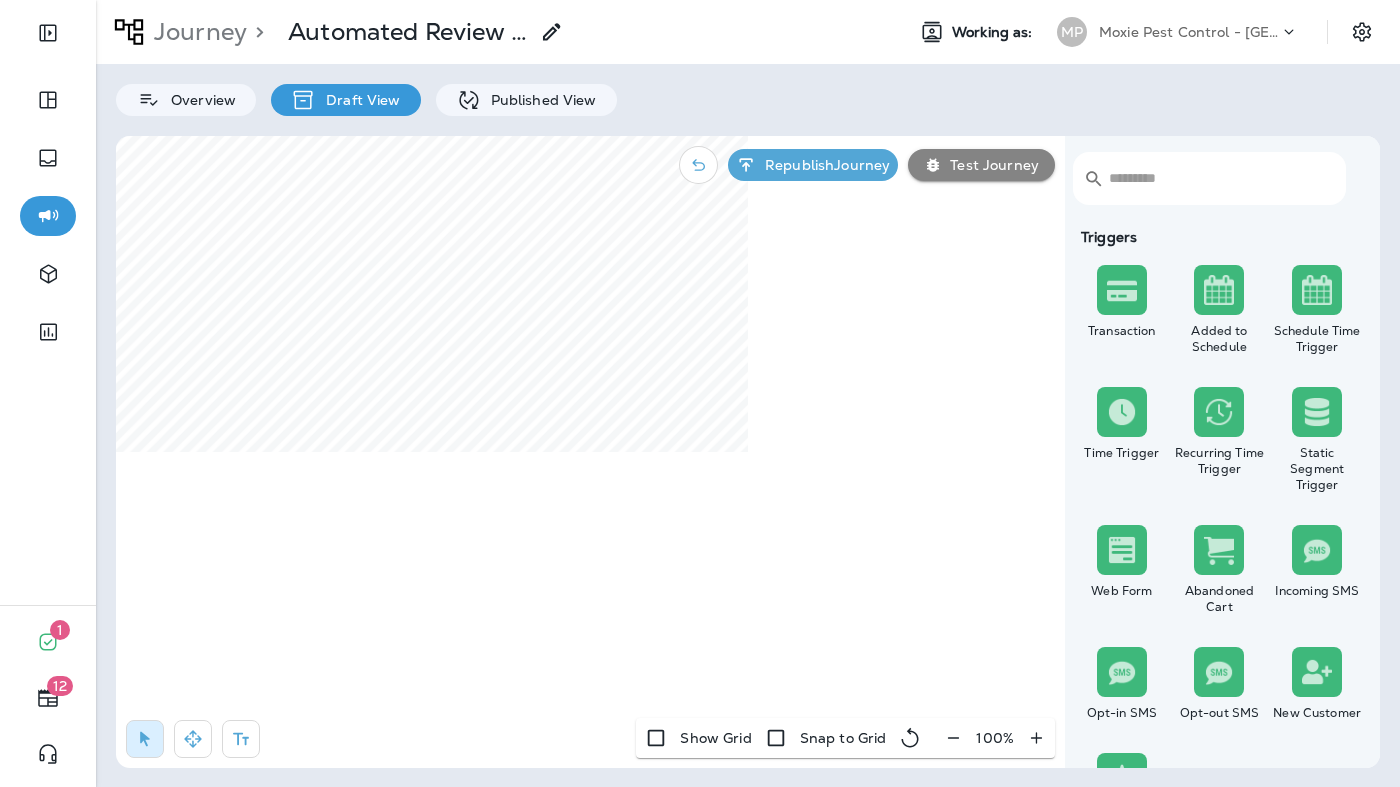 click 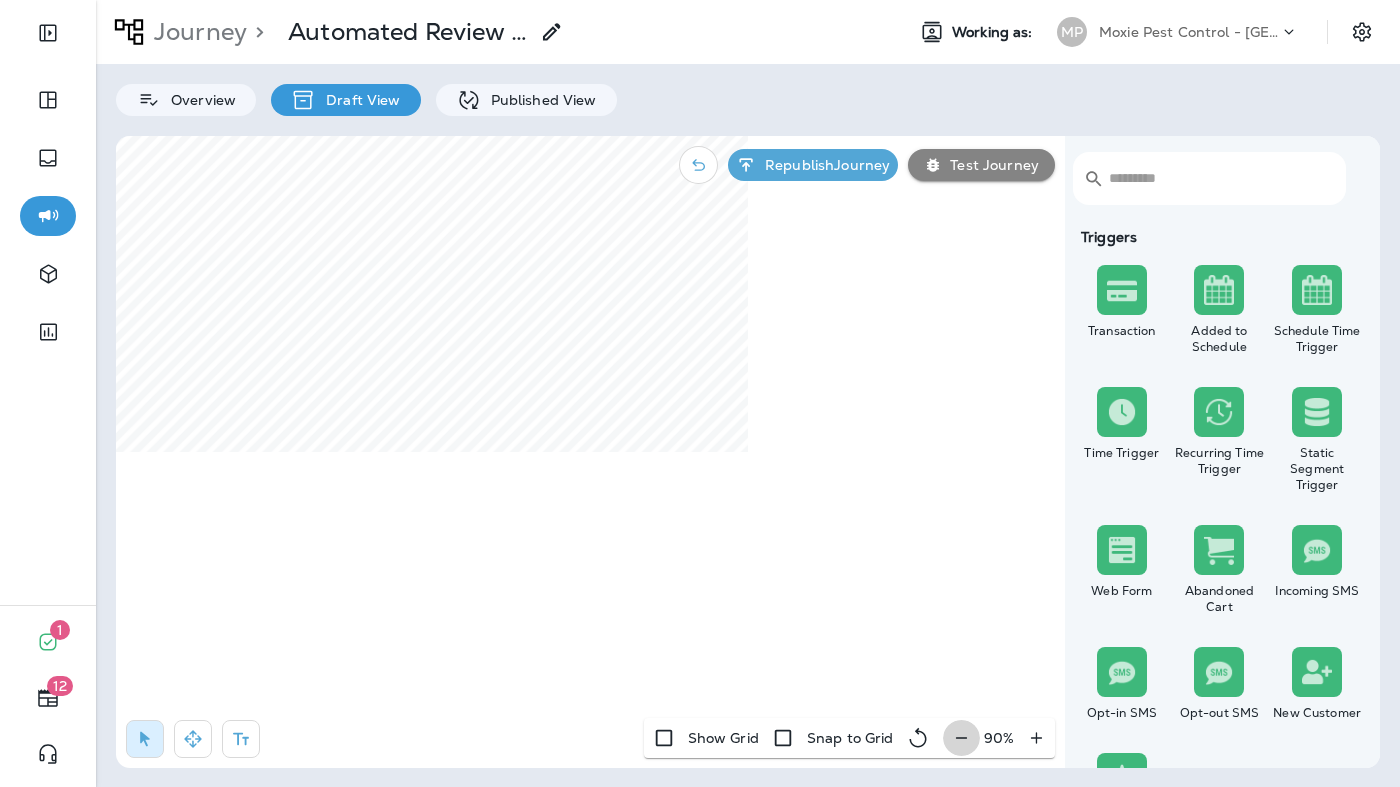 click 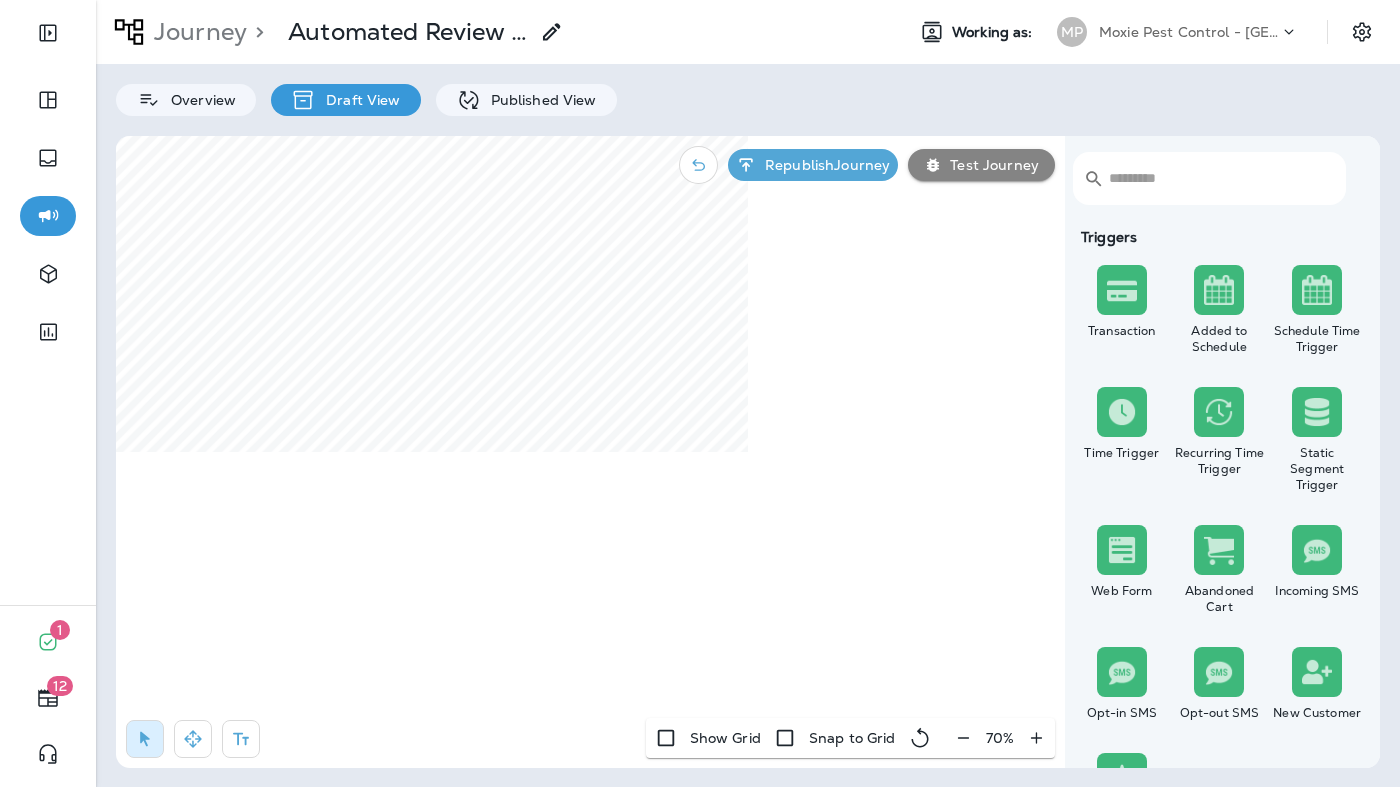 click 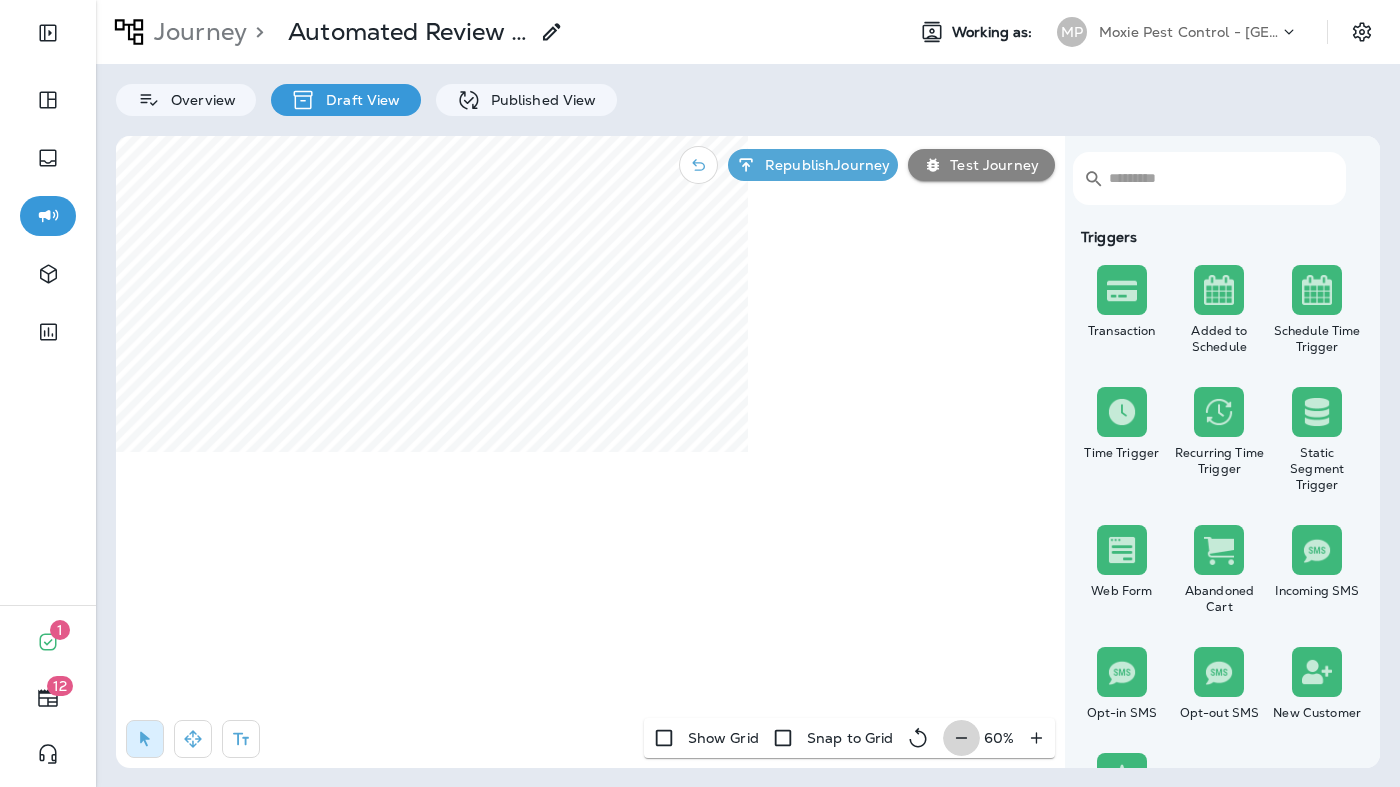 click 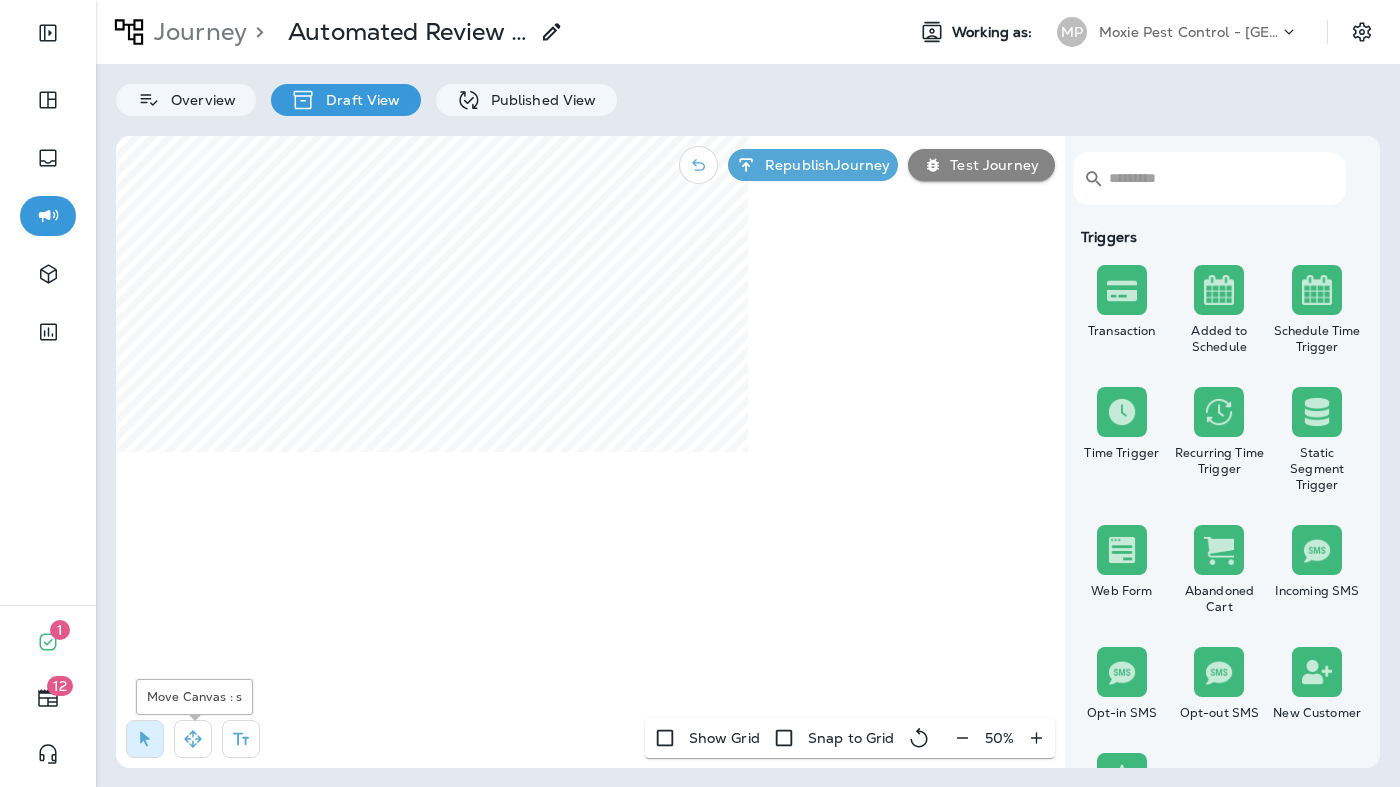 click 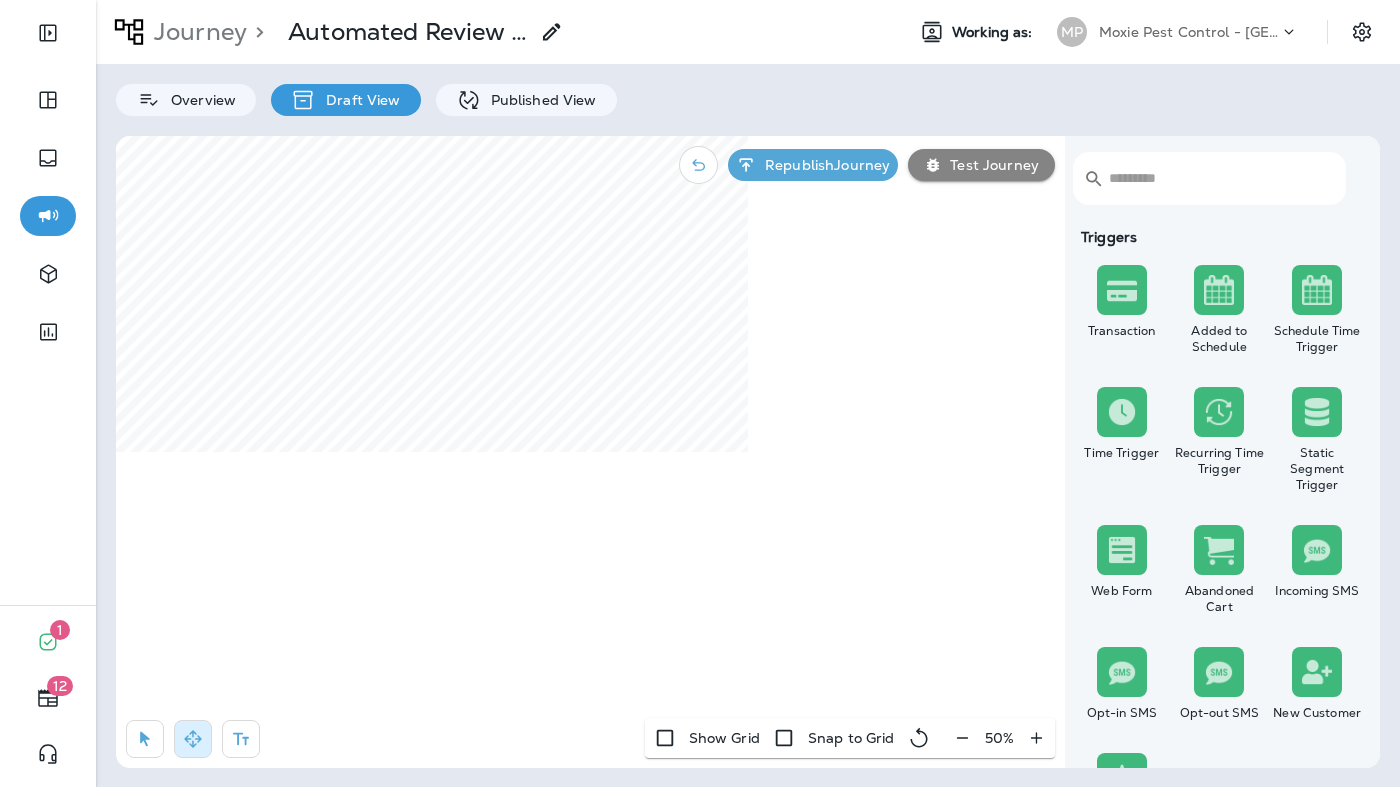 select on "*****" 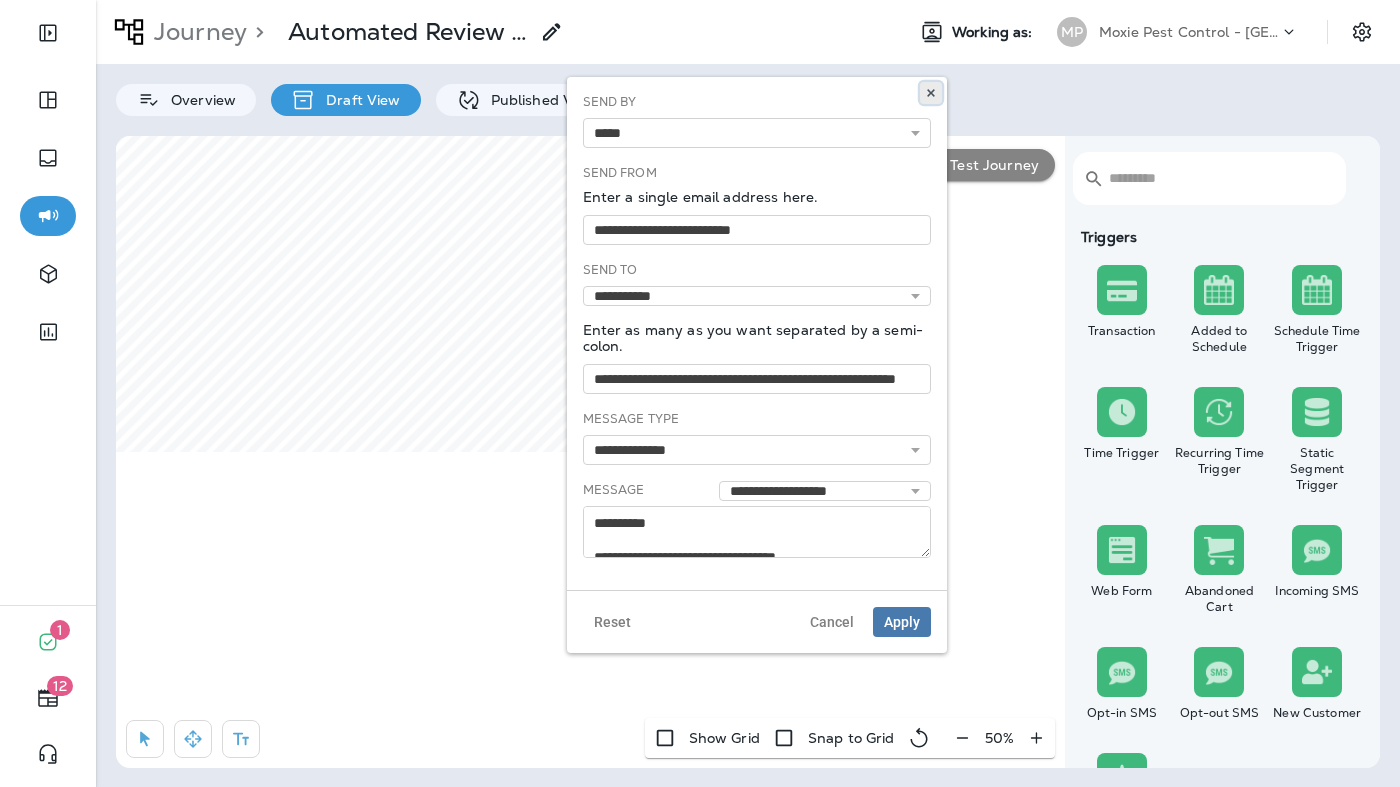 click at bounding box center [931, 93] 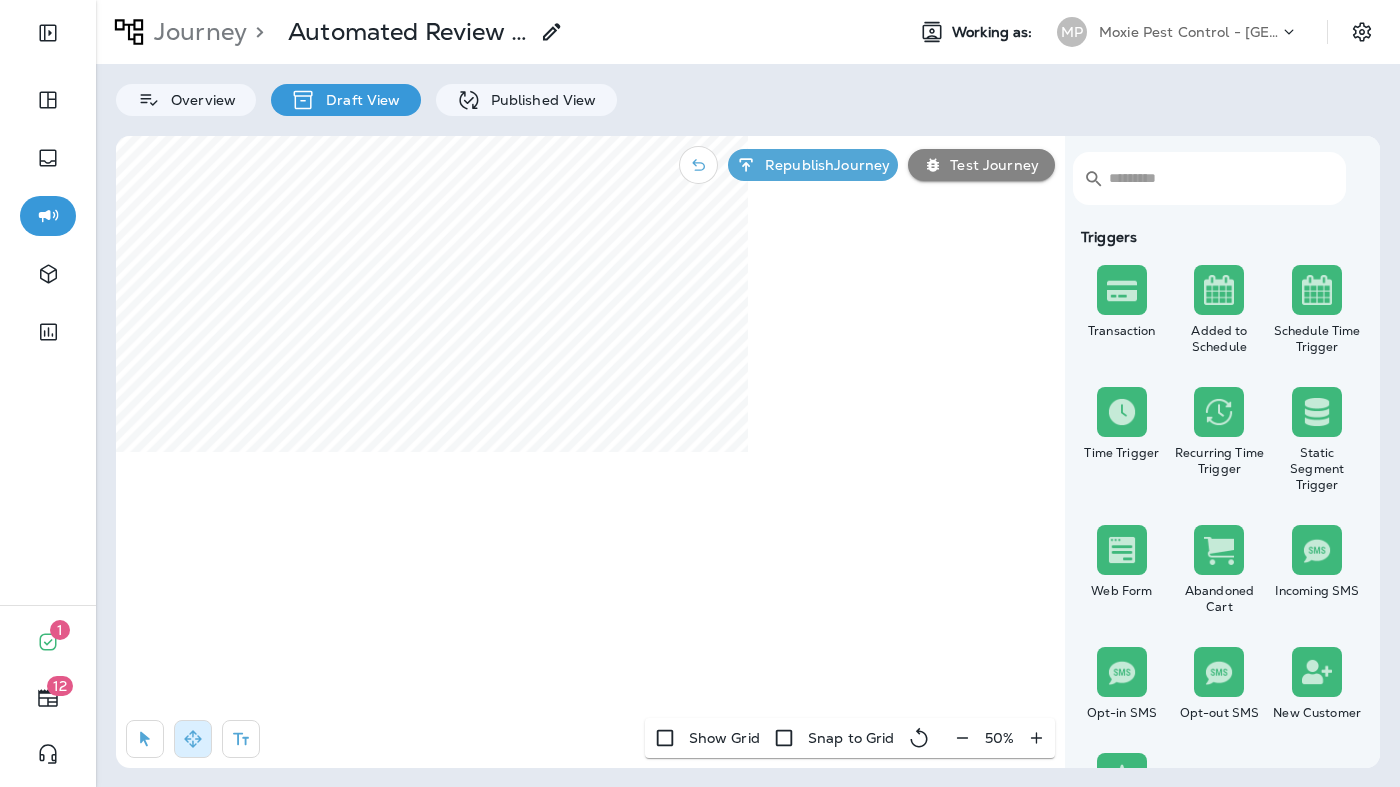 click on "Moxie Pest Control - [GEOGRAPHIC_DATA]" at bounding box center [1189, 32] 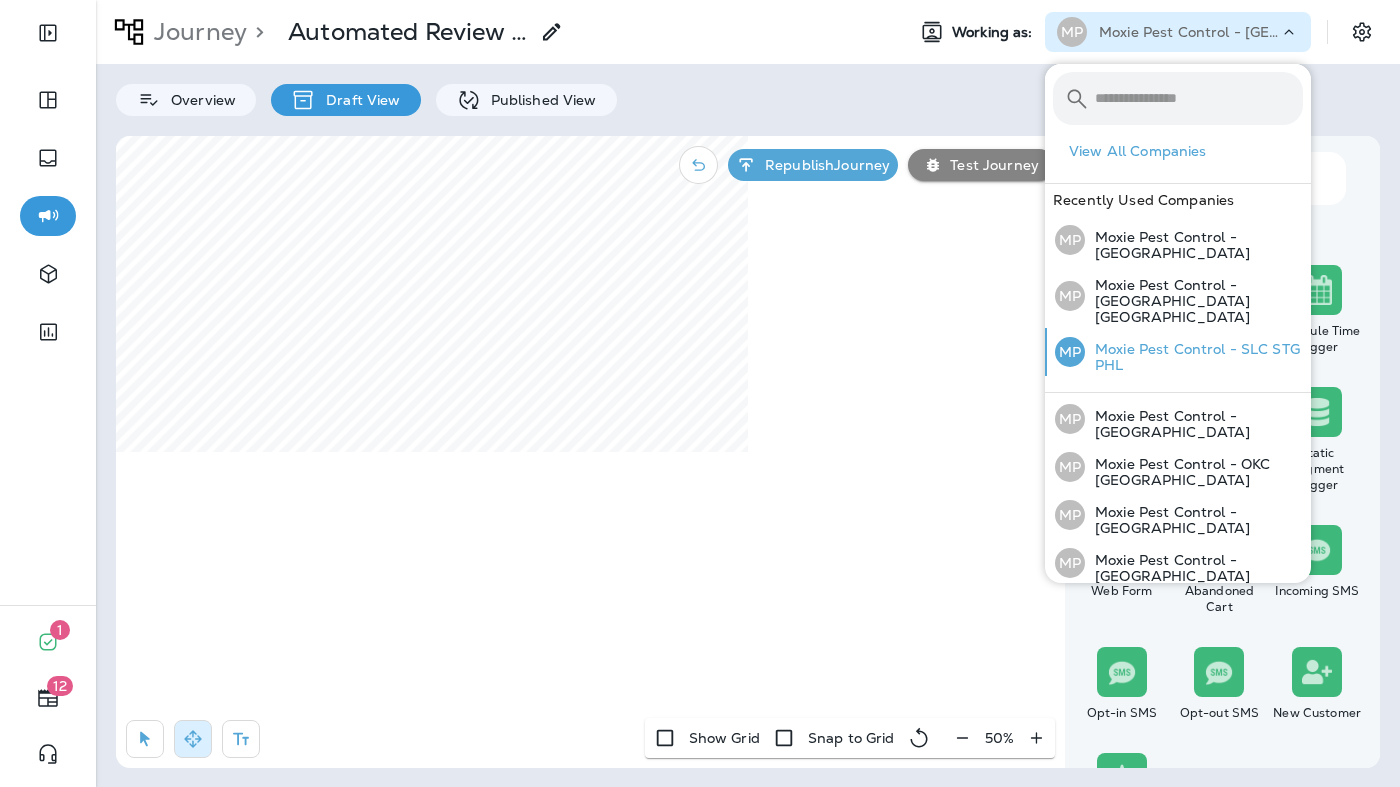 scroll, scrollTop: 225, scrollLeft: 0, axis: vertical 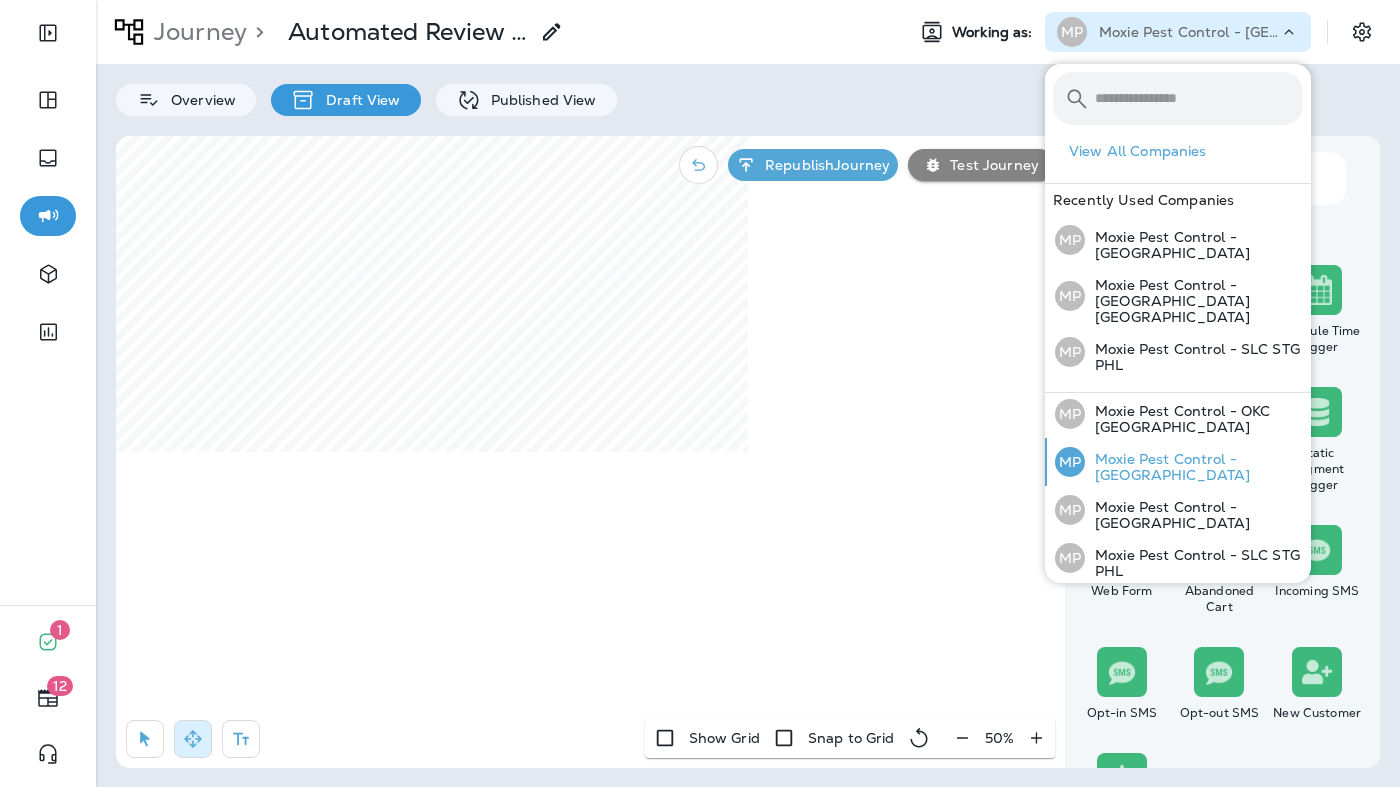 click on "Moxie Pest Control - [GEOGRAPHIC_DATA]" at bounding box center (1194, 467) 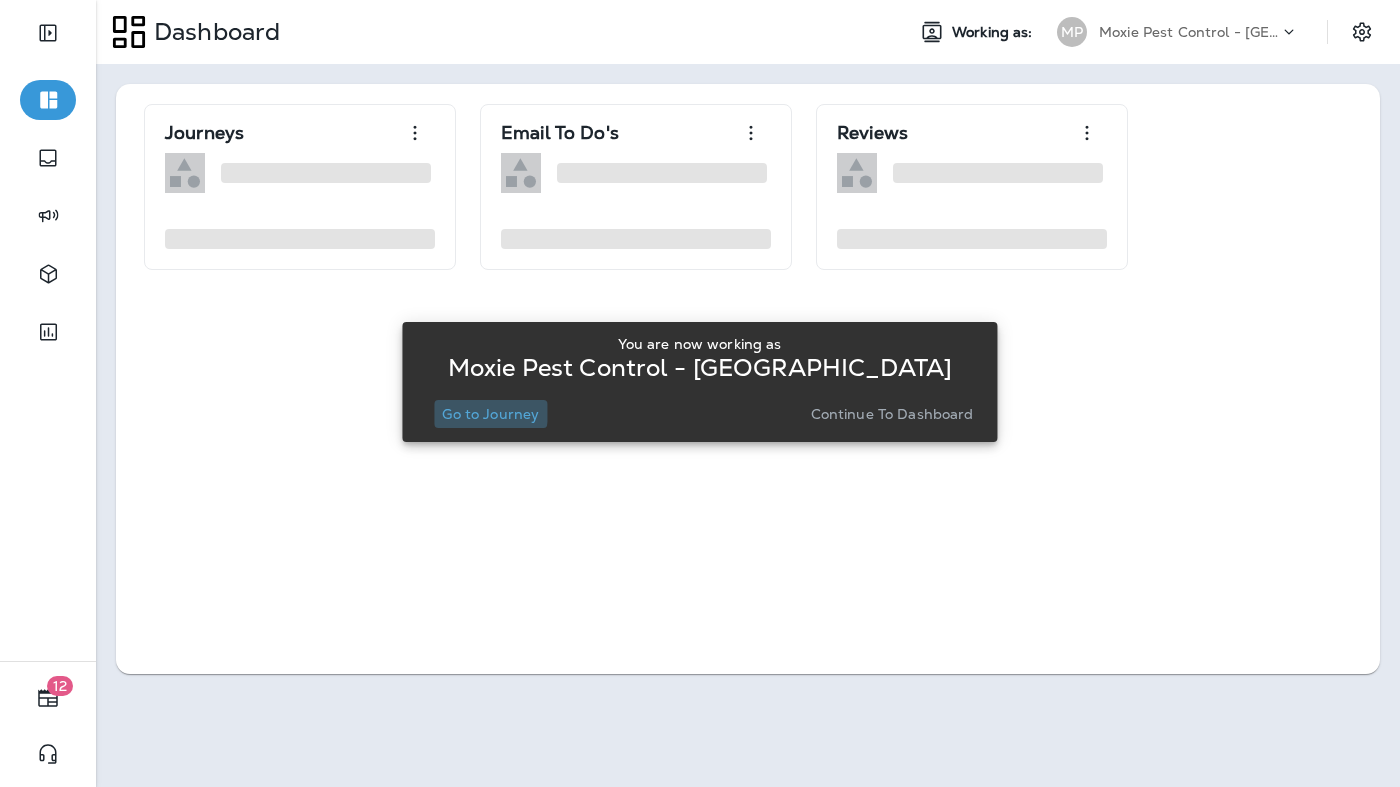 click on "Go to Journey" at bounding box center [490, 414] 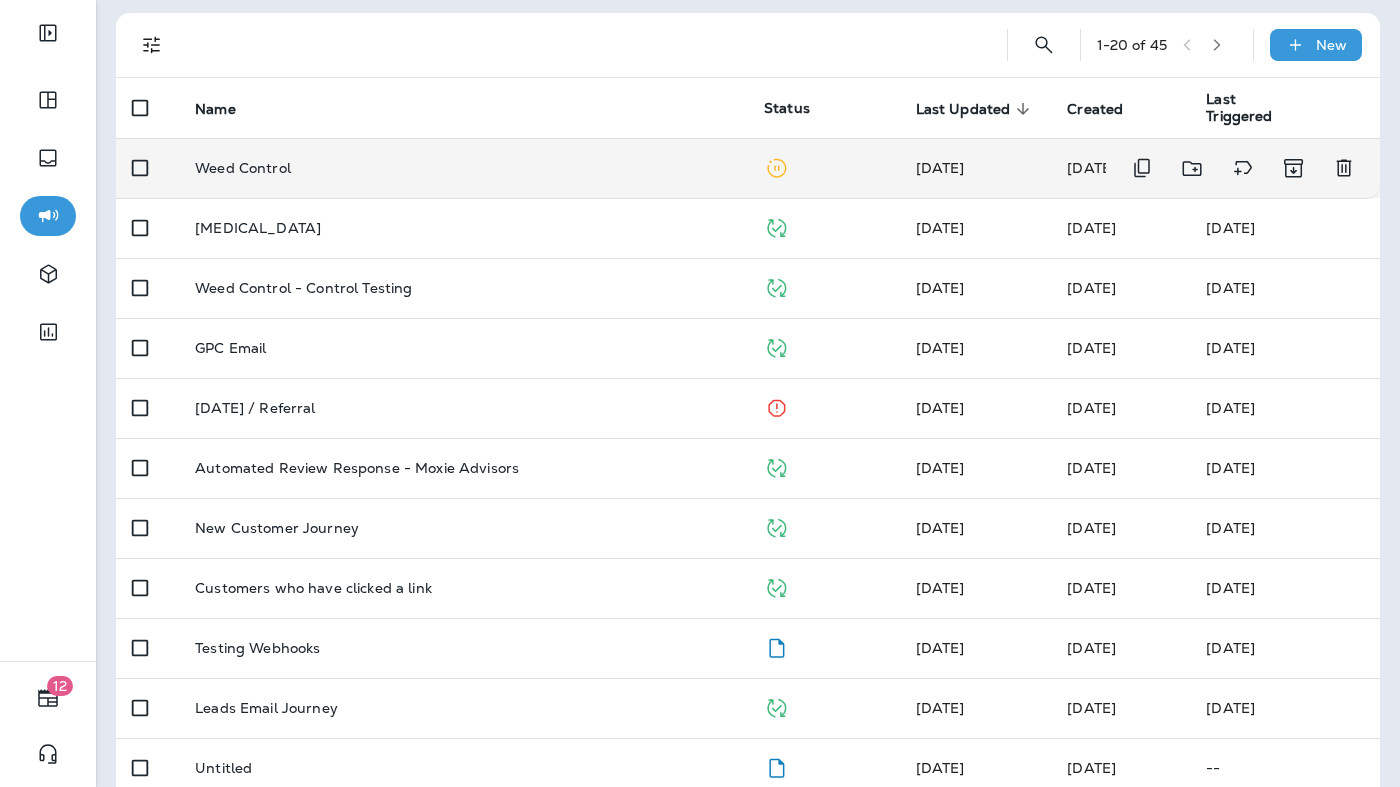 scroll, scrollTop: 0, scrollLeft: 0, axis: both 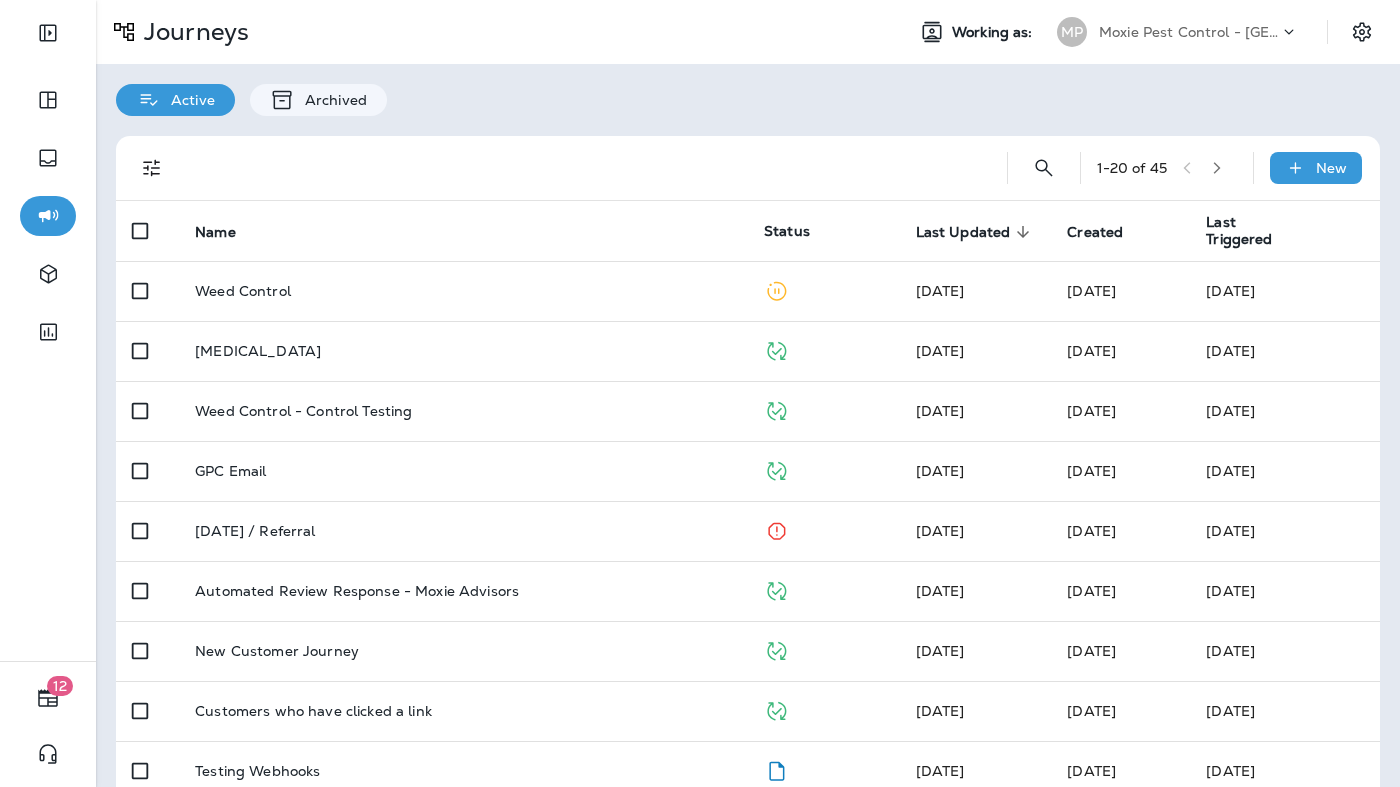 click on "Moxie Pest Control - [GEOGRAPHIC_DATA]" at bounding box center [1189, 32] 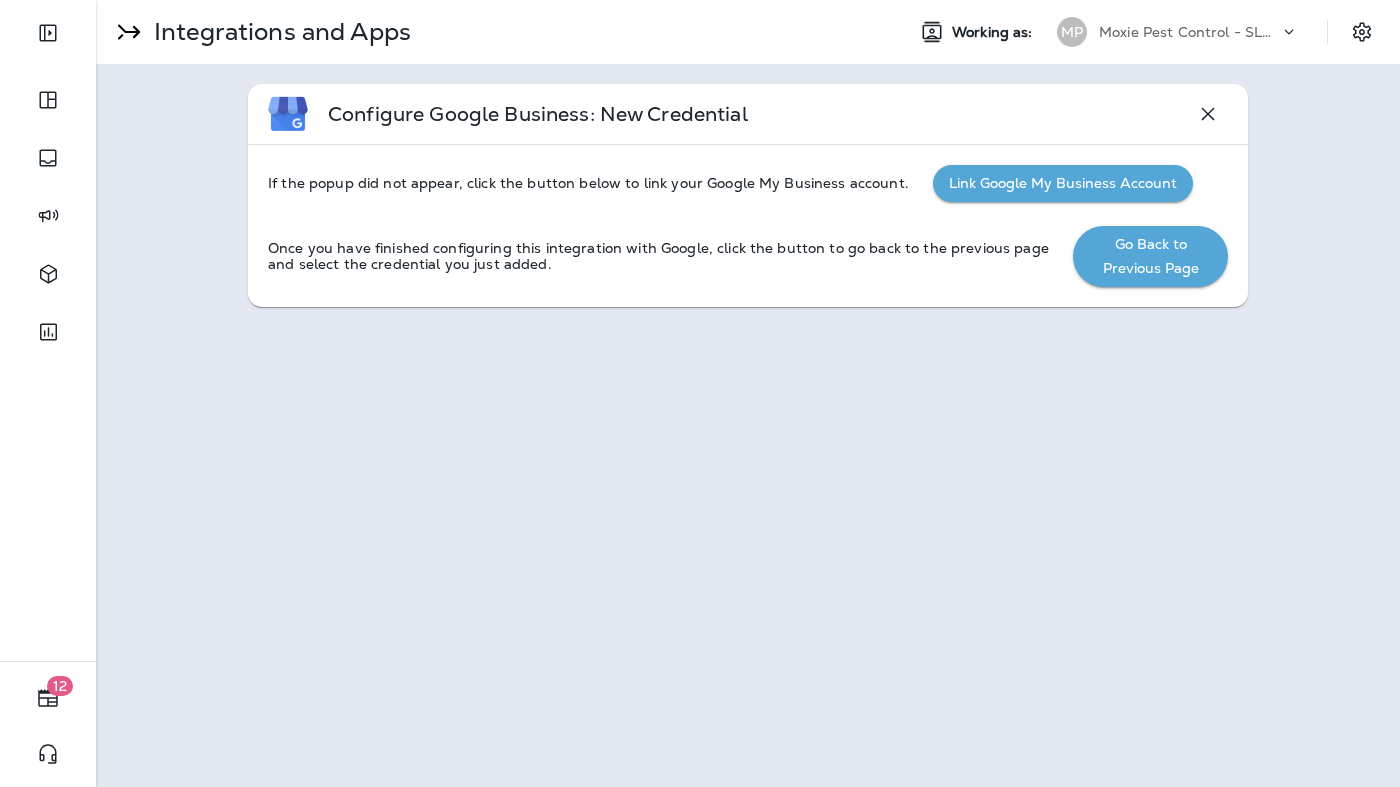 scroll, scrollTop: 0, scrollLeft: 0, axis: both 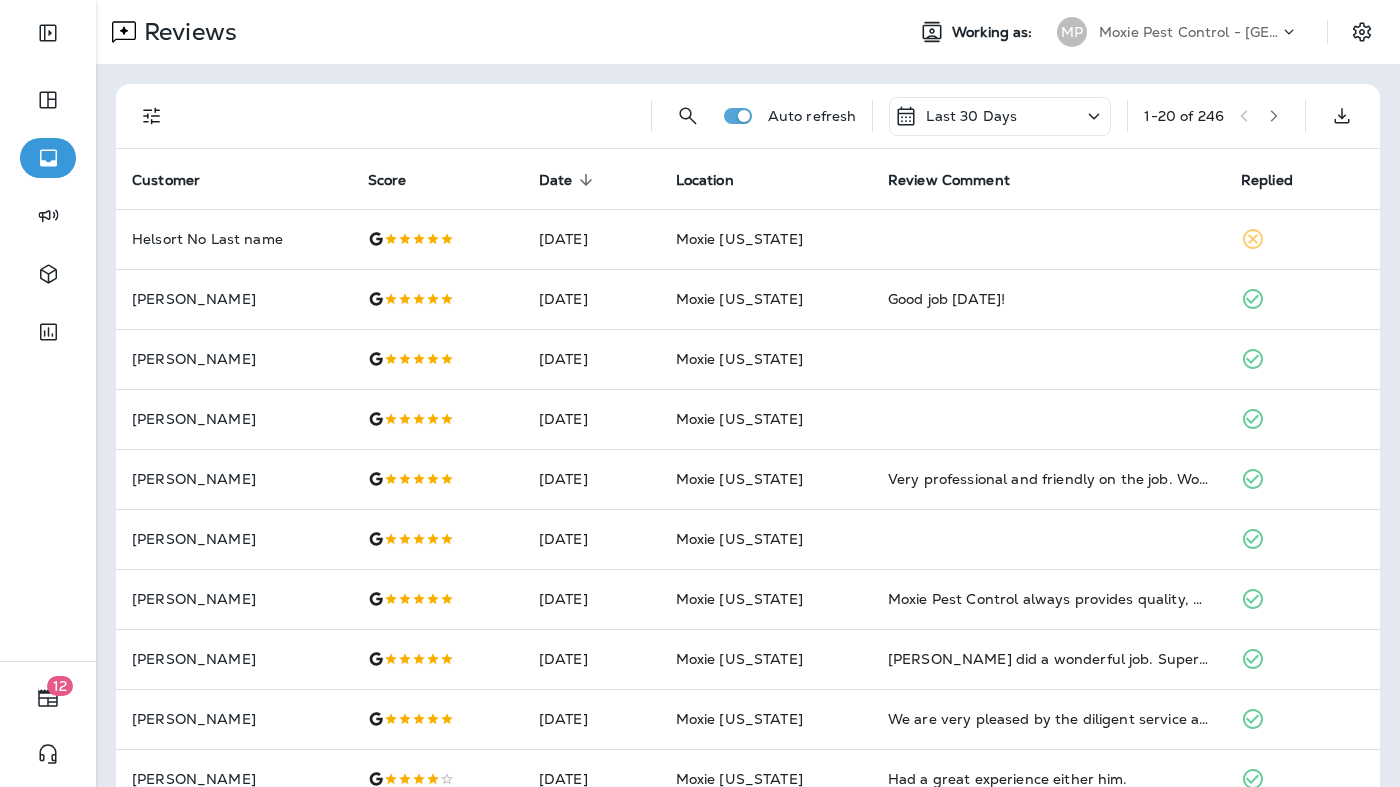 click 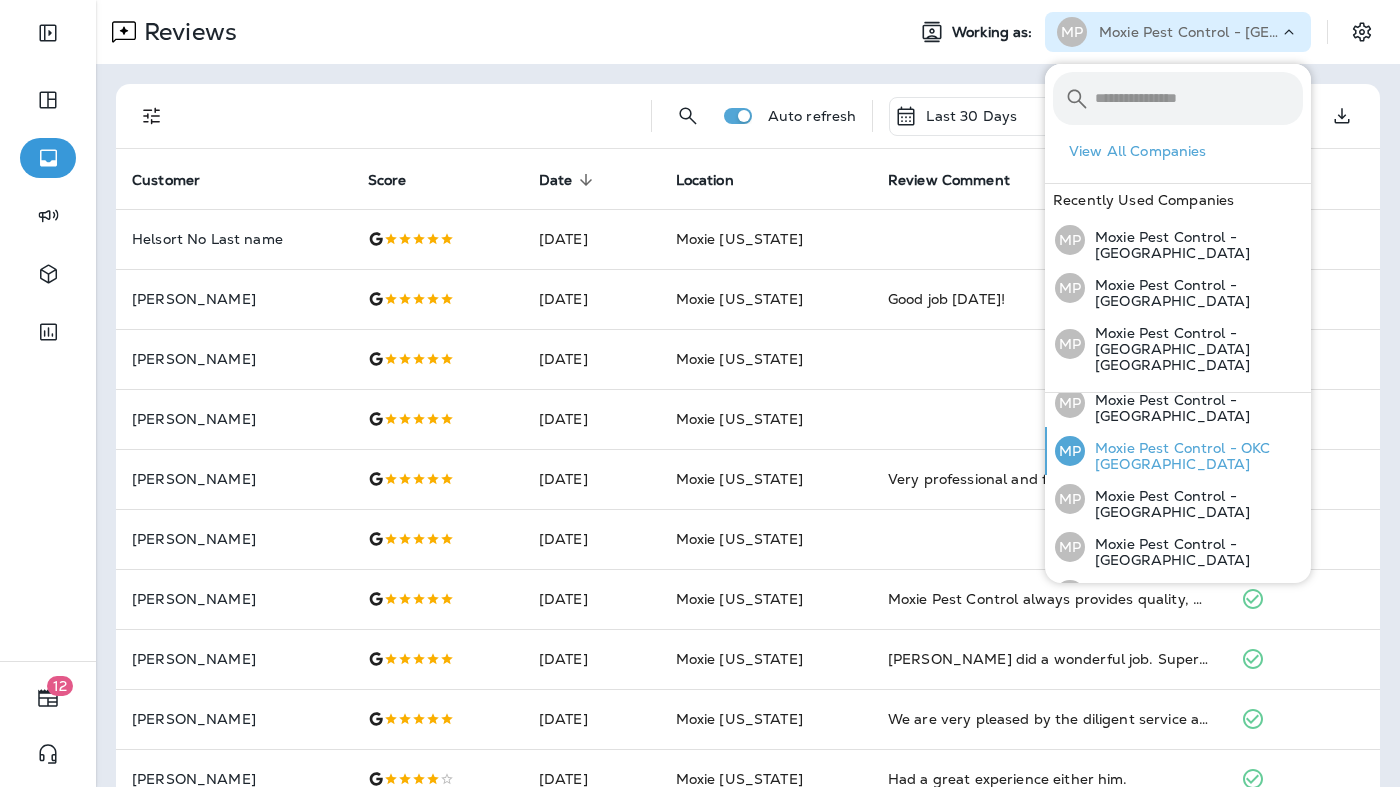 scroll, scrollTop: 223, scrollLeft: 0, axis: vertical 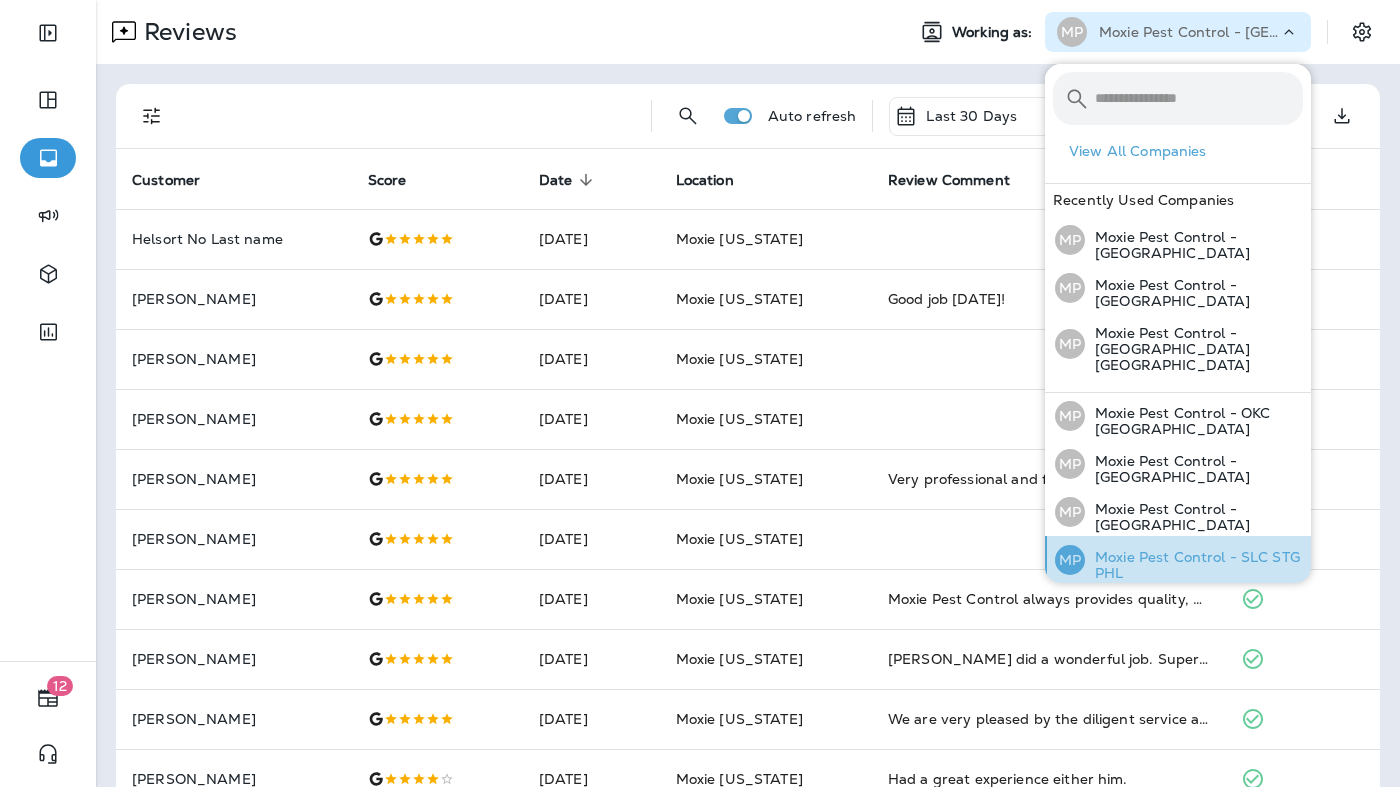 click on "Moxie Pest Control - SLC STG PHL" at bounding box center (1194, 565) 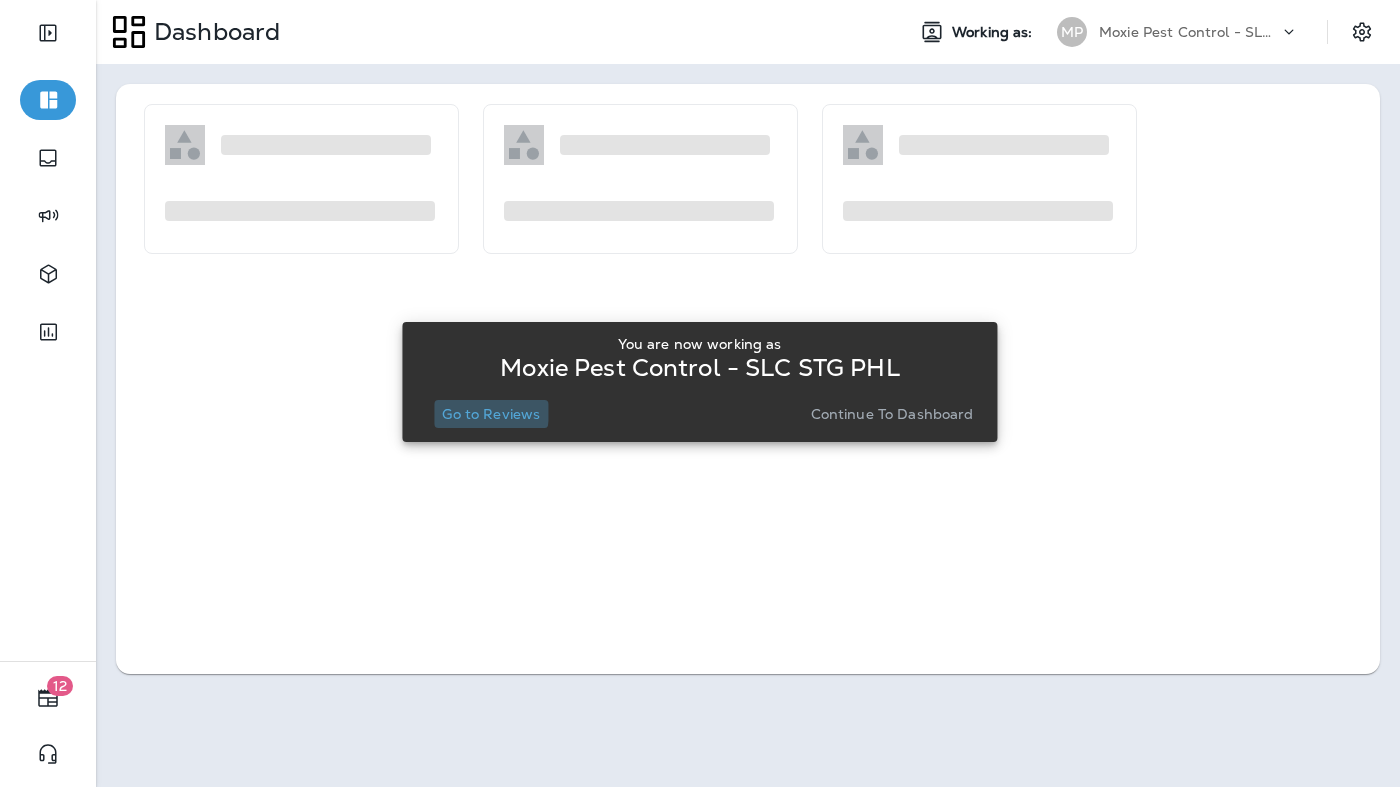 click on "Go to Reviews" at bounding box center (491, 414) 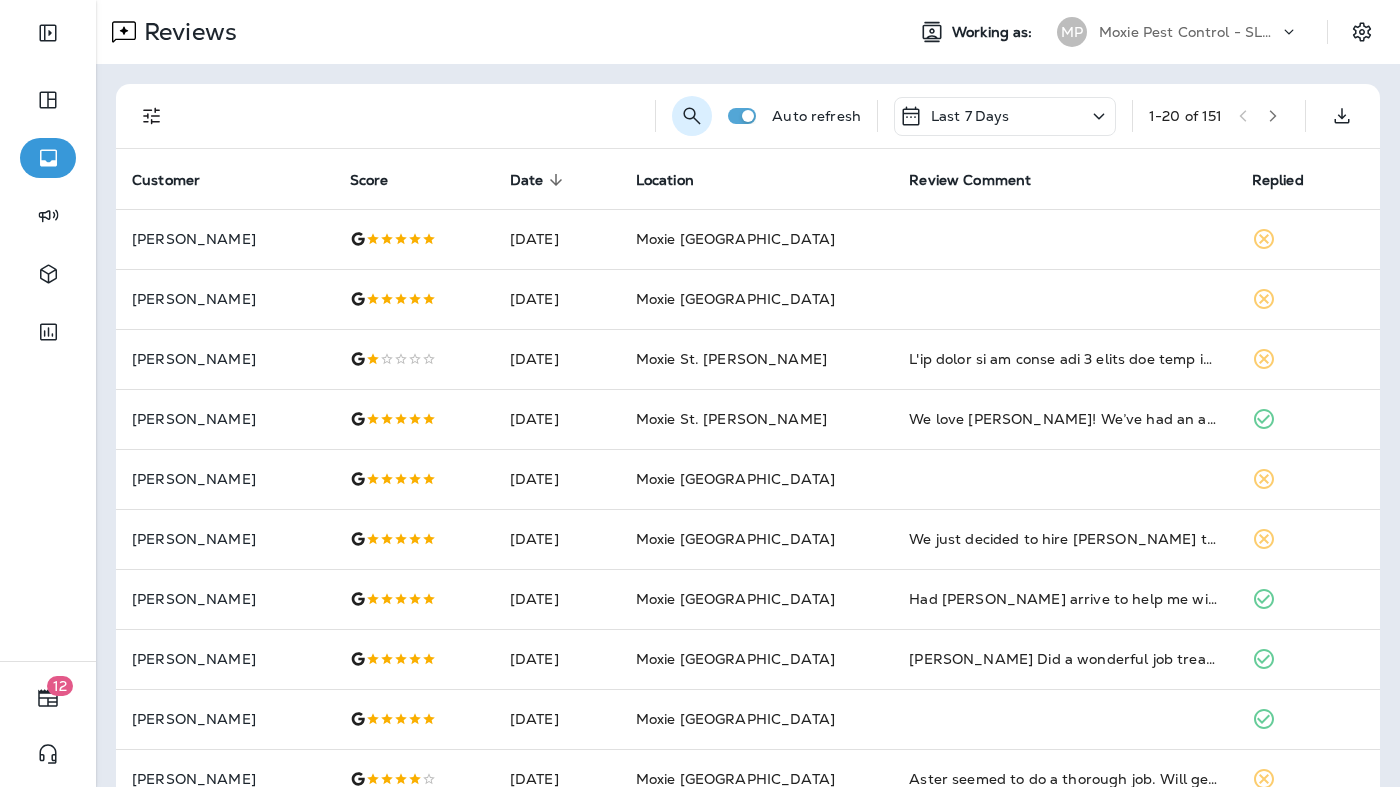 click 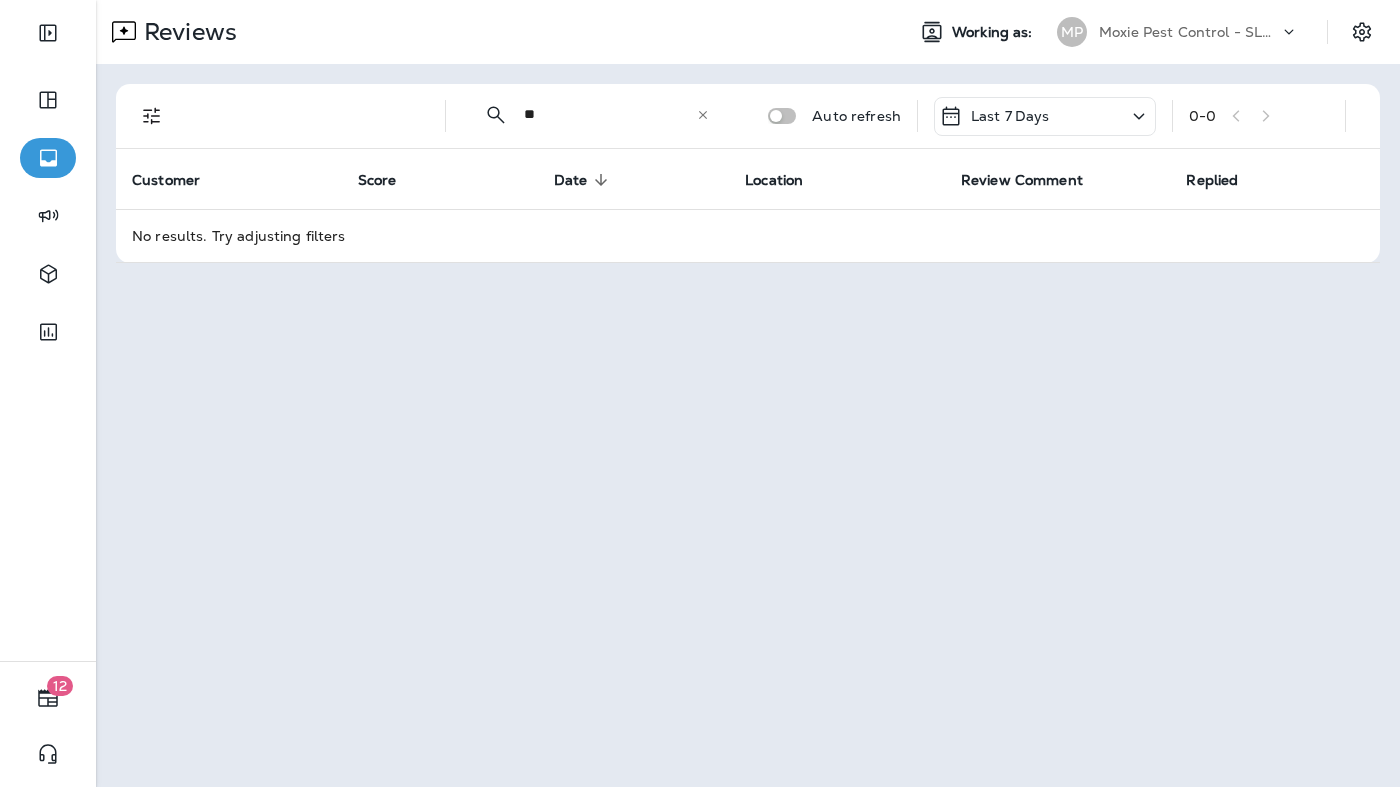 type on "*" 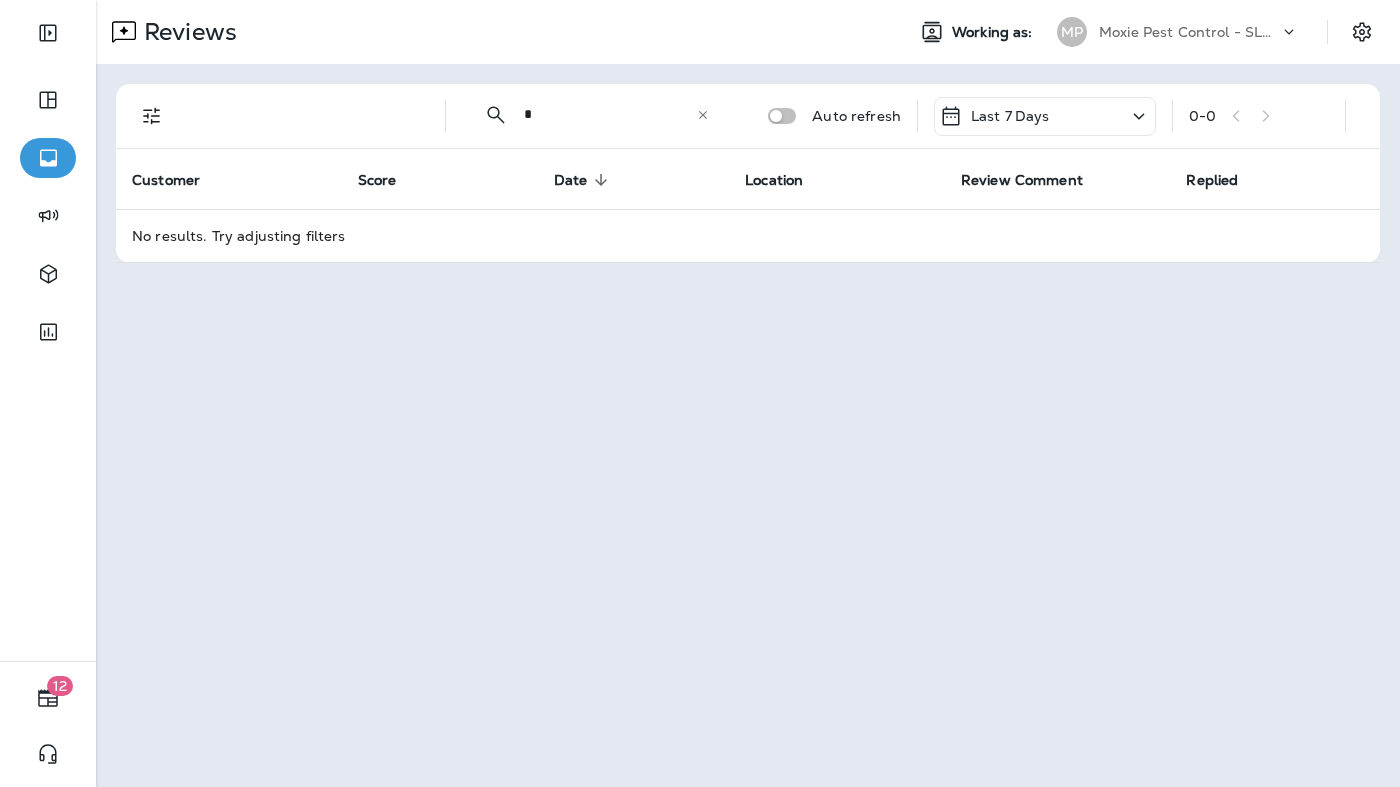 type 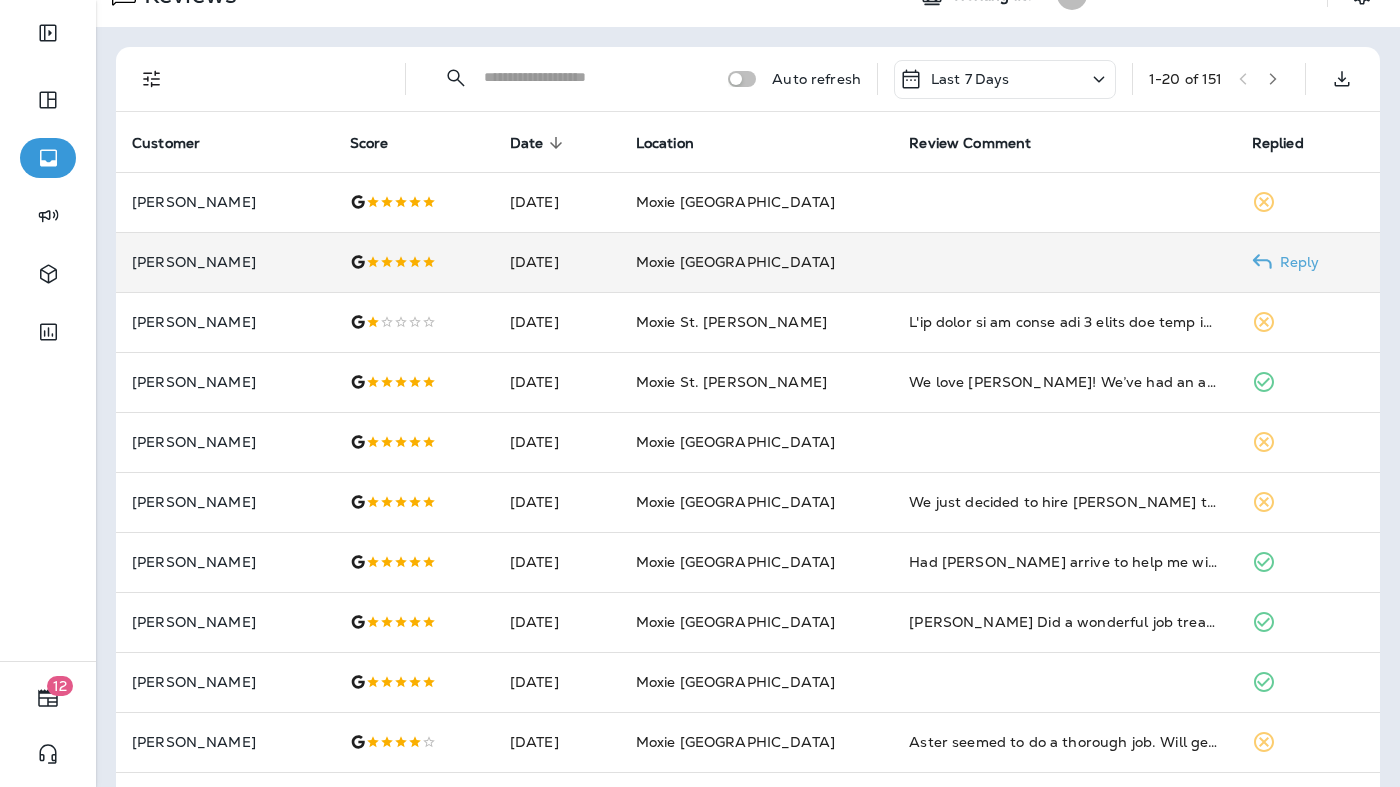 scroll, scrollTop: 40, scrollLeft: 0, axis: vertical 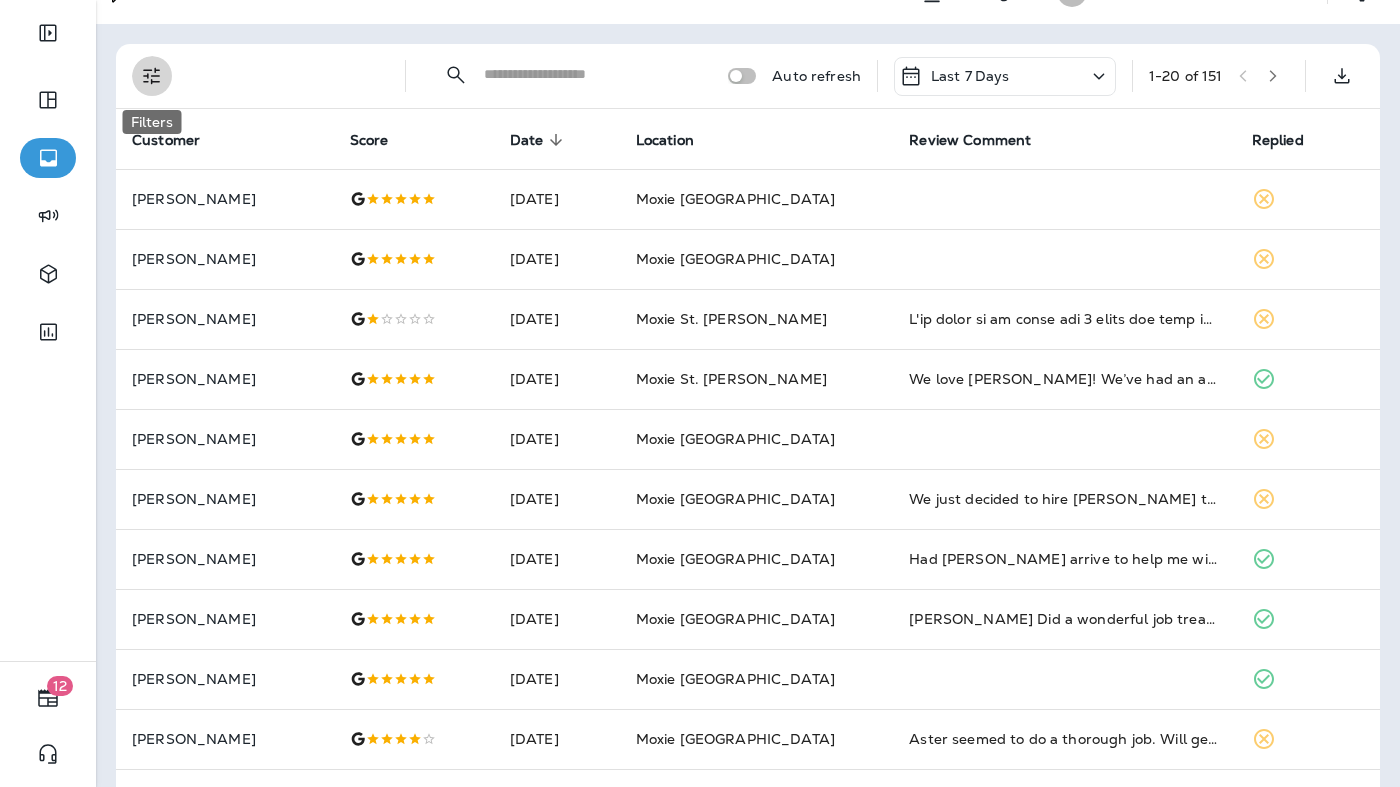 click 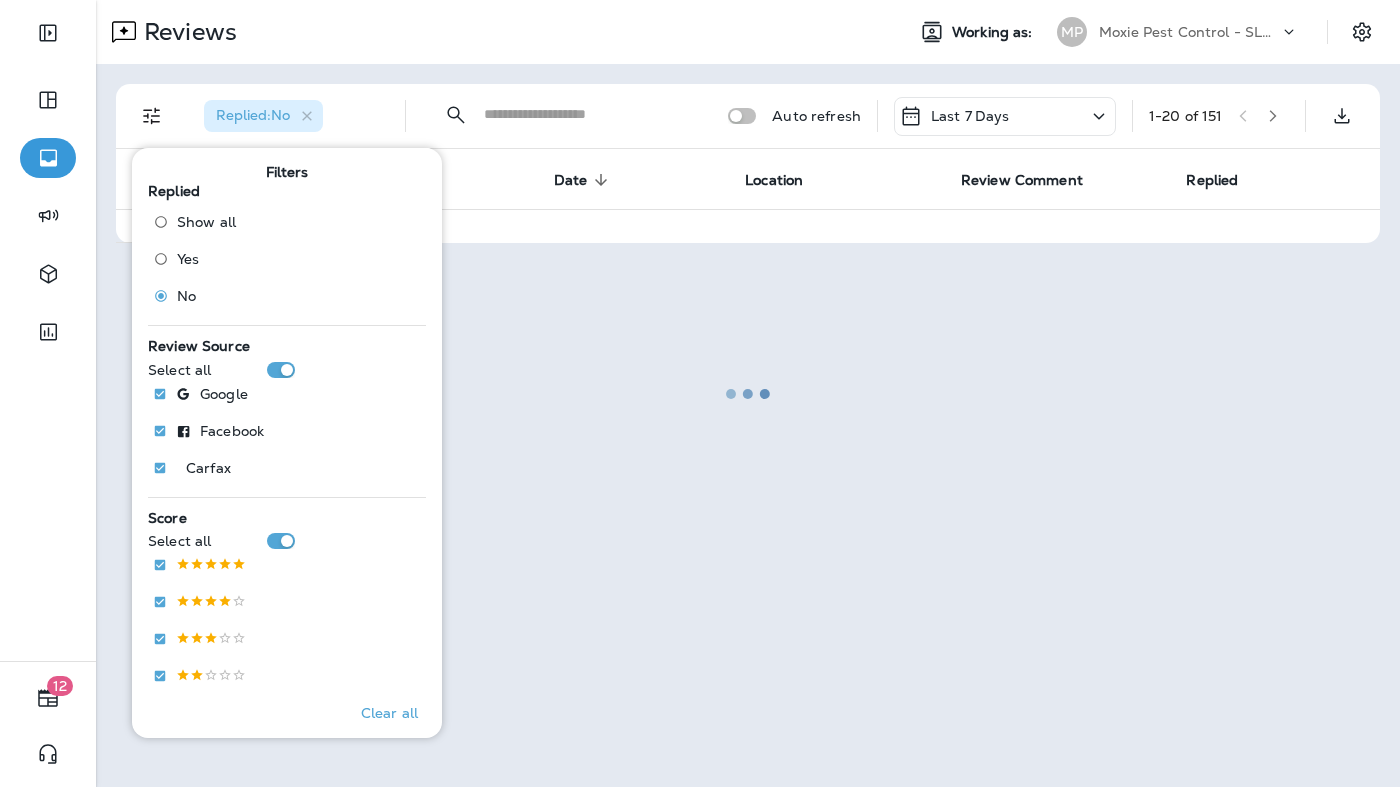 scroll, scrollTop: 0, scrollLeft: 0, axis: both 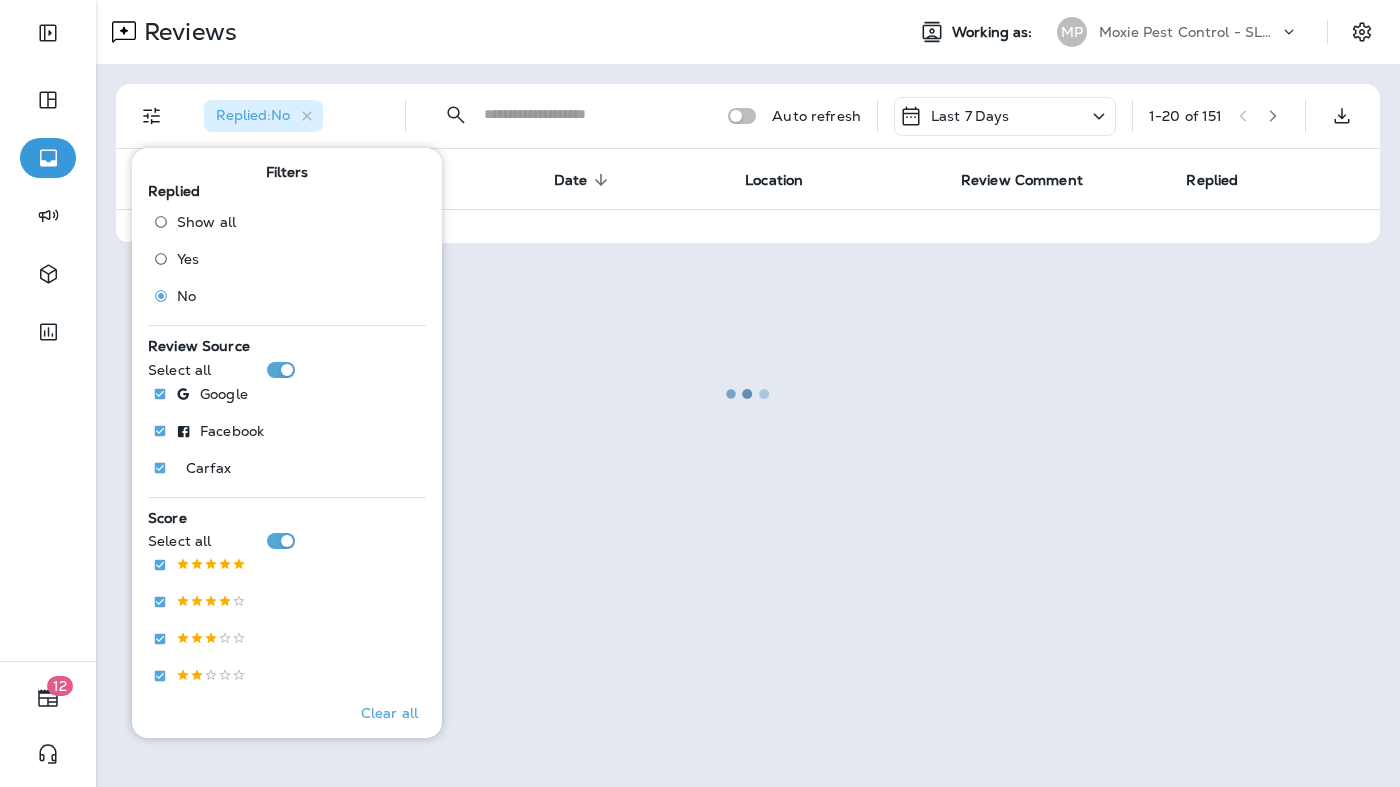 click at bounding box center (748, 393) 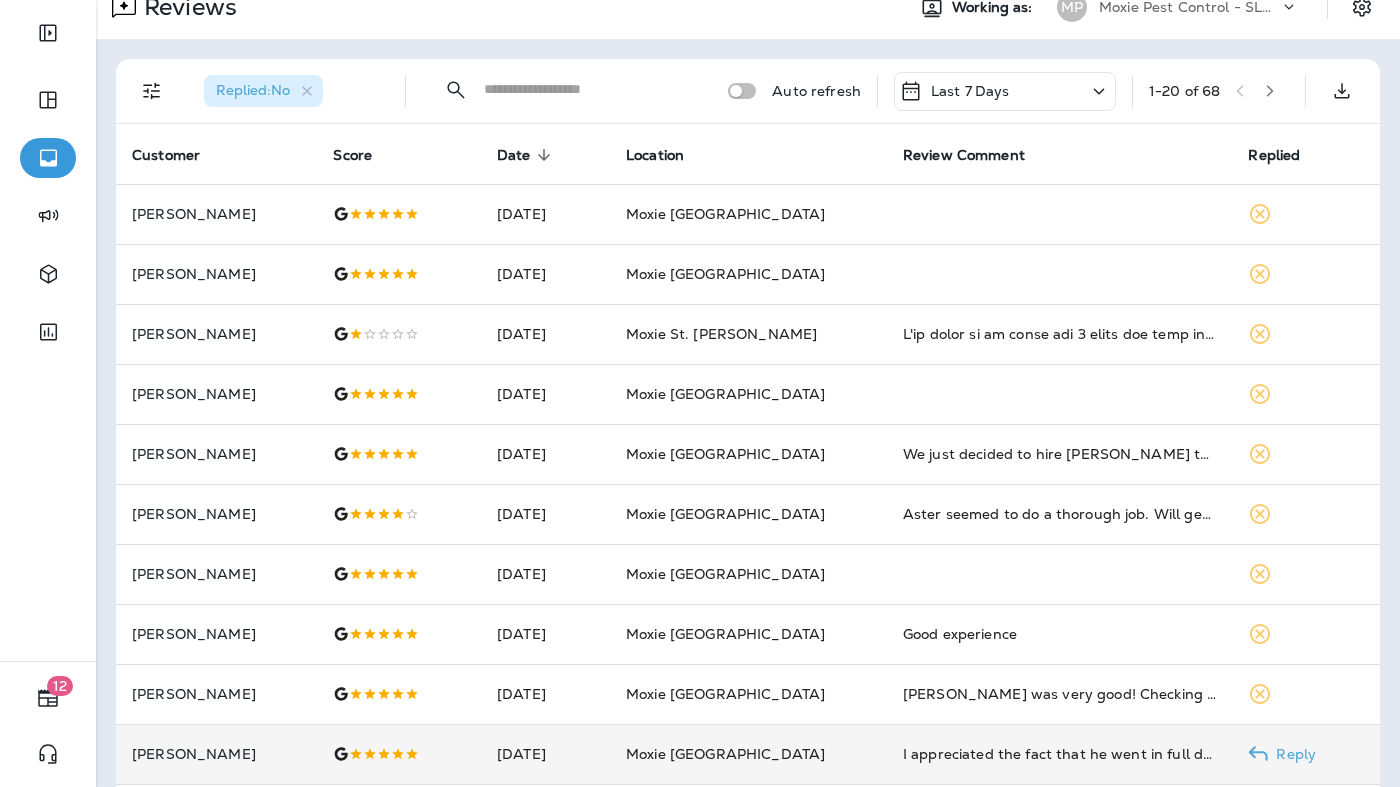 scroll, scrollTop: 0, scrollLeft: 0, axis: both 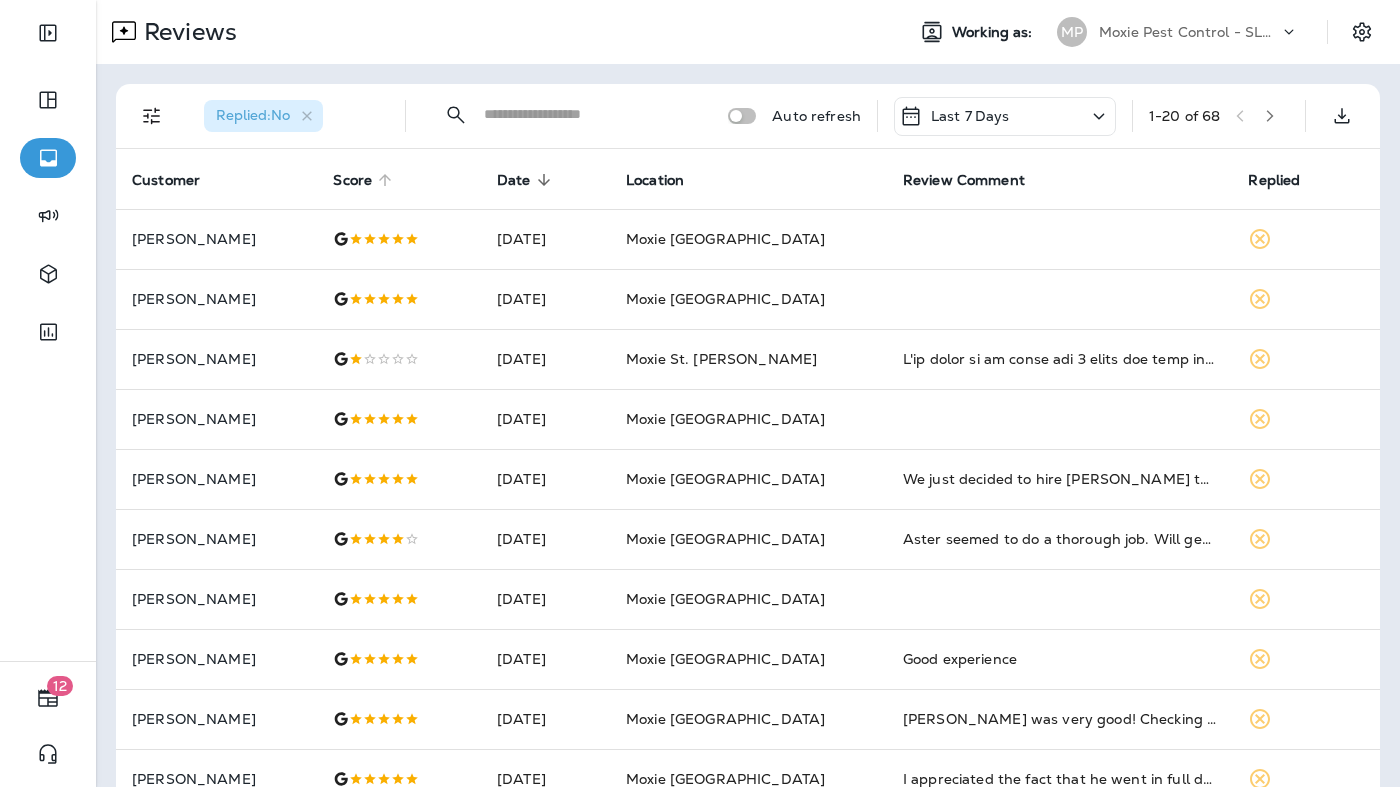 click 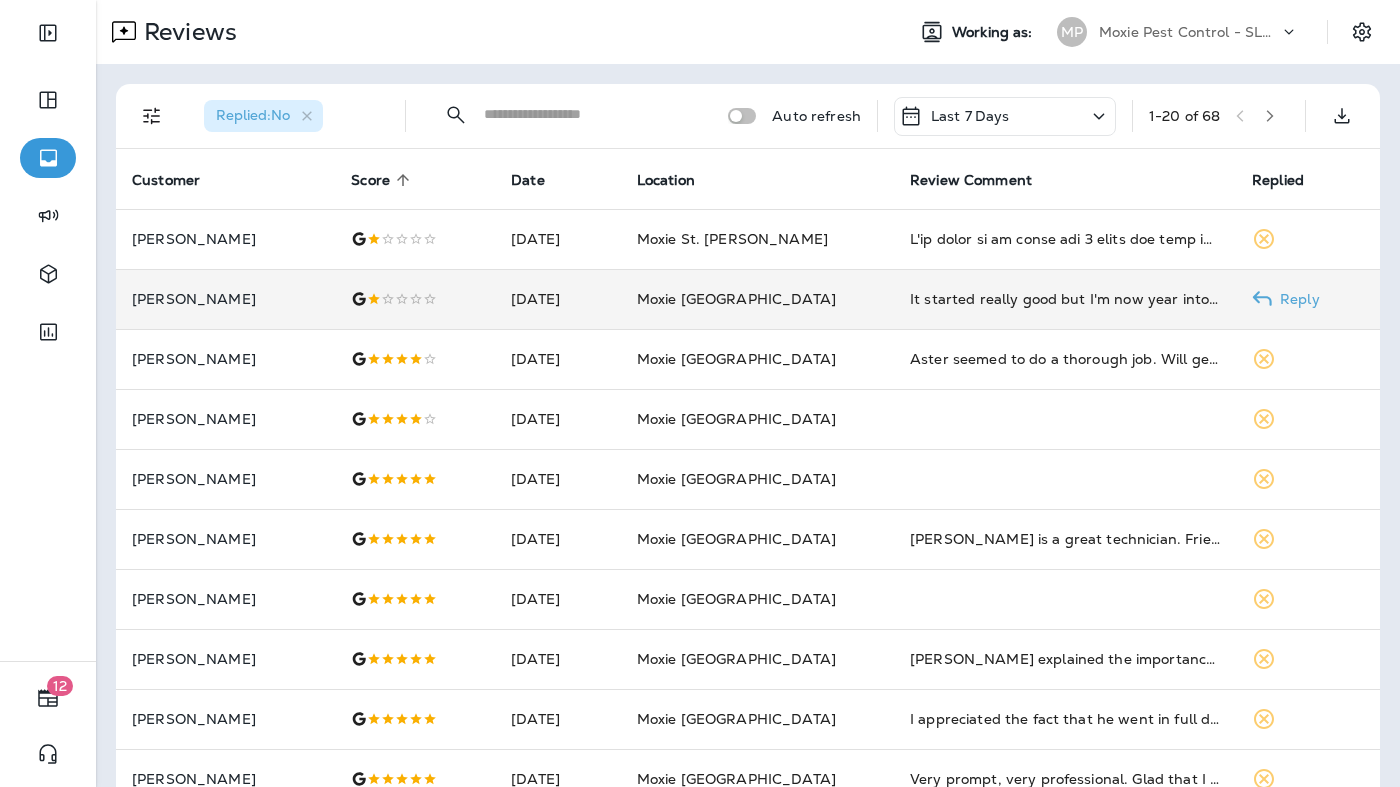click on "It started really good but I'm now year into the service, they show up when they want, if you call to specifically delay service because you are out of town, they will show up and charge you anyways. I hate that is a membership. Will cancel. Do not get the service!" at bounding box center [1065, 299] 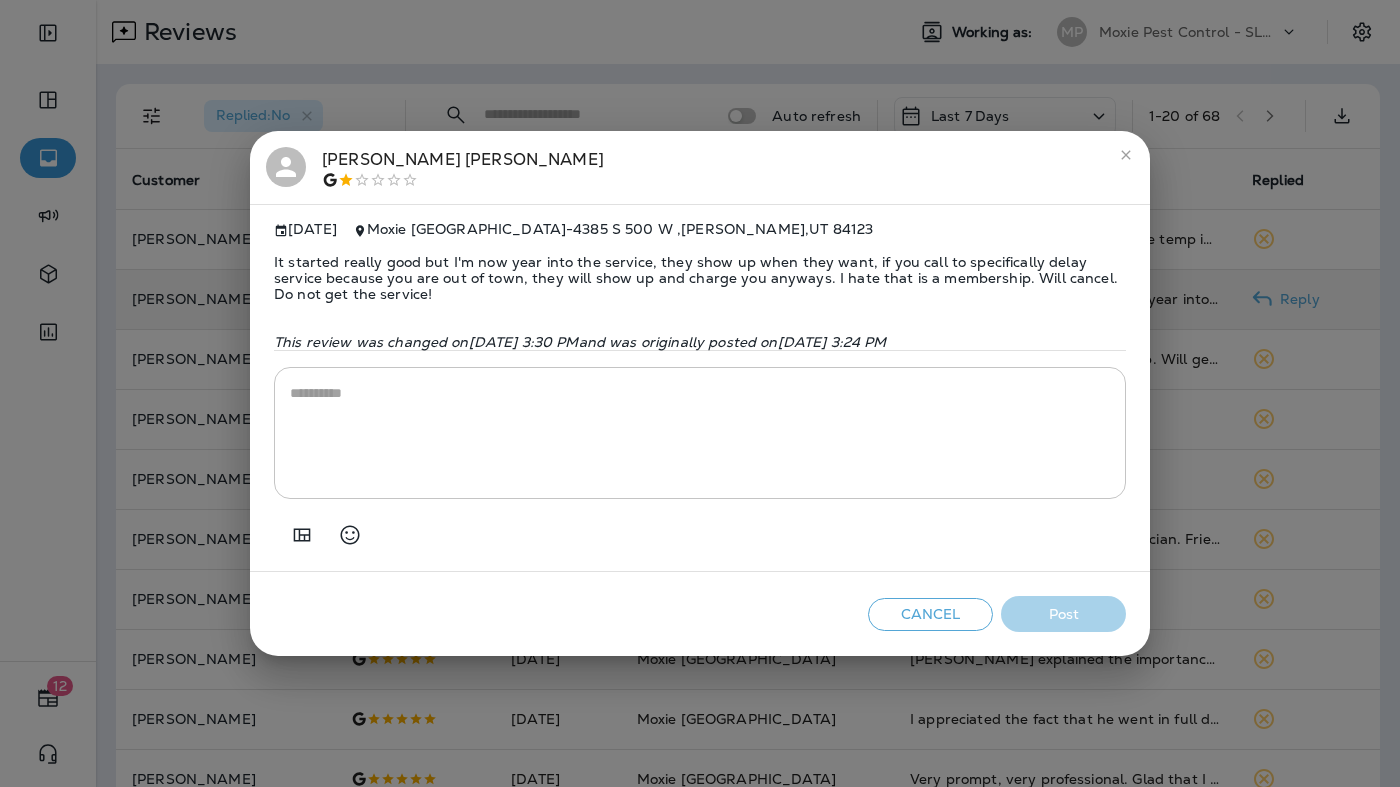 click 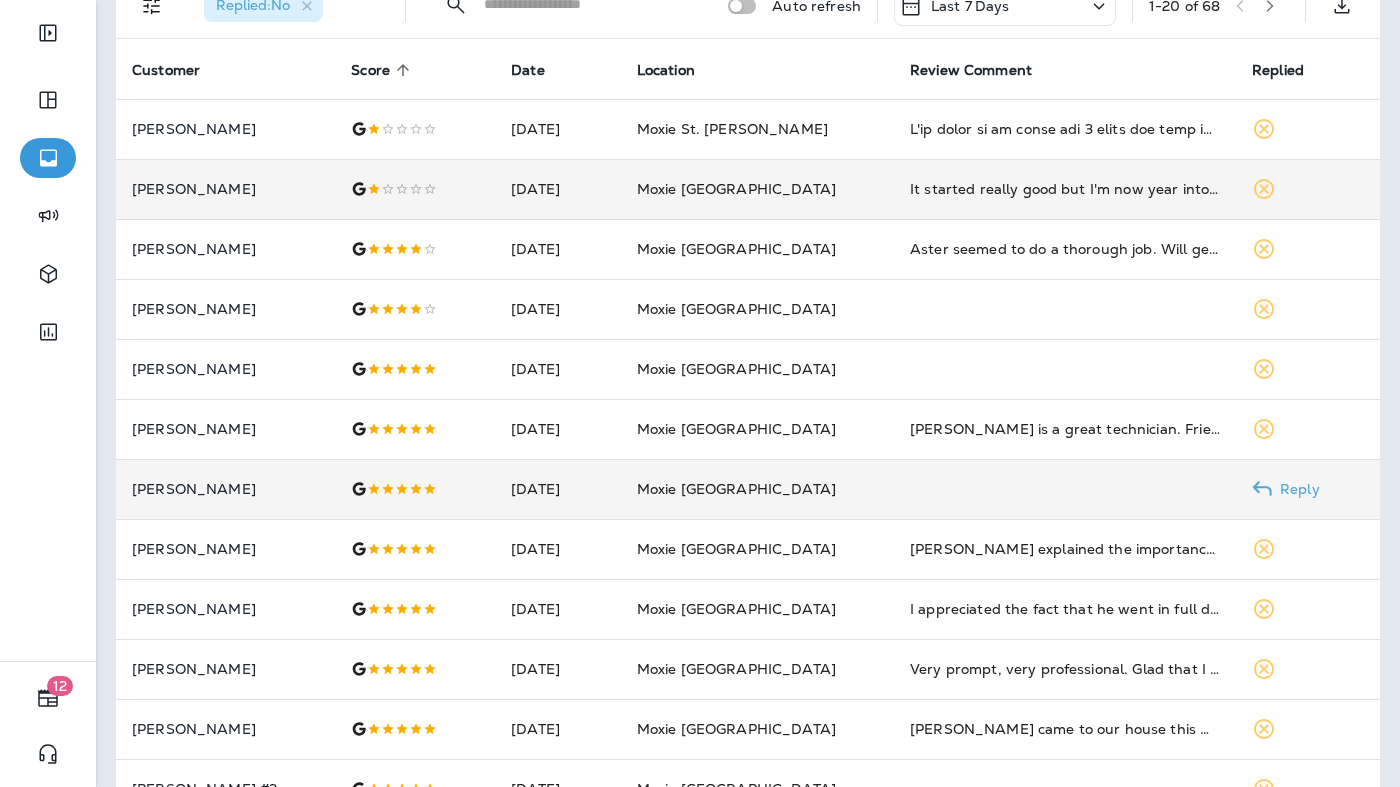 scroll, scrollTop: 157, scrollLeft: 0, axis: vertical 